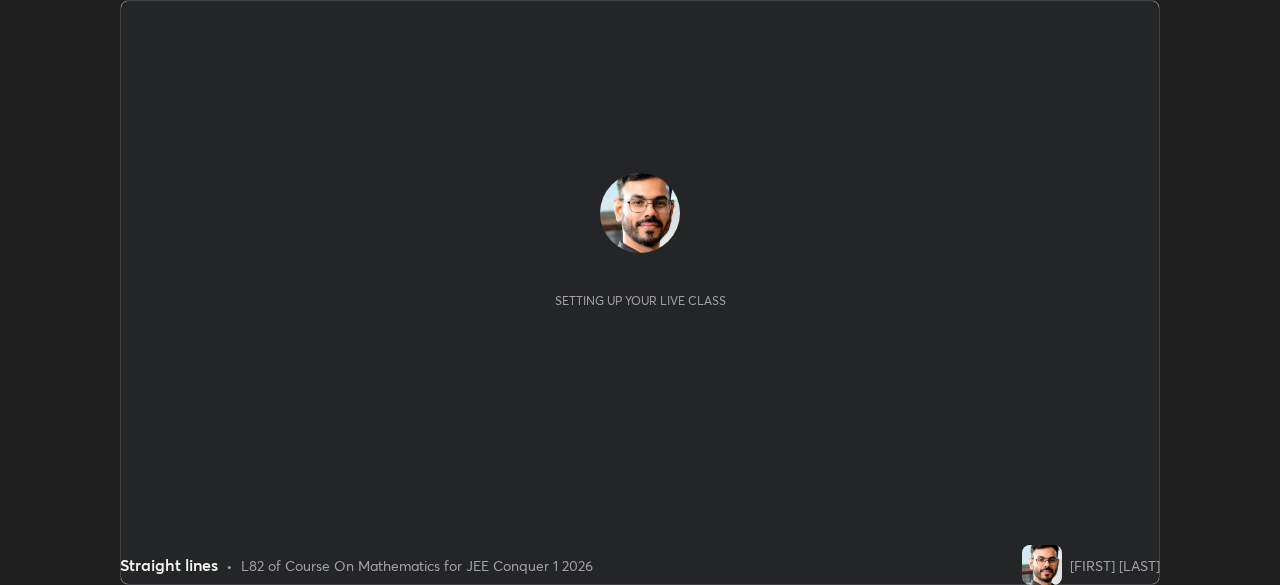 scroll, scrollTop: 0, scrollLeft: 0, axis: both 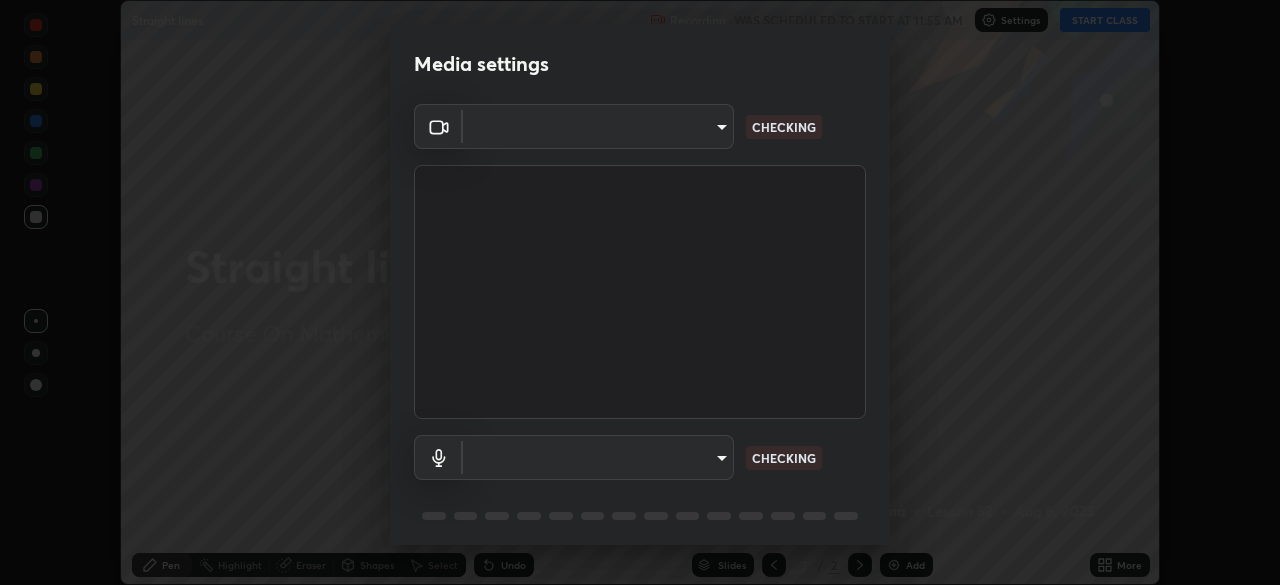 type on "094ffe3f61abc64f3ce73721aab664ef57d10a5fc7d187ad1ef3fa5fd4d2b427" 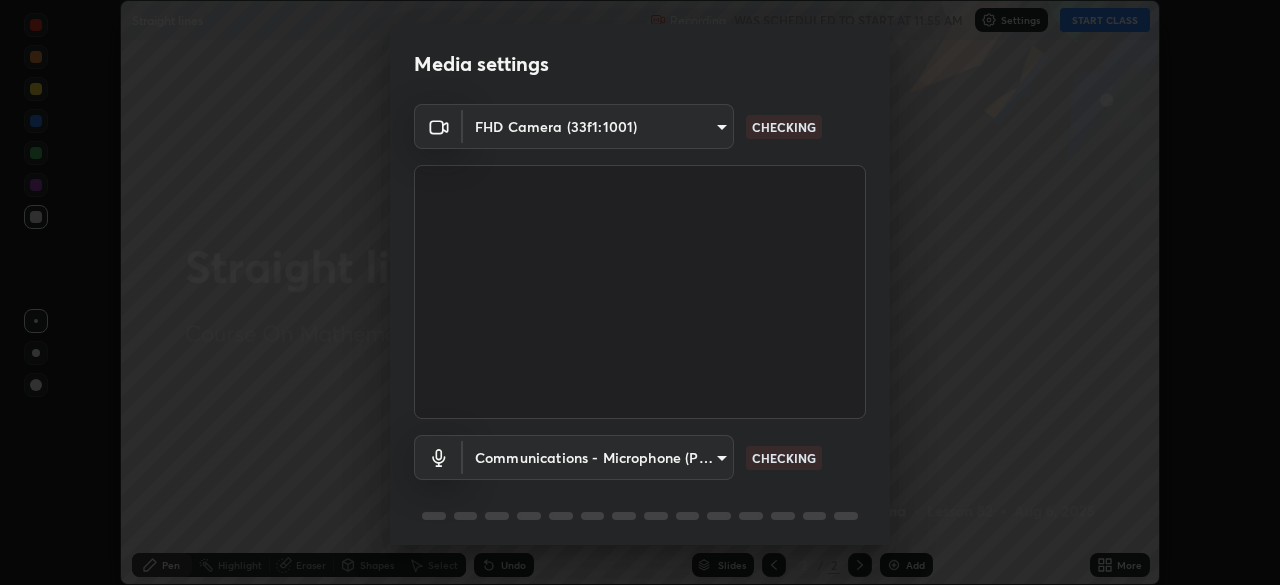 click on "Erase all Straight lines Recording WAS SCHEDULED TO START AT  11:55 AM Settings START CLASS Setting up your live class Straight lines • L82 of Course On Mathematics for JEE Conquer 1 2026 [FIRST] [LAST] Pen Highlight Eraser Shapes Select Undo Slides 2 / 2 Add More No doubts shared Encourage your learners to ask a doubt for better clarity Report an issue Reason for reporting Buffering Chat not working Audio - Video sync issue Educator video quality low ​ Attach an image Report Media settings FHD Camera (33f1:1001) 094ffe3f61abc64f3ce73721aab664ef57d10a5fc7d187ad1ef3fa5fd4d2b427 CHECKING Communications - Microphone (POROSVOC) communications CHECKING 1 / 5 Next" at bounding box center [640, 292] 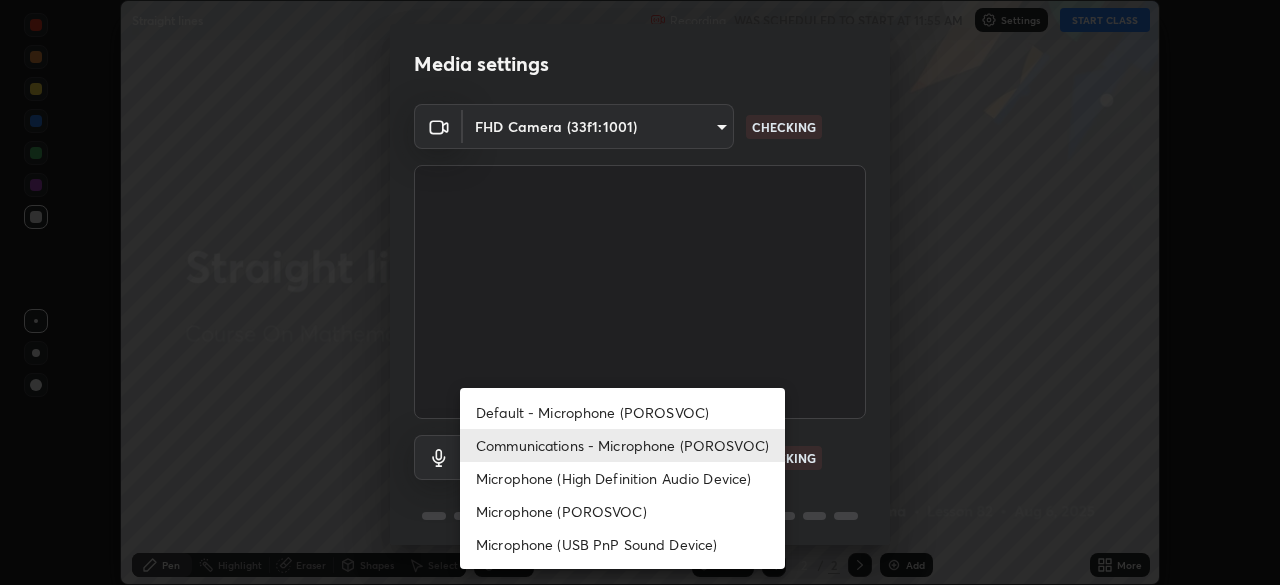 click on "Default - Microphone (POROSVOC)" at bounding box center (622, 412) 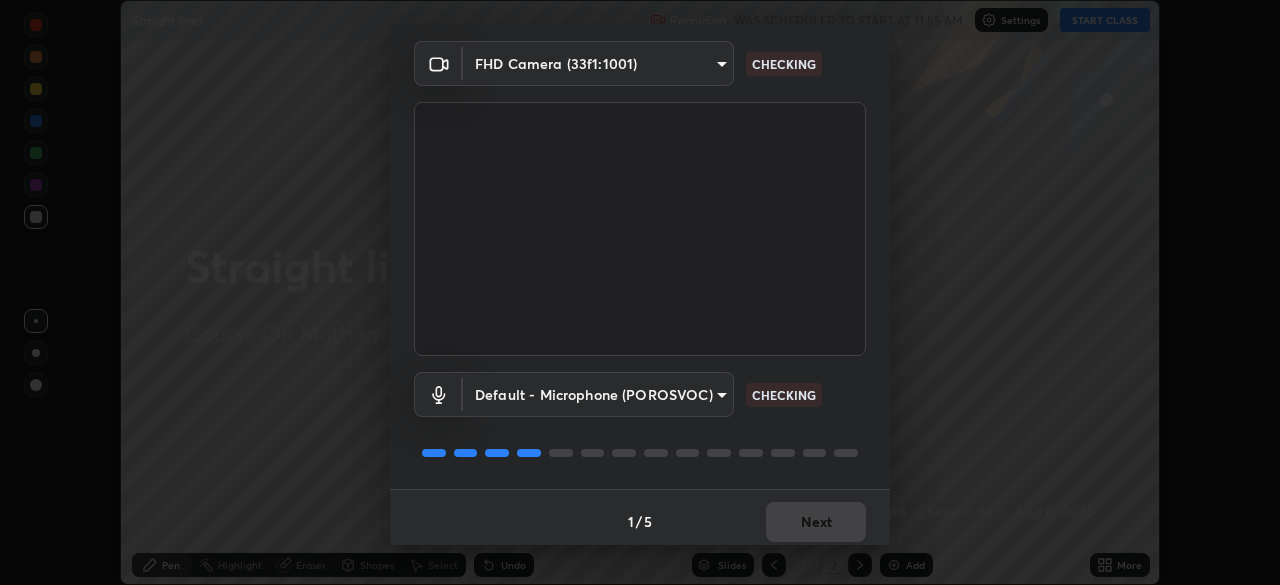 scroll, scrollTop: 71, scrollLeft: 0, axis: vertical 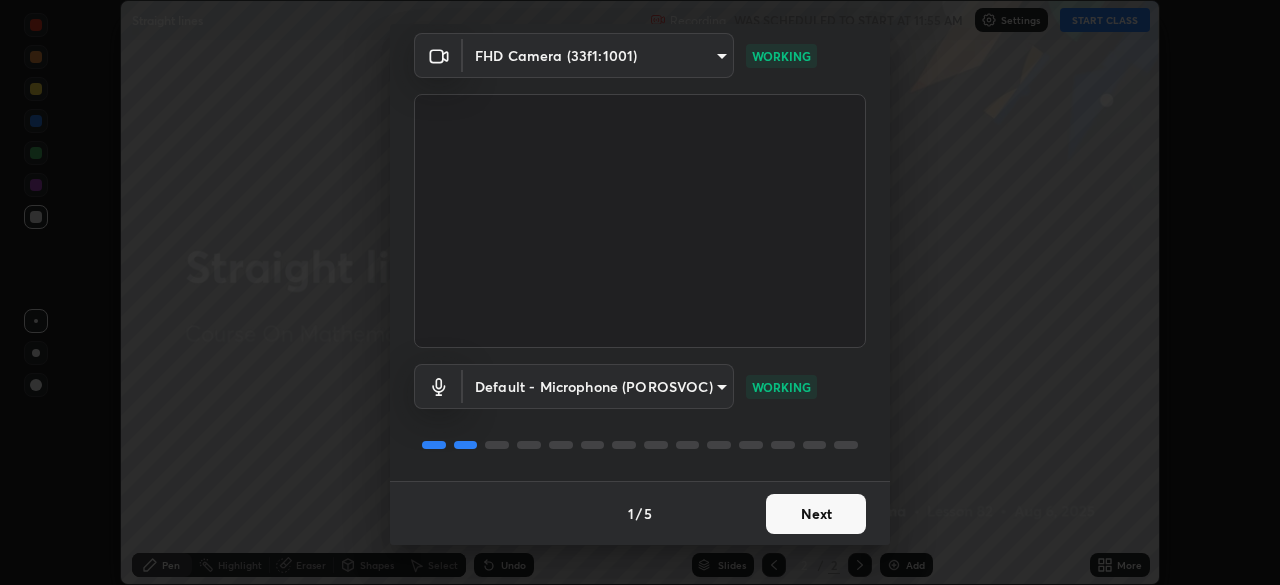 click on "Next" at bounding box center (816, 514) 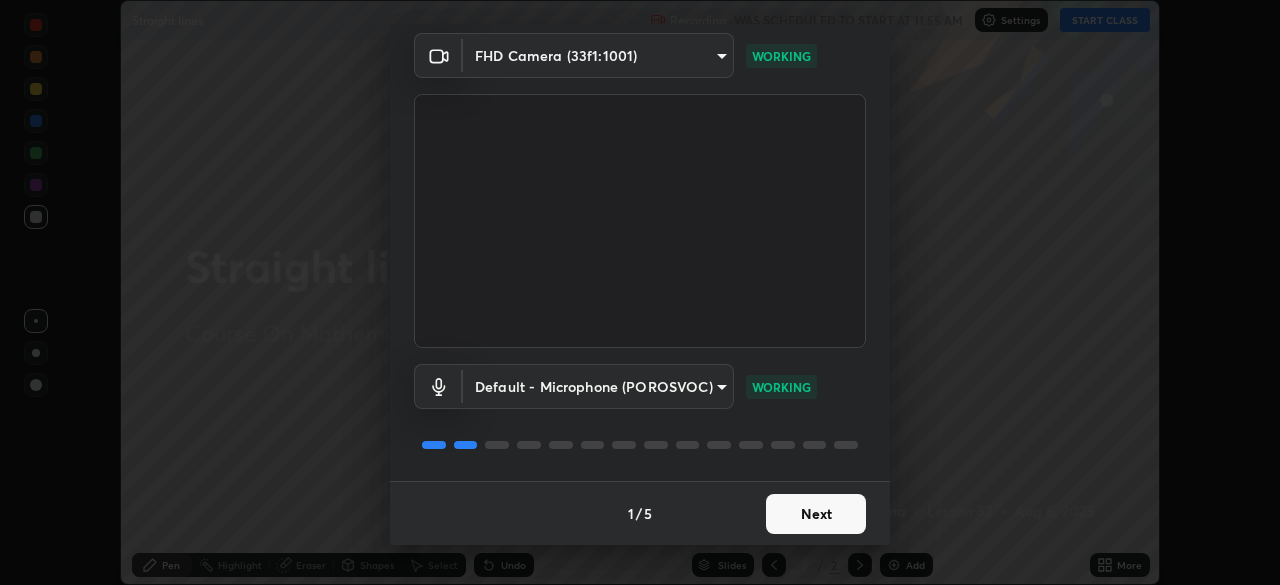 scroll, scrollTop: 0, scrollLeft: 0, axis: both 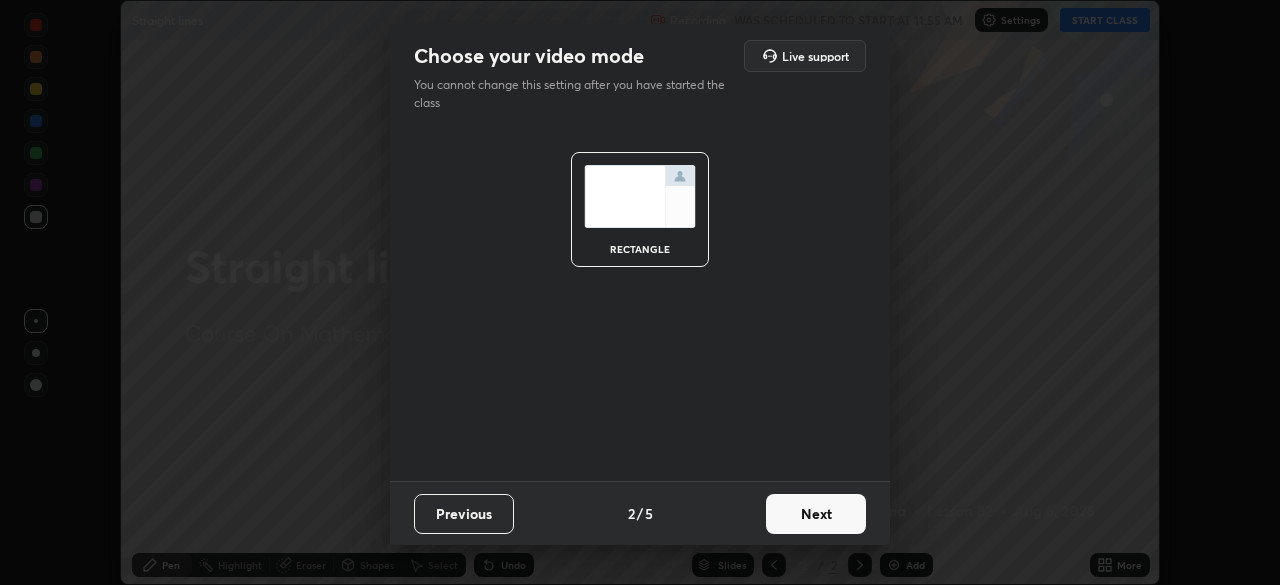 click on "Next" at bounding box center (816, 514) 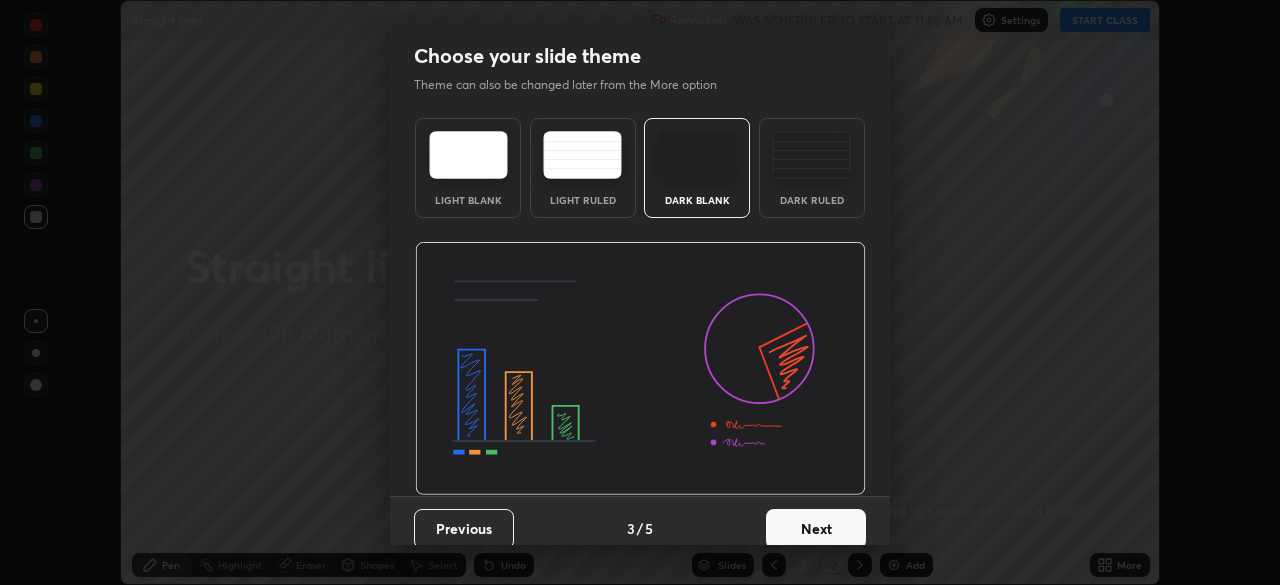 click on "Next" at bounding box center [816, 529] 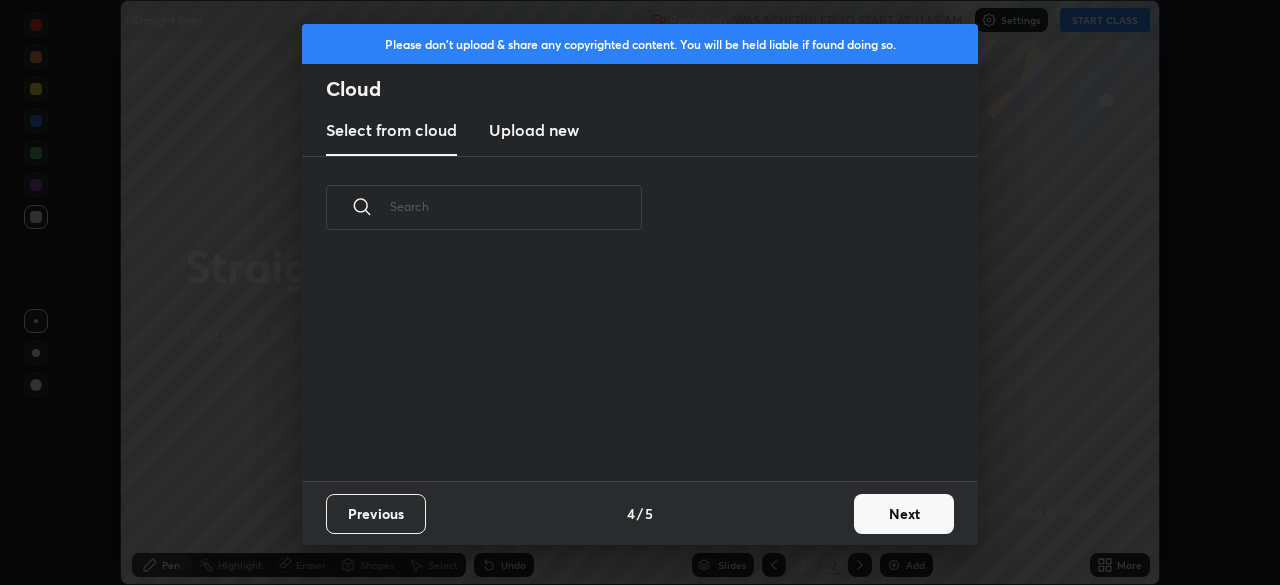 click on "Next" at bounding box center (904, 514) 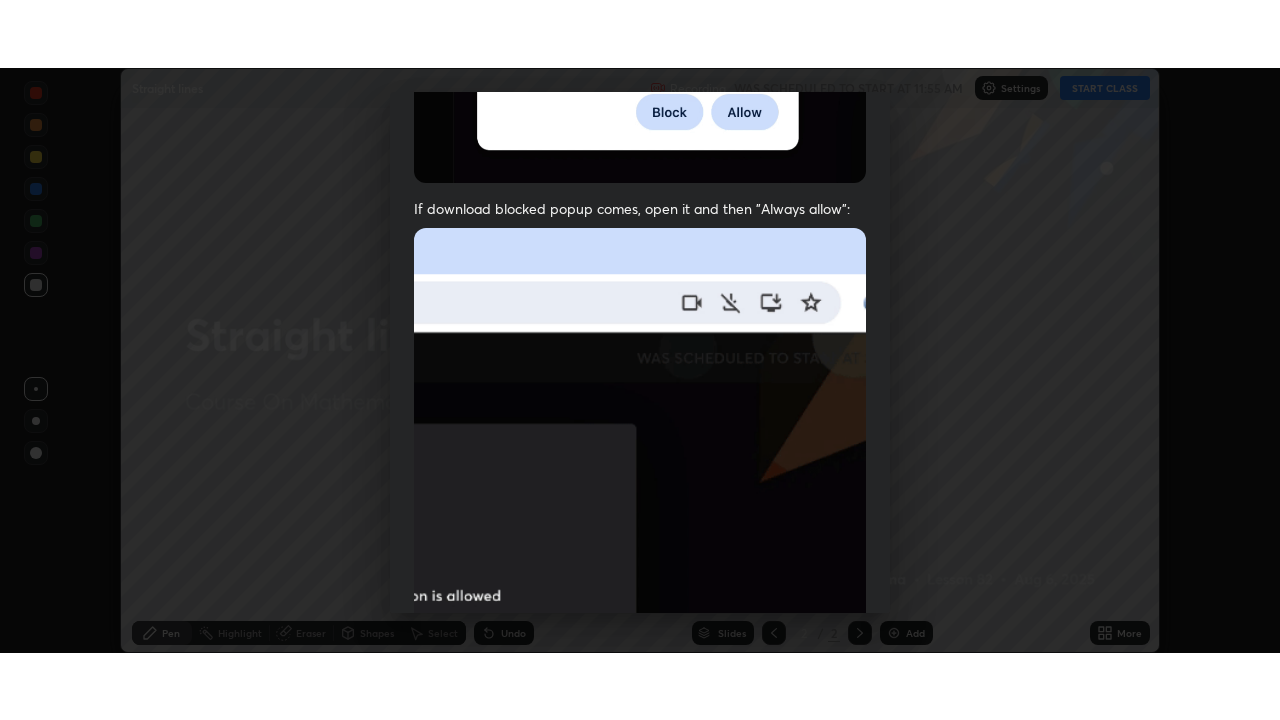scroll, scrollTop: 479, scrollLeft: 0, axis: vertical 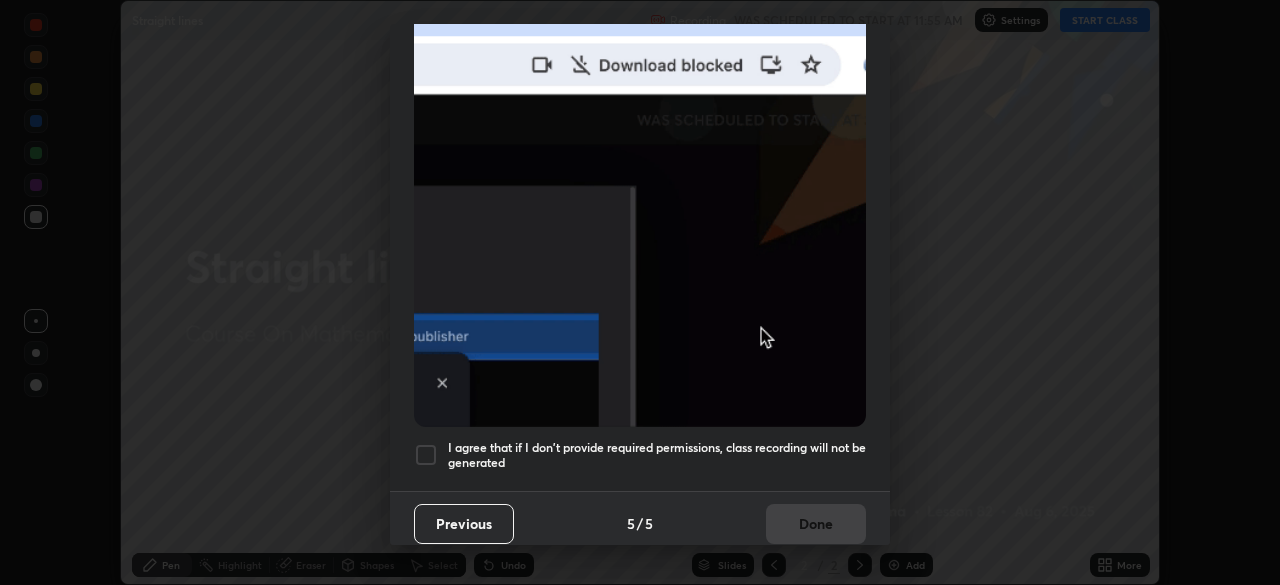 click on "I agree that if I don't provide required permissions, class recording will not be generated" at bounding box center [657, 455] 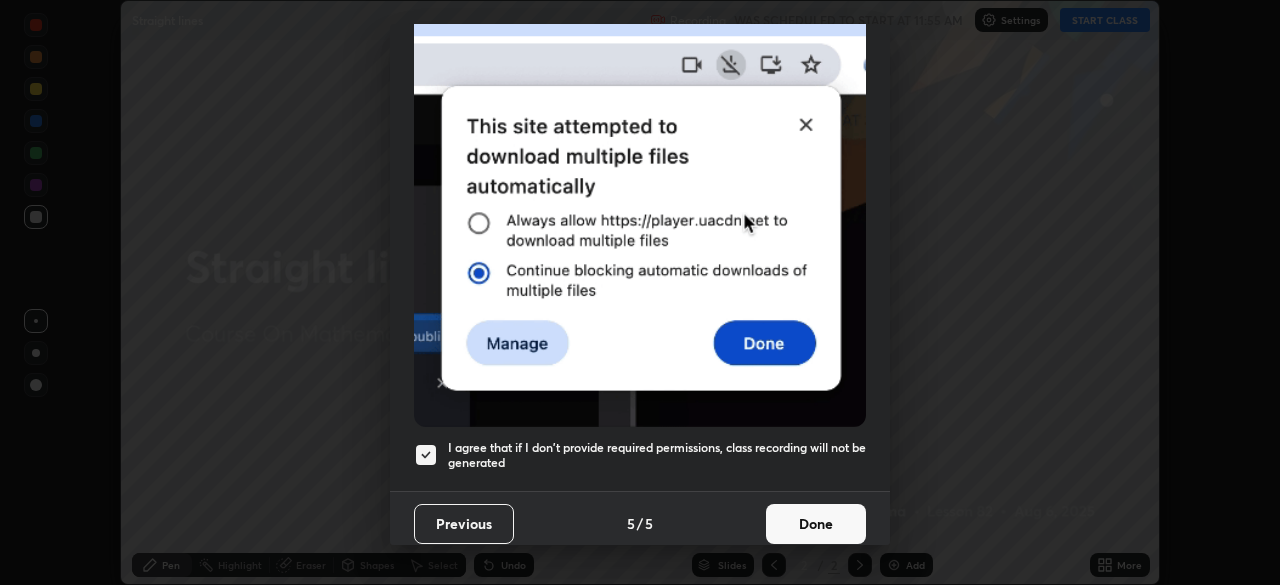 click on "Done" at bounding box center (816, 524) 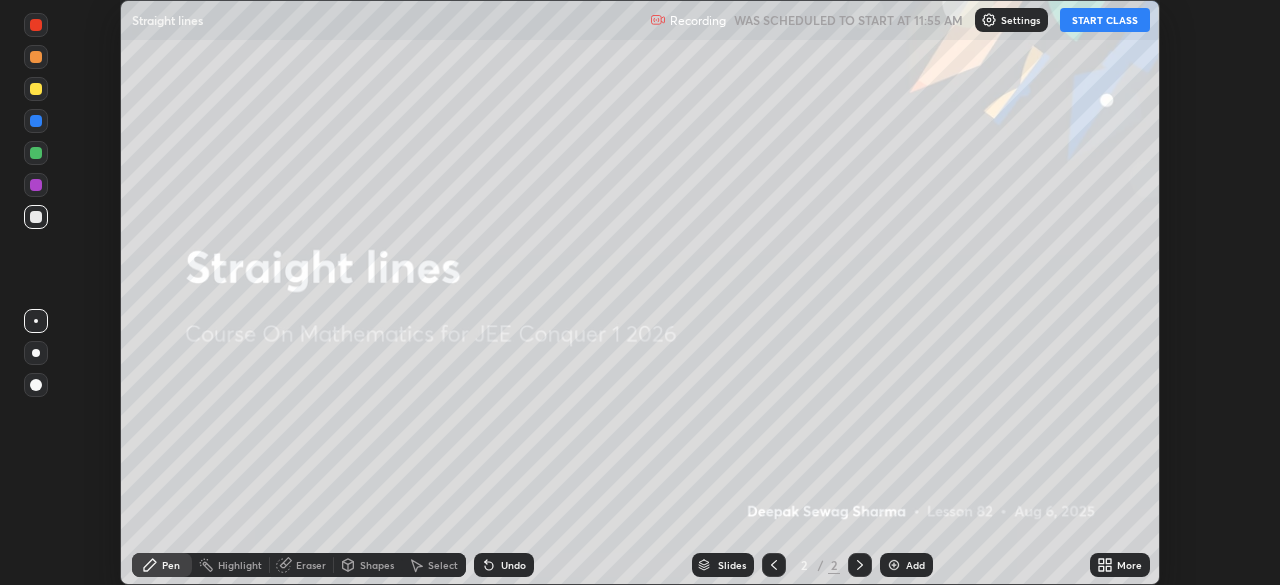 click 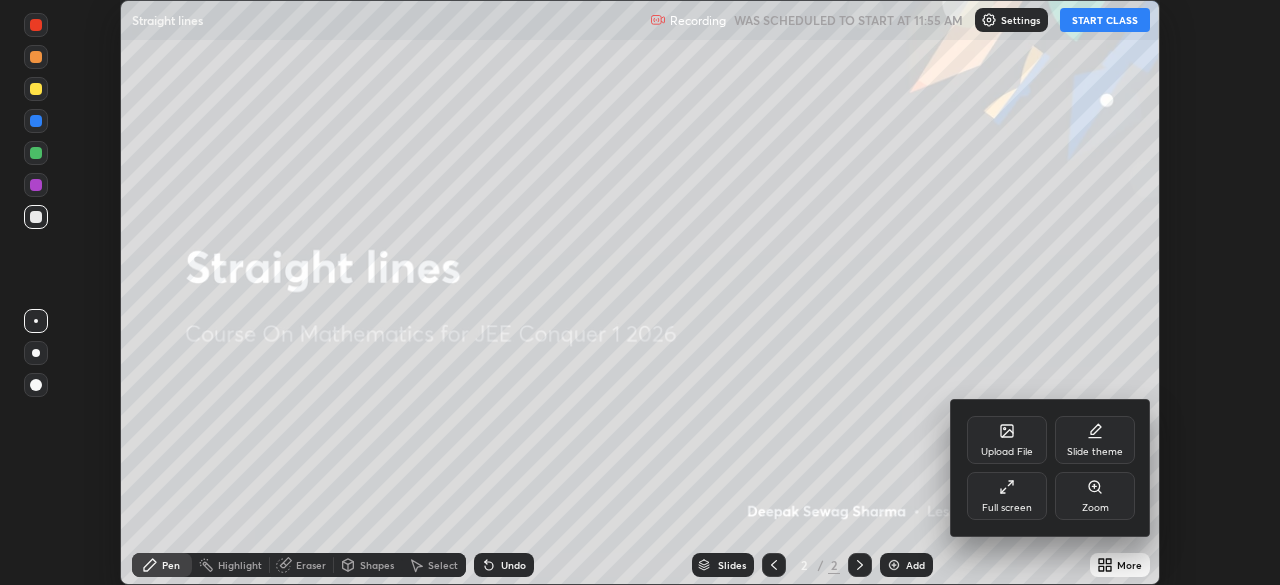 click on "Full screen" at bounding box center [1007, 496] 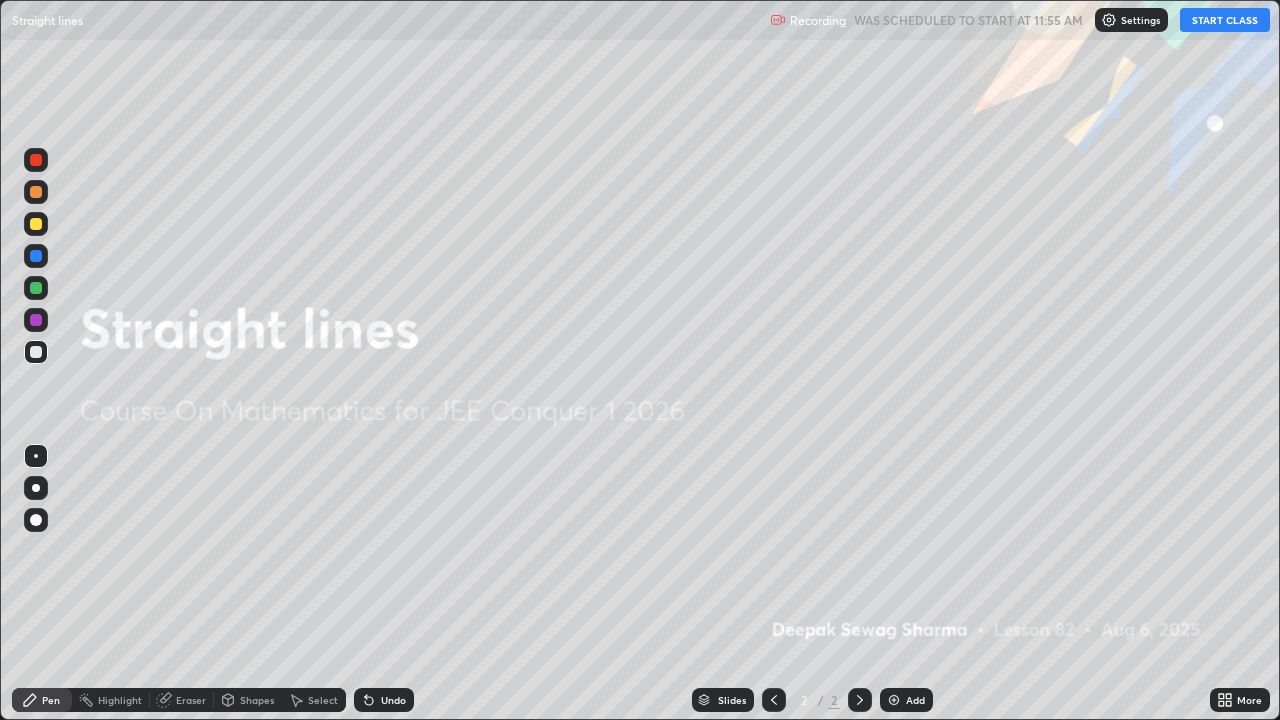 scroll, scrollTop: 99280, scrollLeft: 98720, axis: both 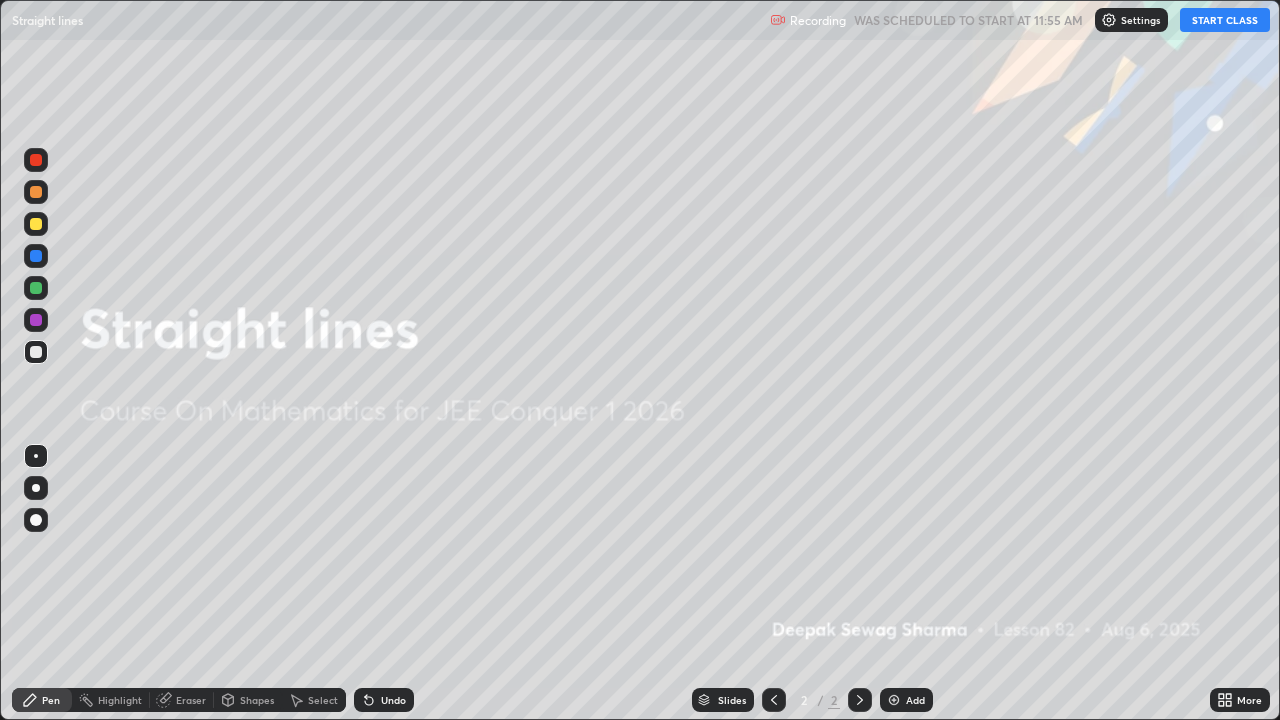 click on "START CLASS" at bounding box center (1225, 20) 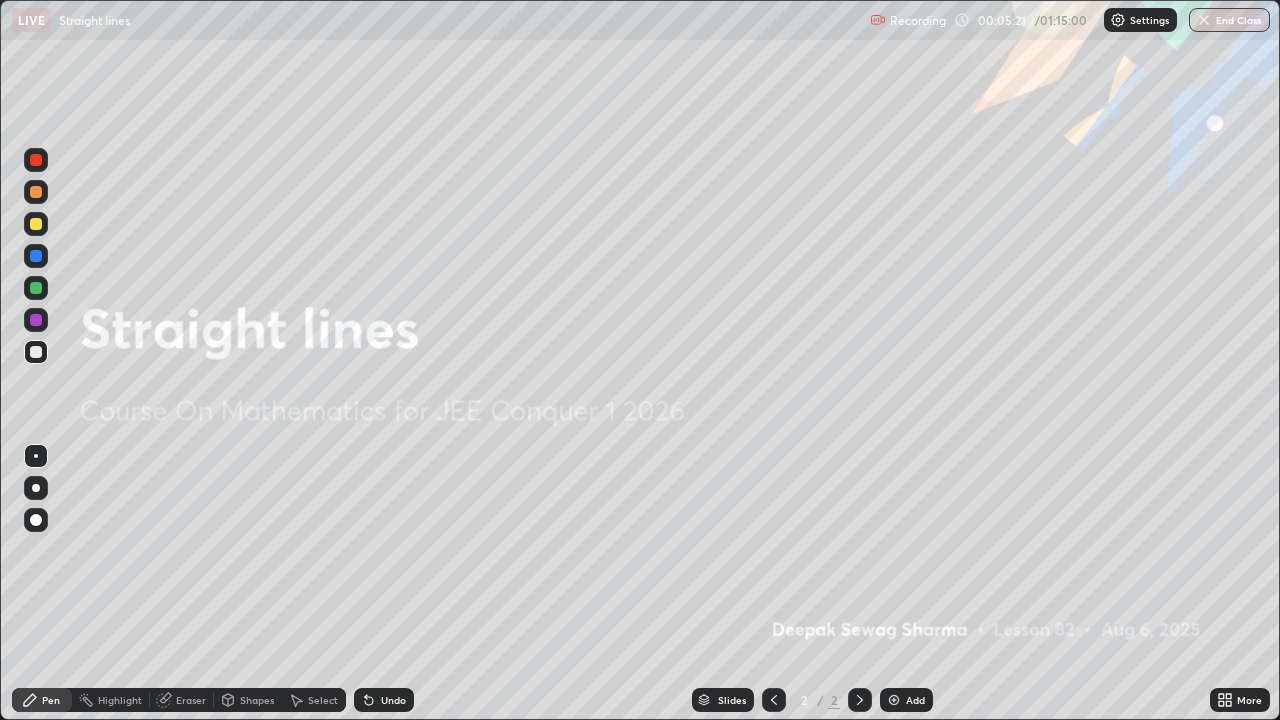 click 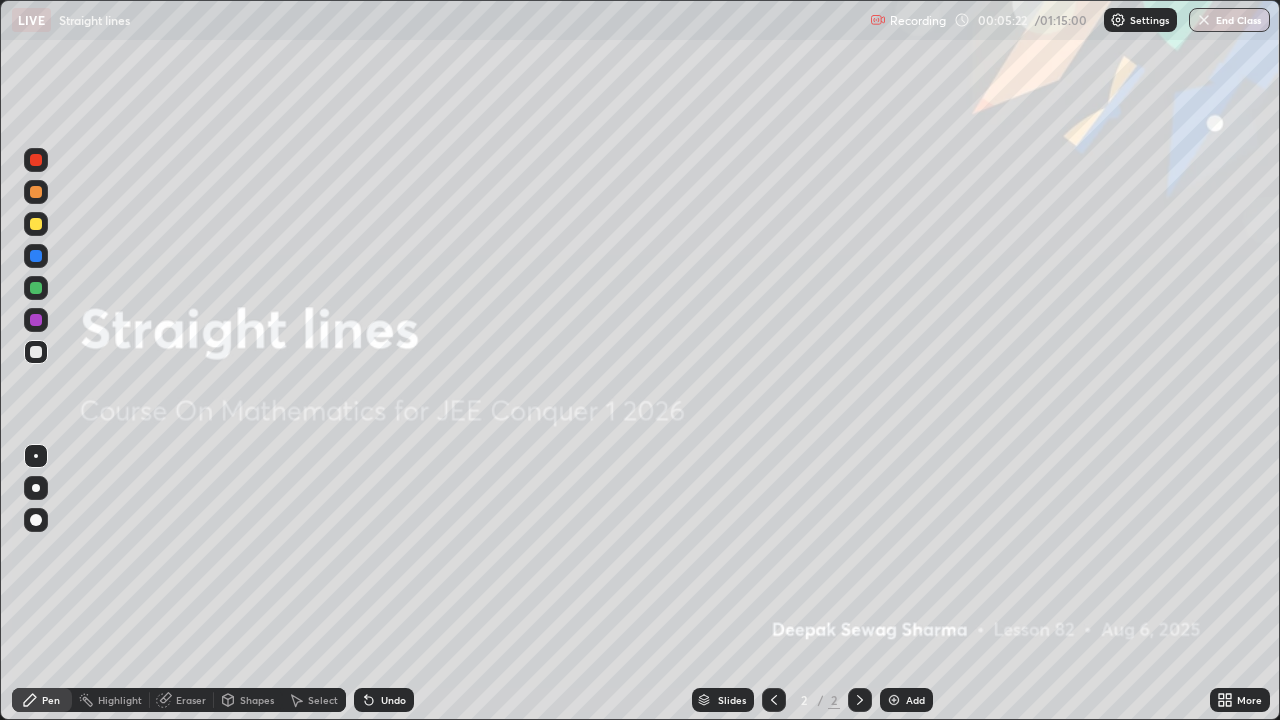 click at bounding box center (894, 700) 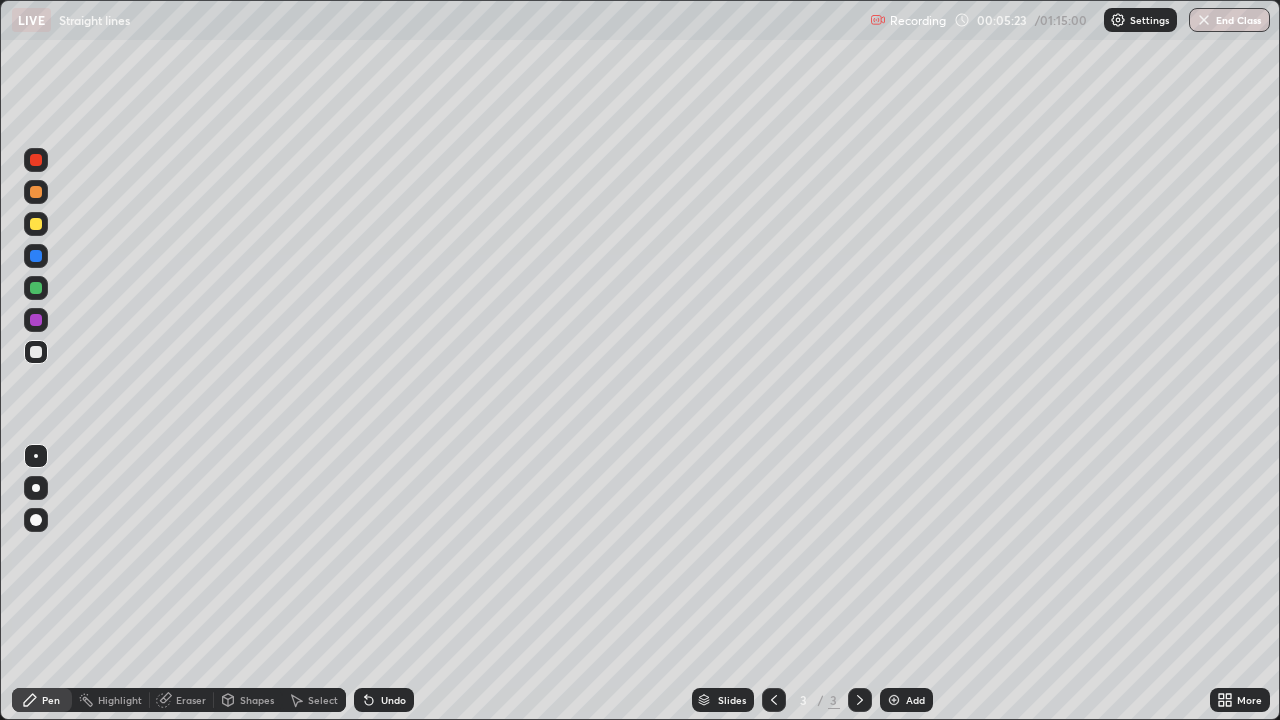 click at bounding box center (36, 224) 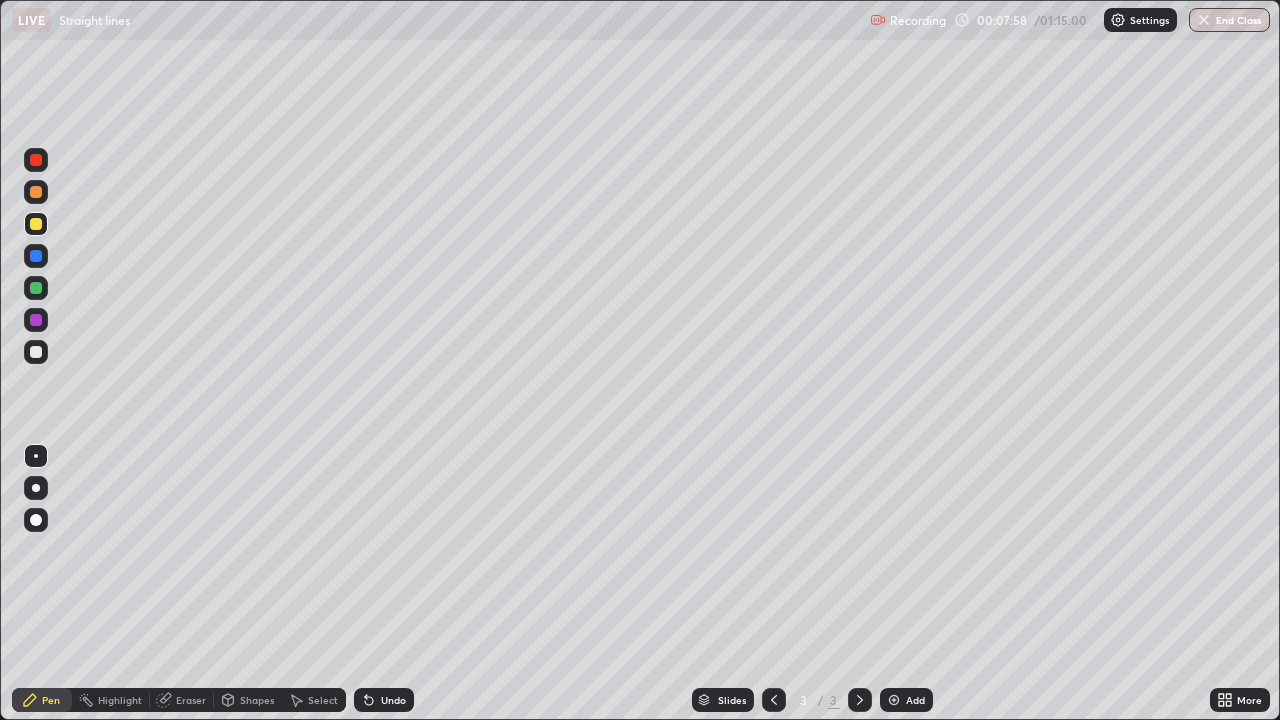 click at bounding box center (894, 700) 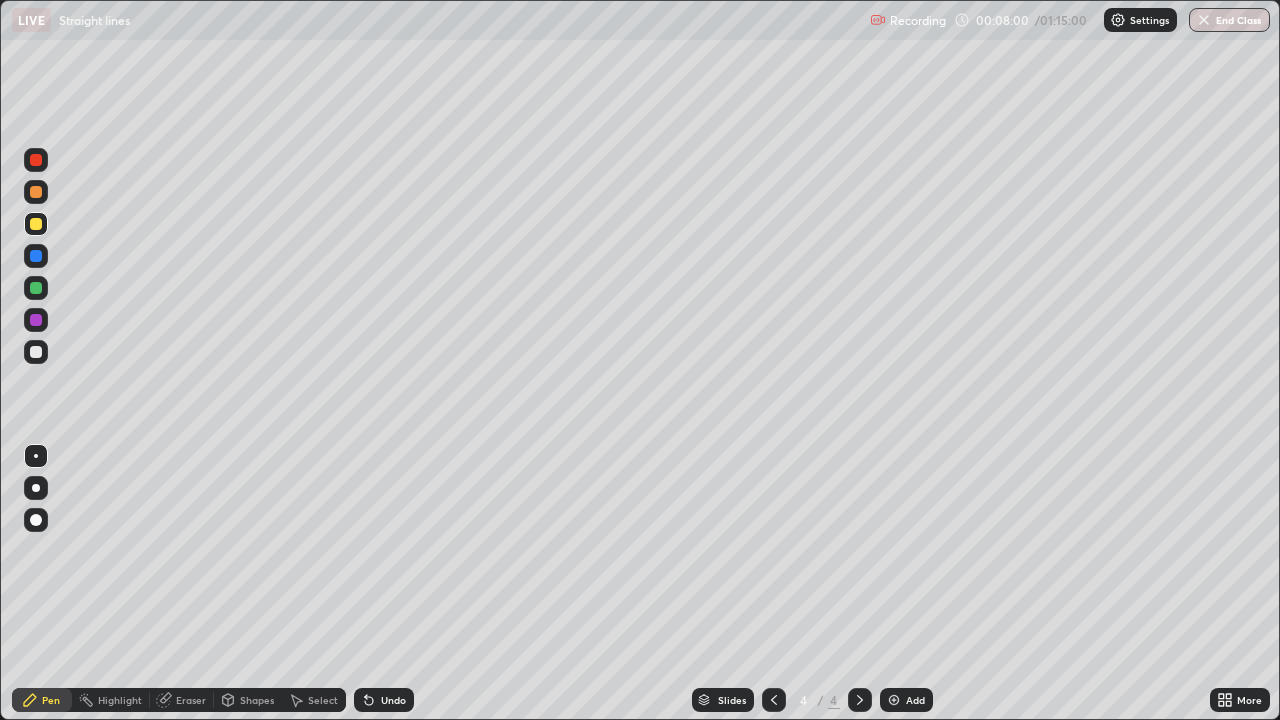 click at bounding box center [36, 192] 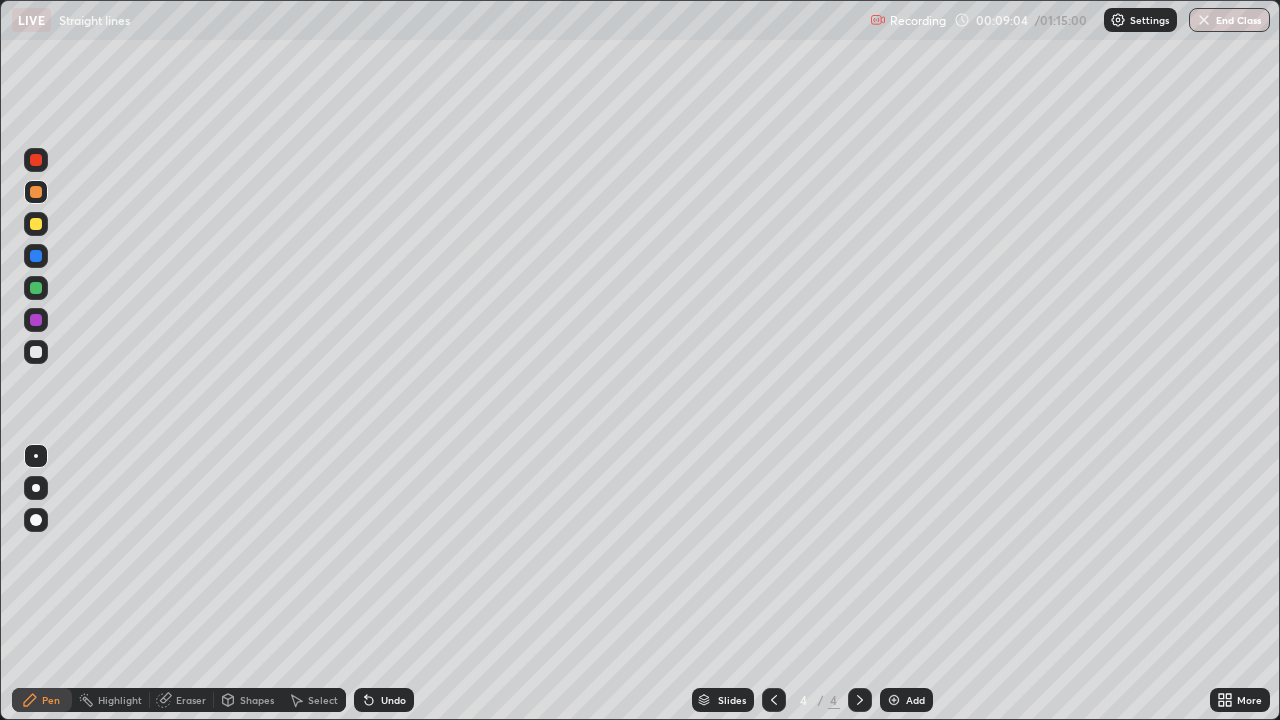 click at bounding box center (36, 352) 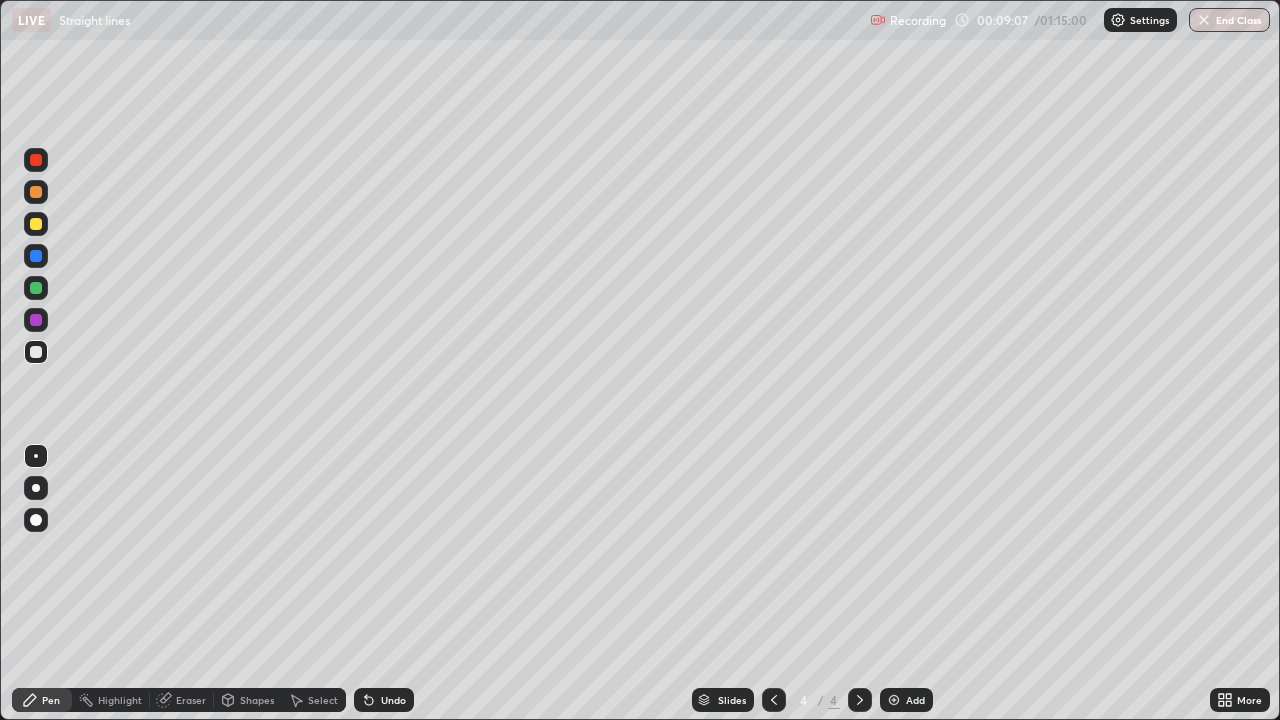 click on "Shapes" at bounding box center (248, 700) 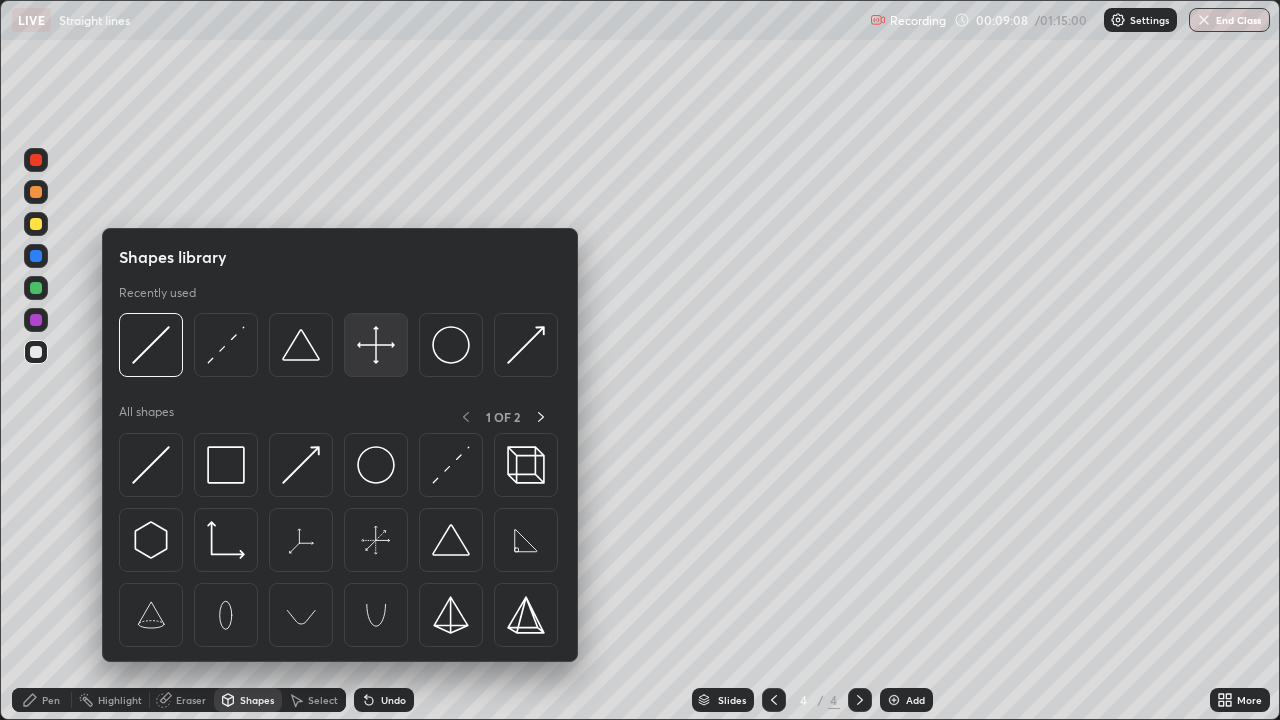 click at bounding box center (376, 345) 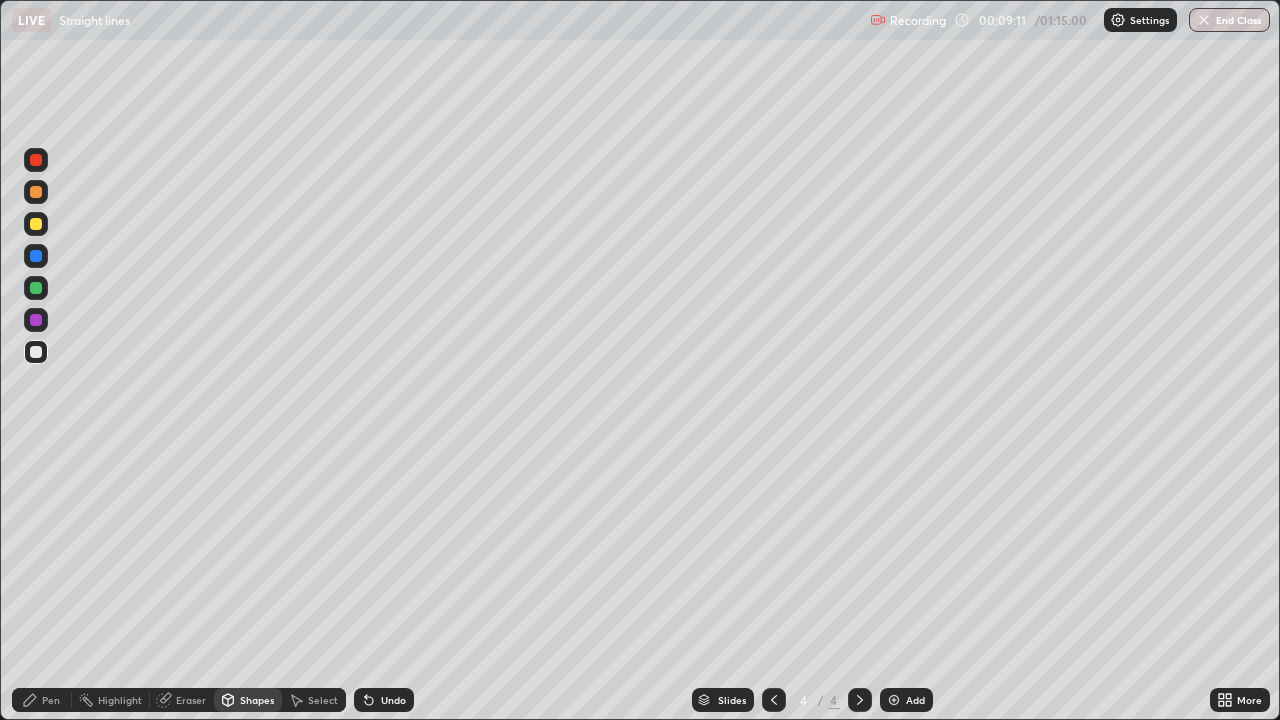 click on "Shapes" at bounding box center (257, 700) 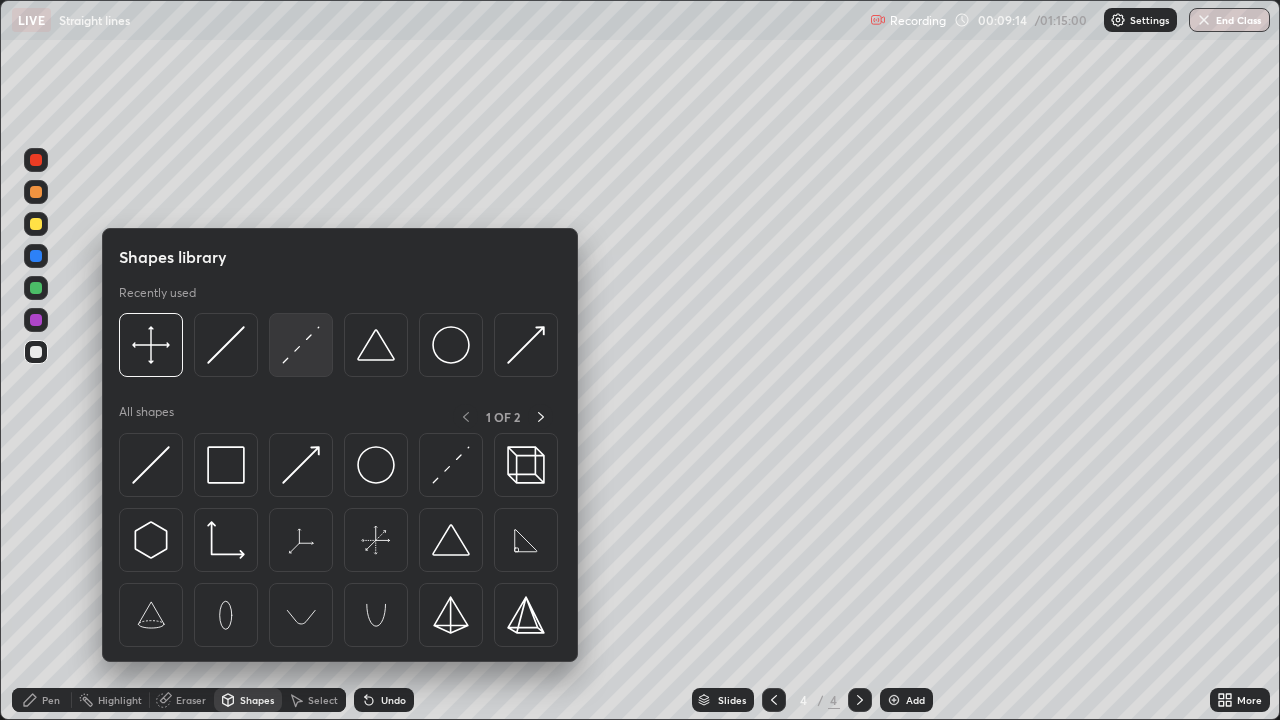 click at bounding box center (301, 345) 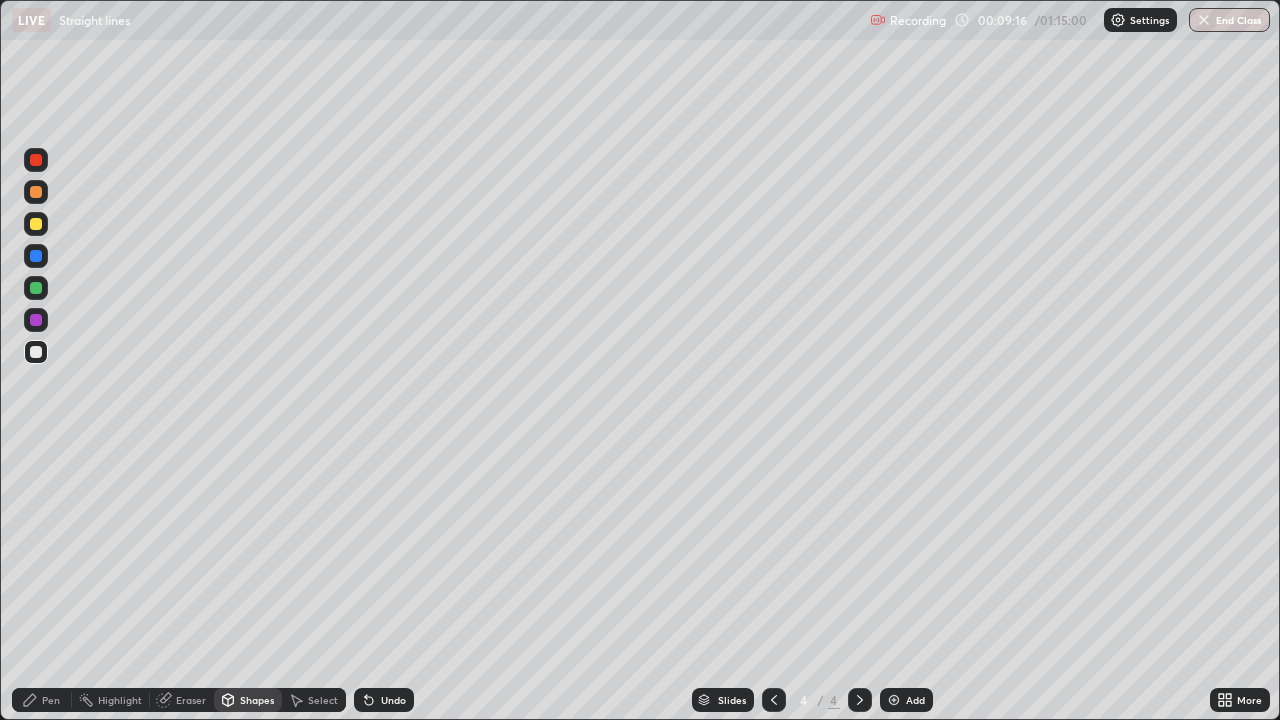 click at bounding box center (36, 224) 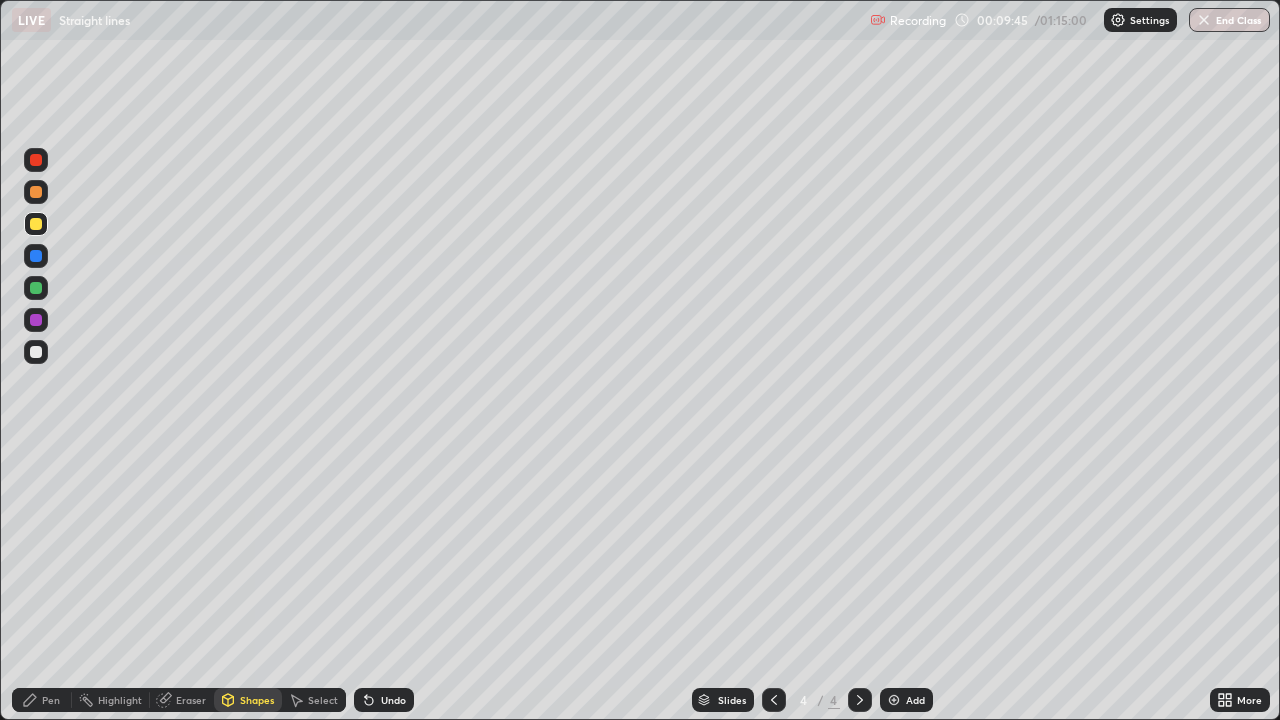 click at bounding box center (36, 256) 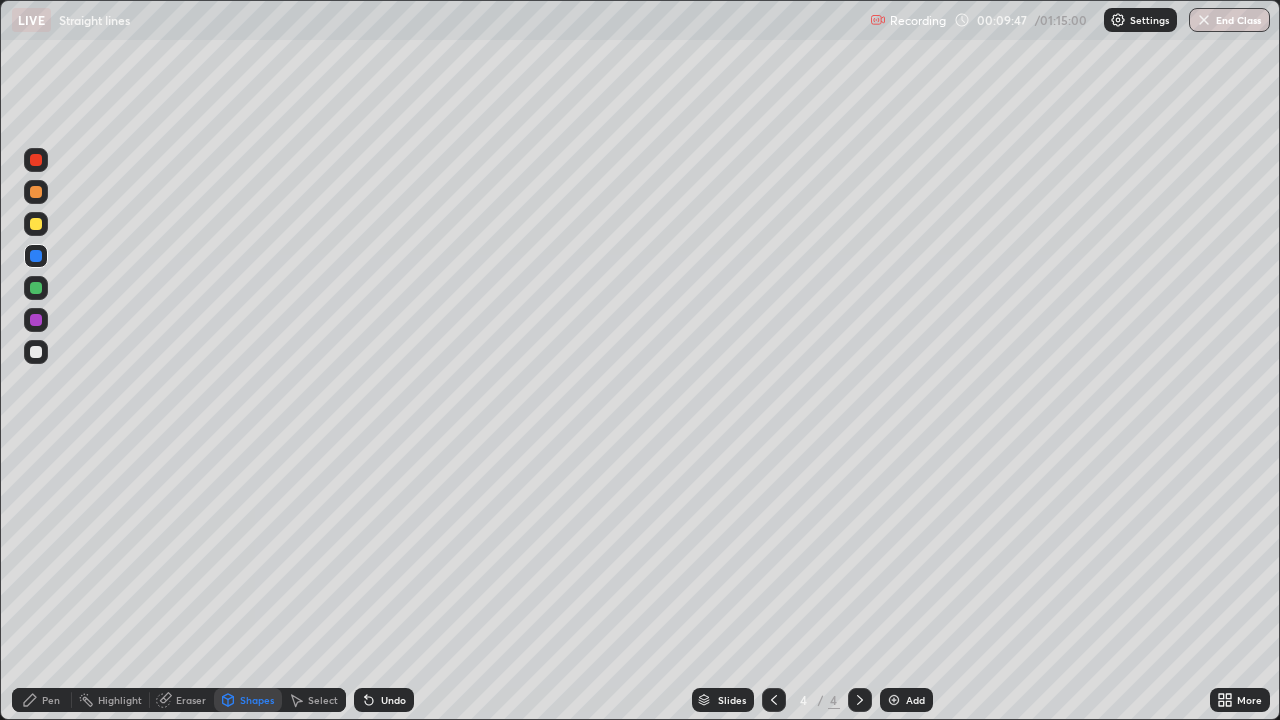 click 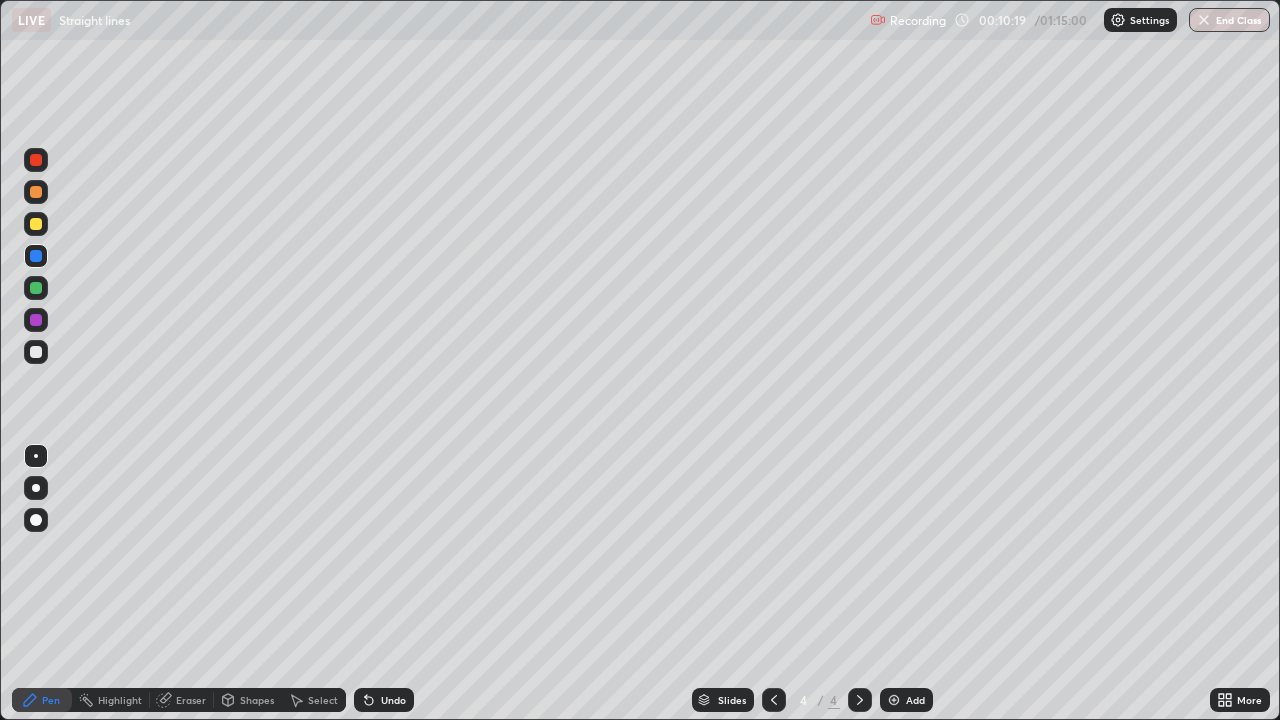 click at bounding box center (36, 192) 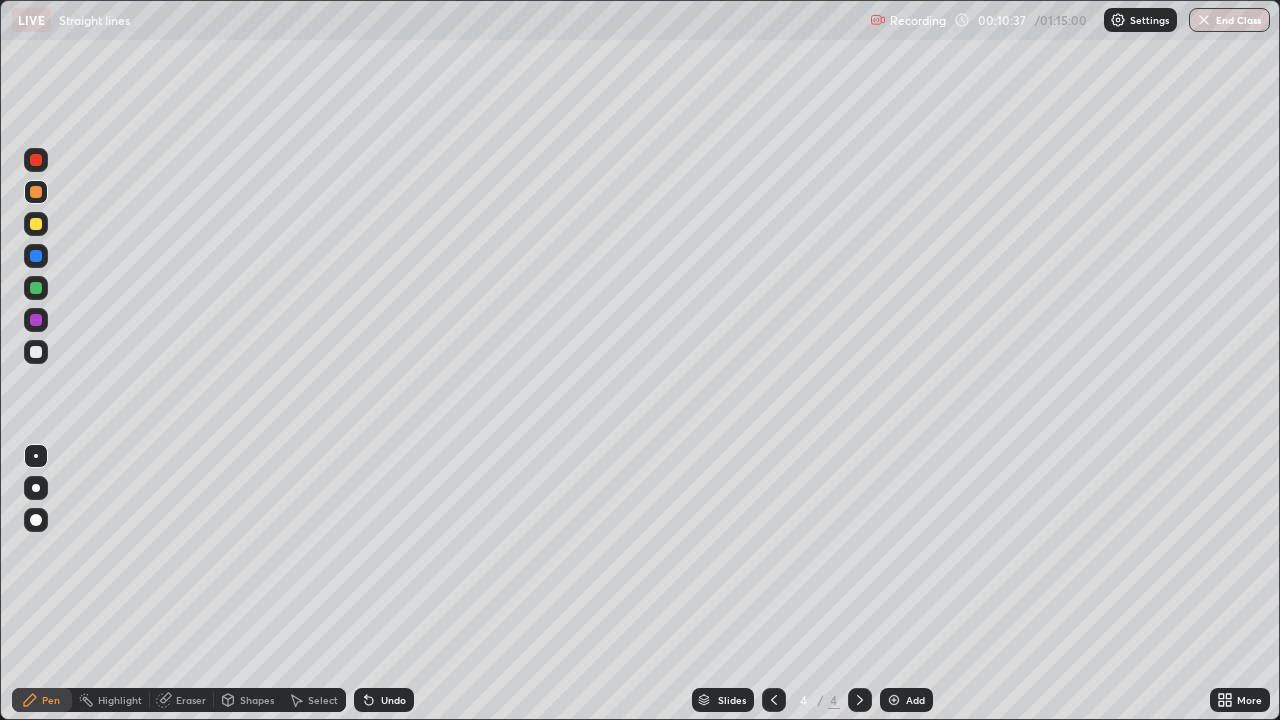 click at bounding box center (36, 352) 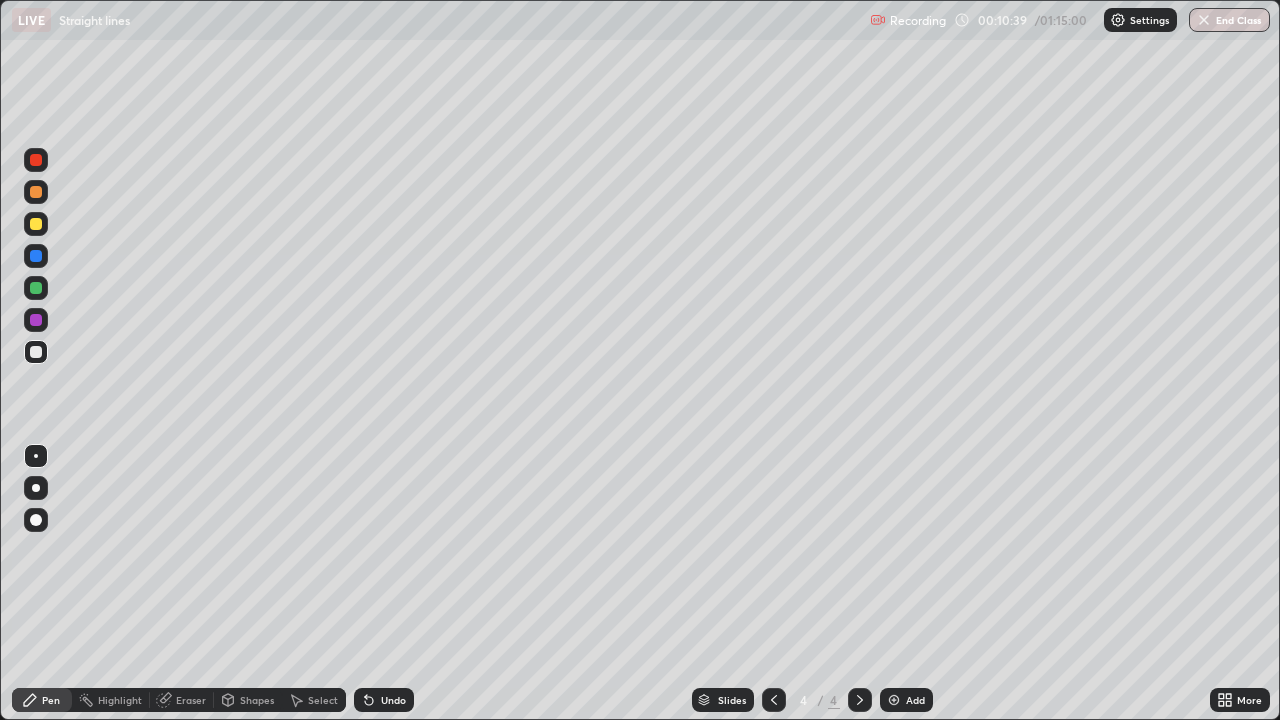 click at bounding box center (36, 288) 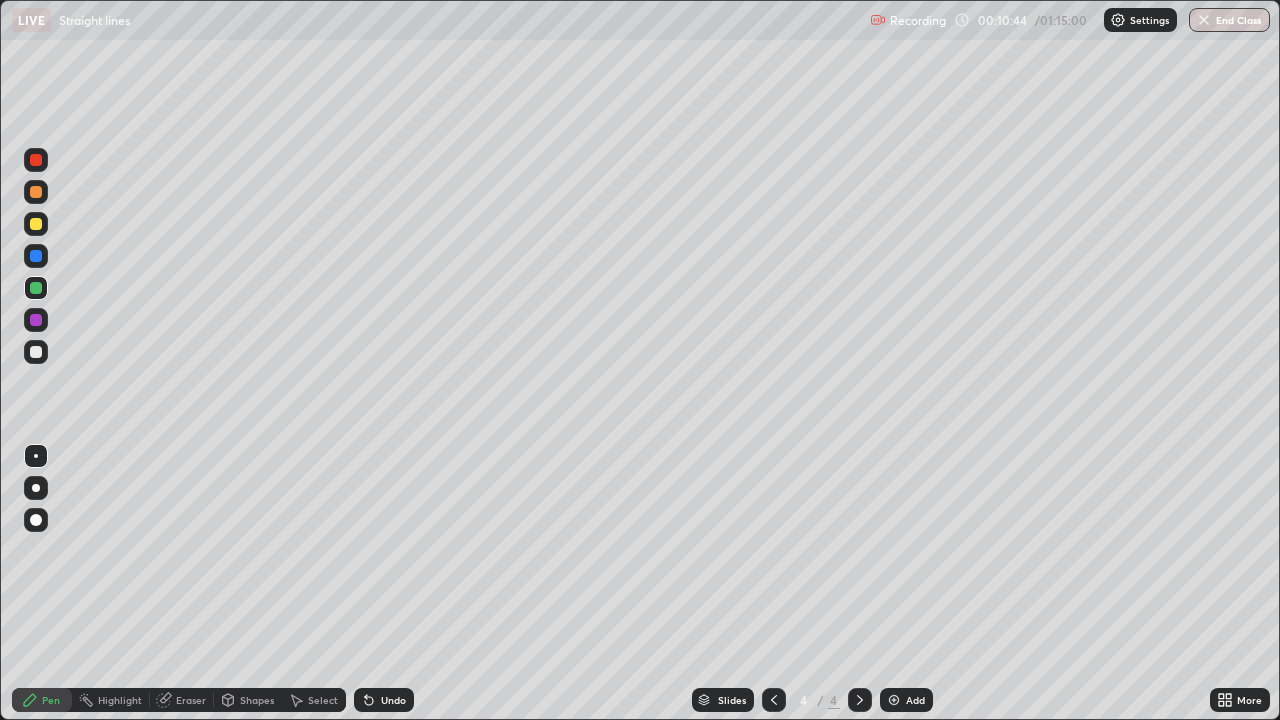 click on "Undo" at bounding box center [384, 700] 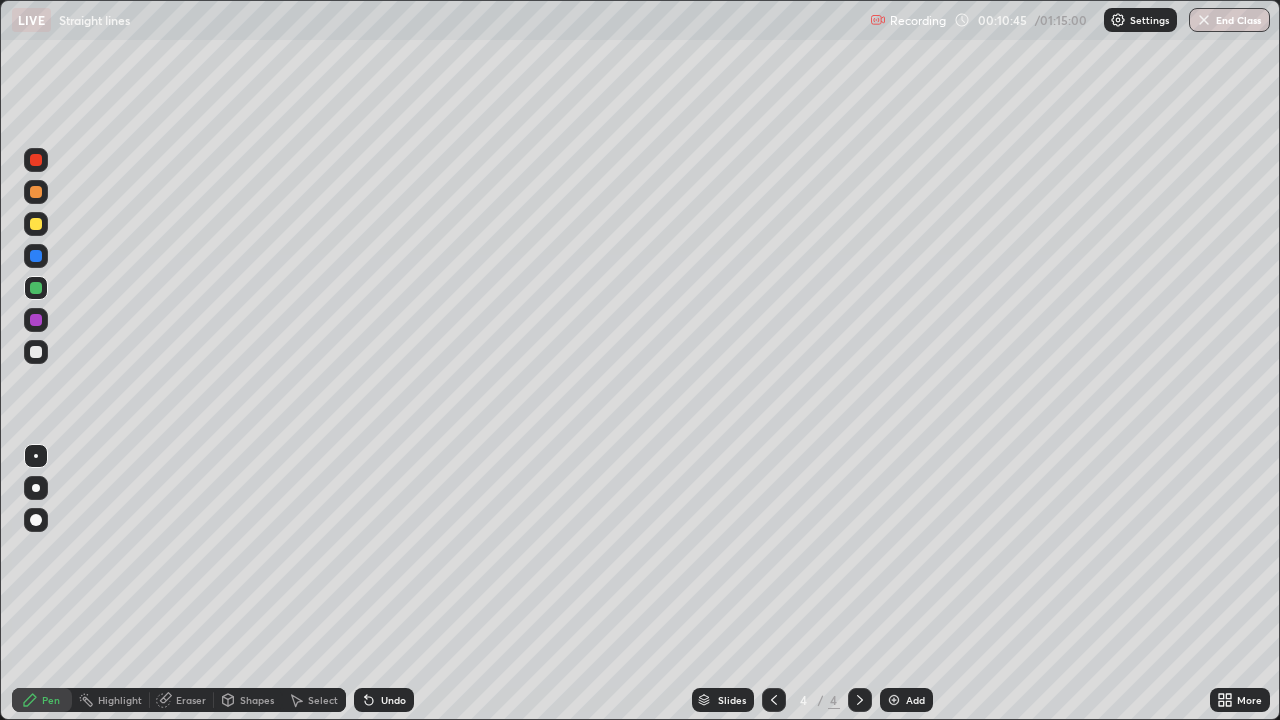 click 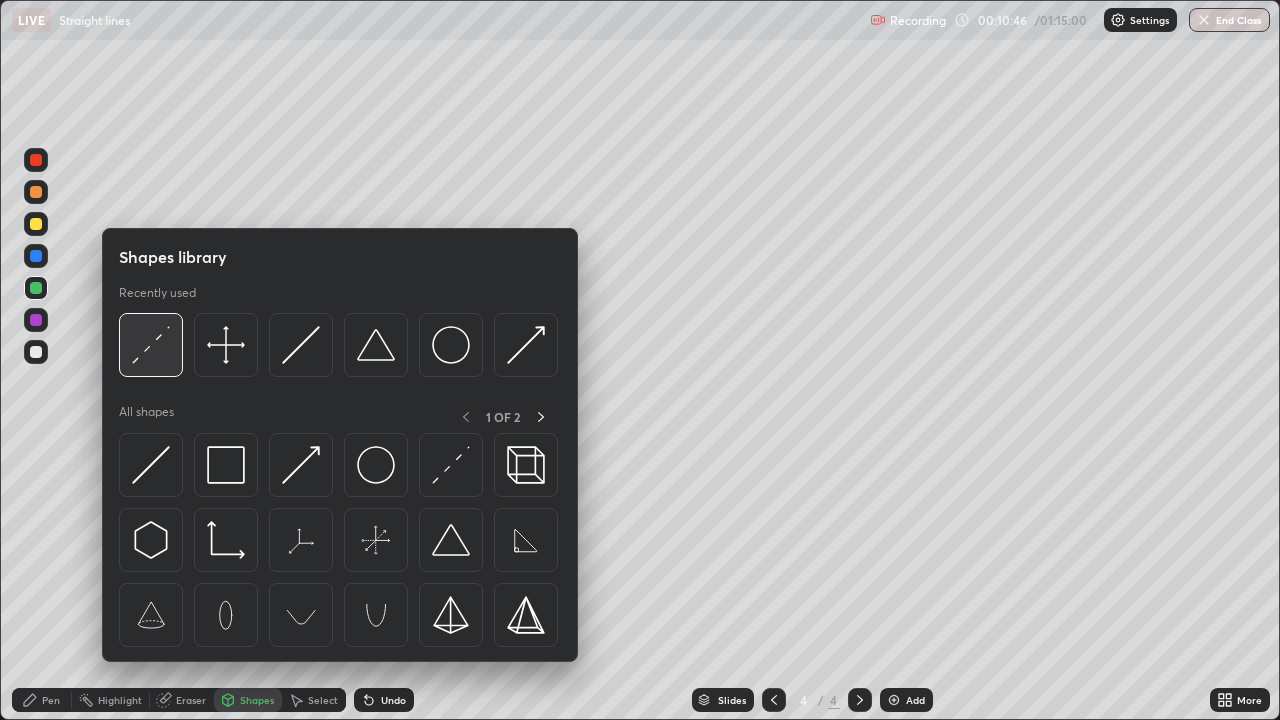 click at bounding box center (151, 345) 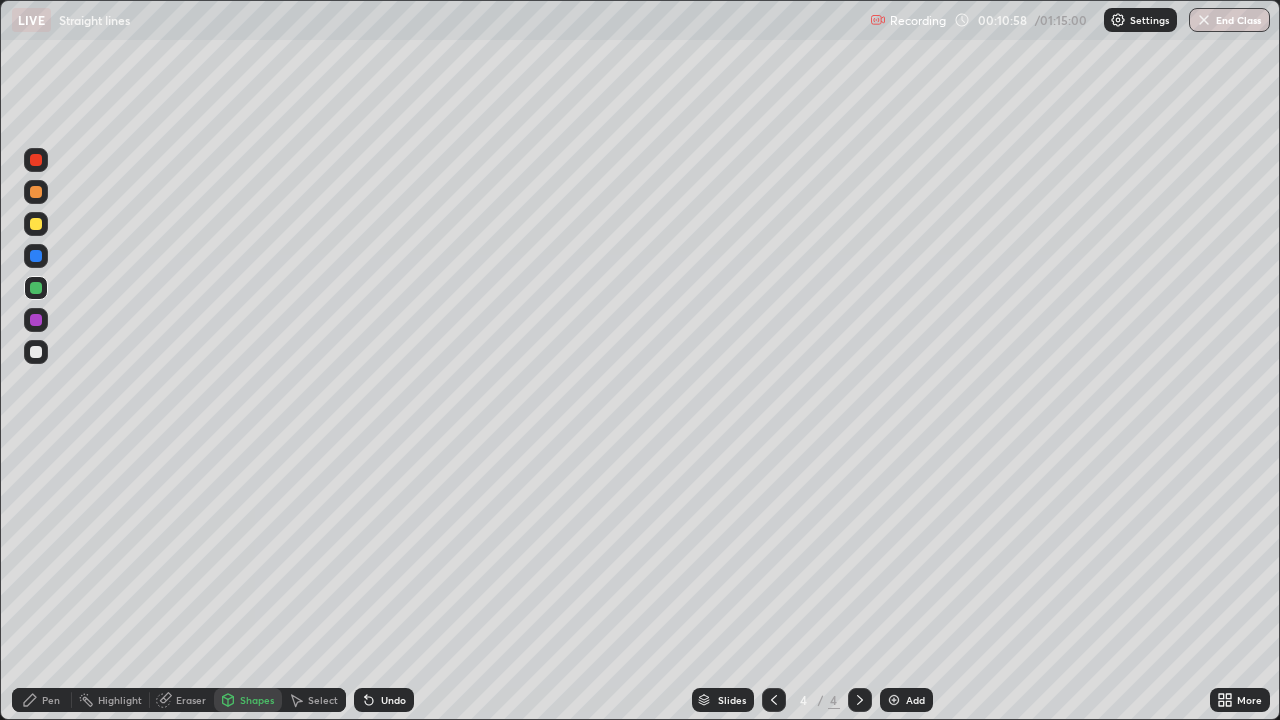 click at bounding box center [36, 352] 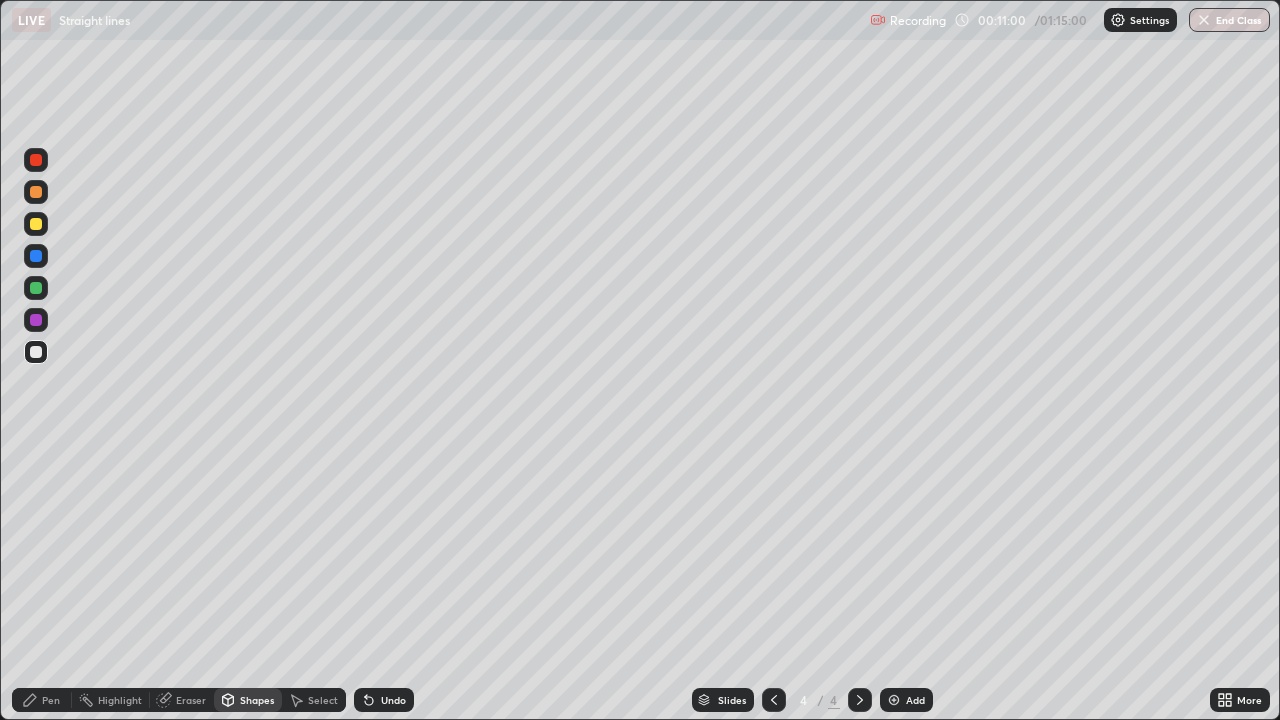 click on "Pen" at bounding box center [42, 700] 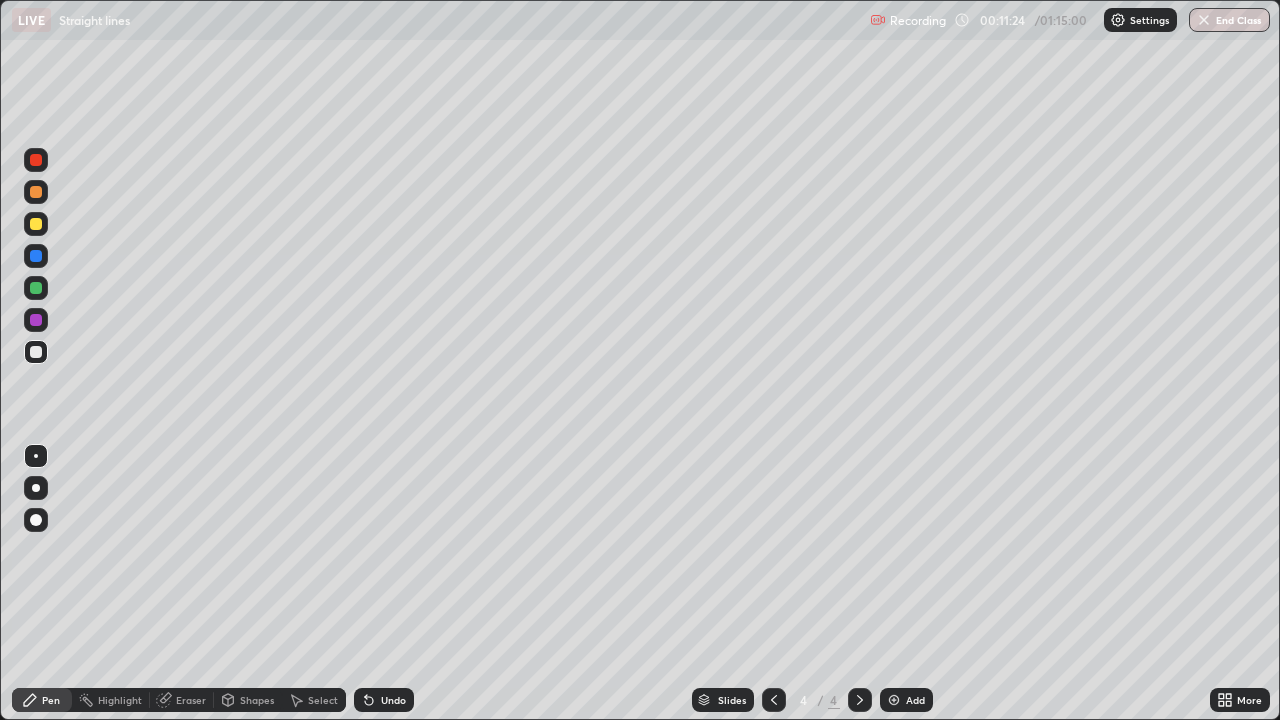click 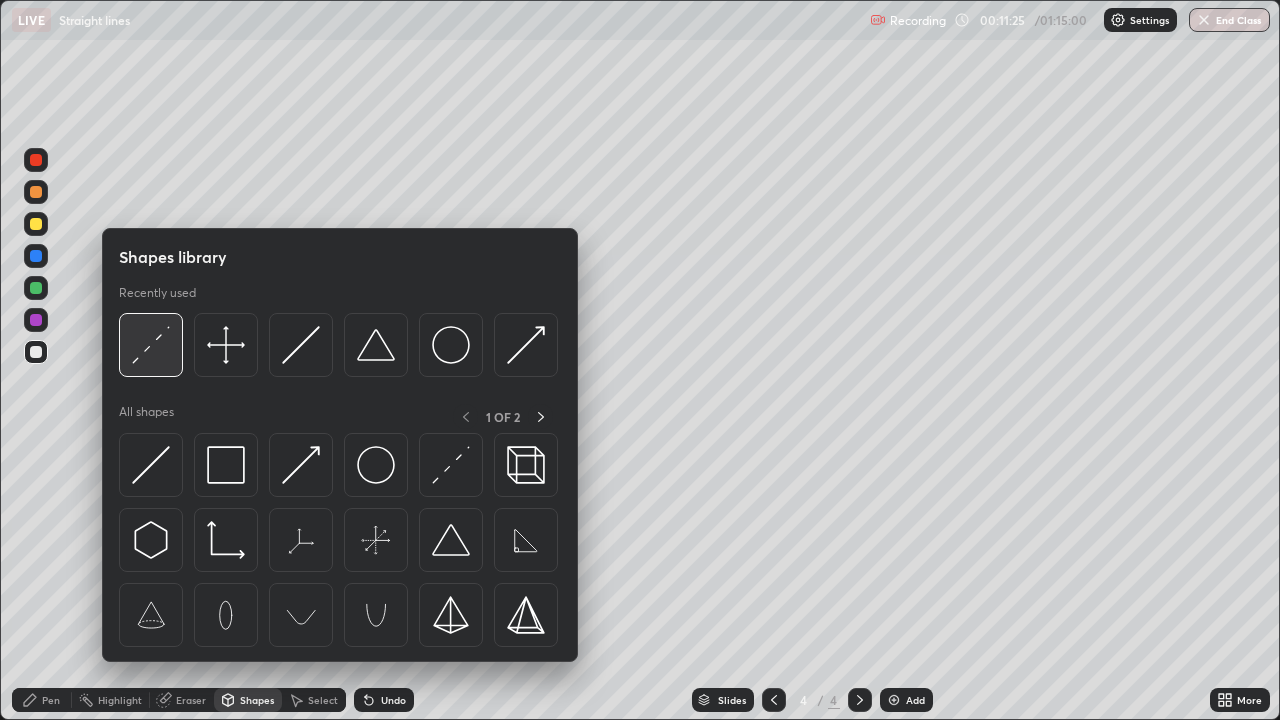 click at bounding box center (151, 345) 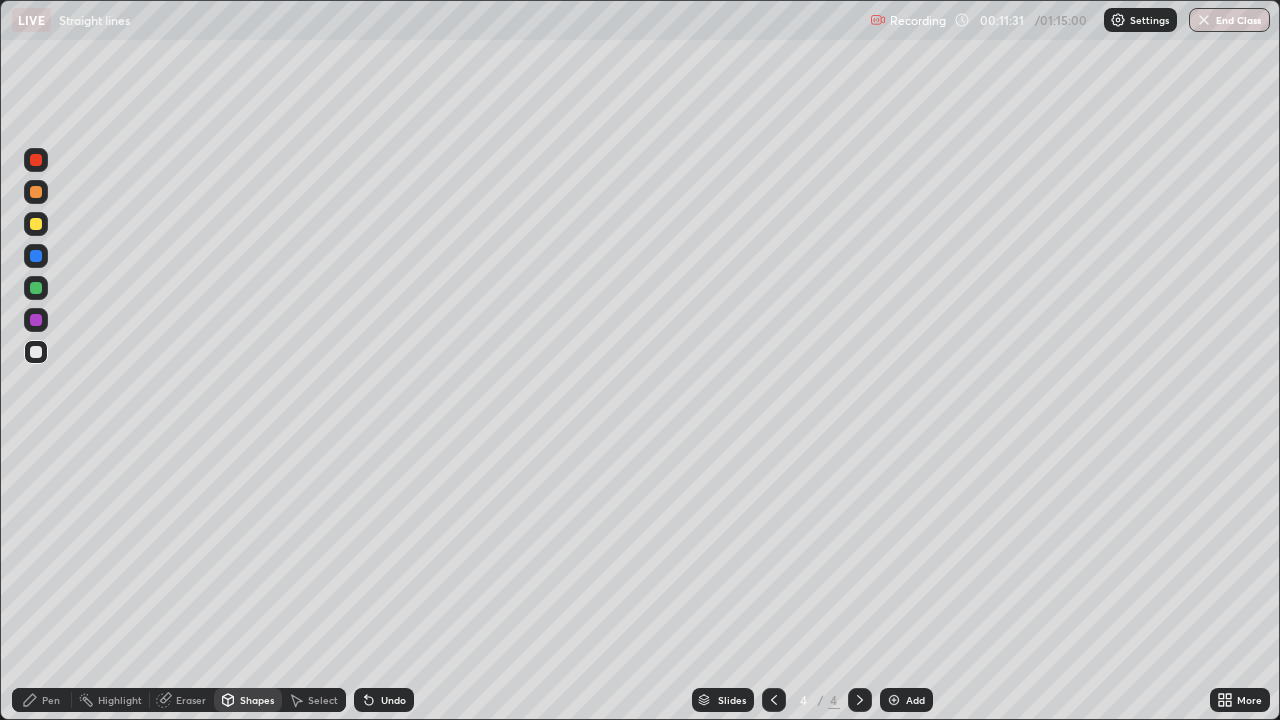 click on "Pen" at bounding box center [42, 700] 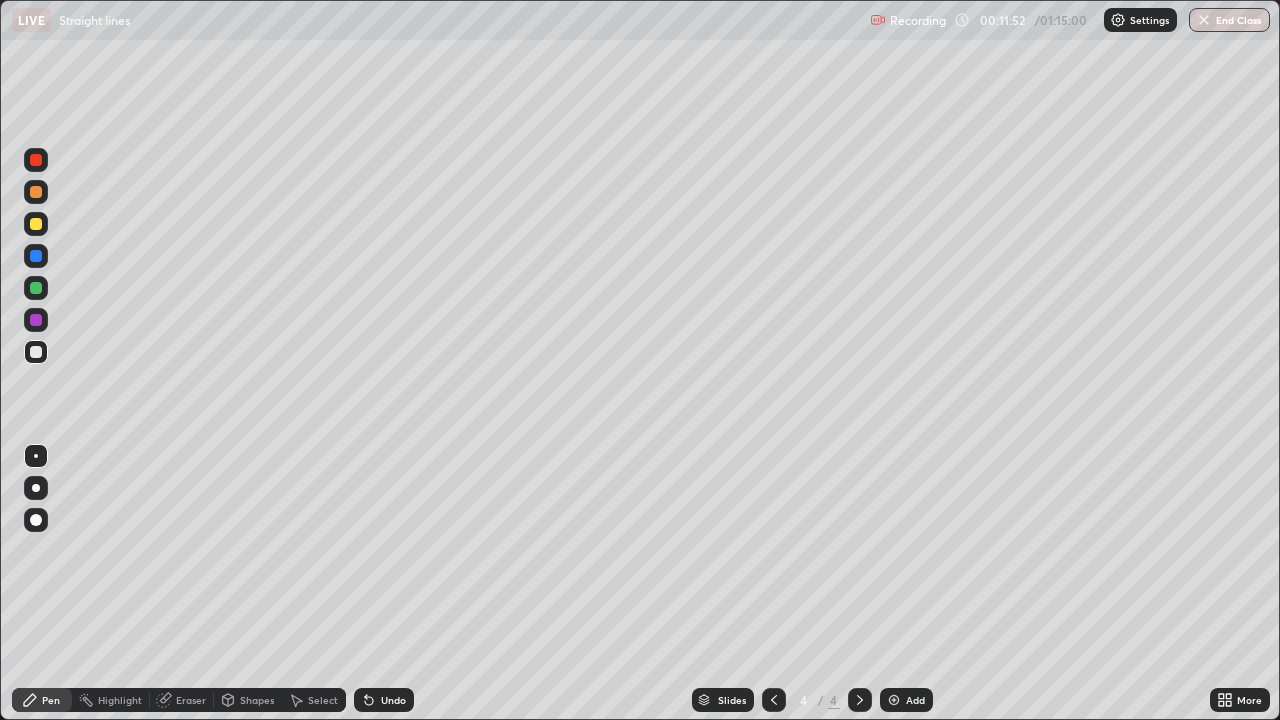 click at bounding box center (36, 224) 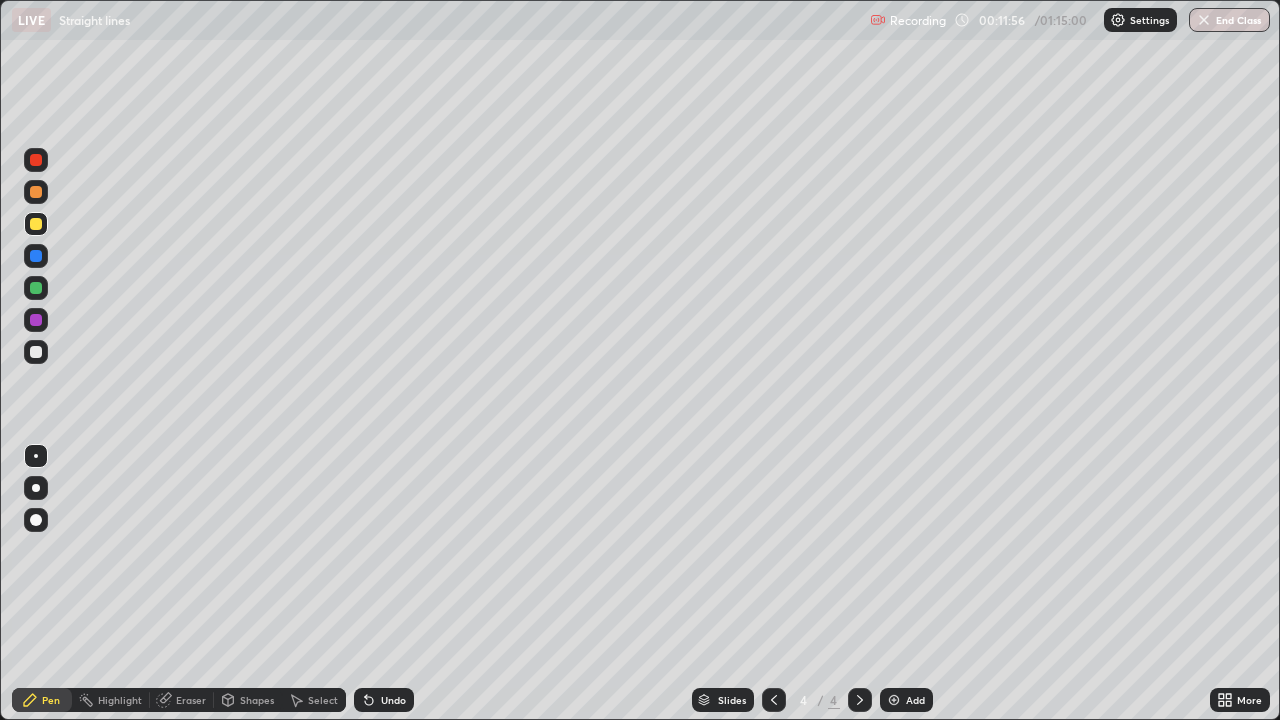 click on "Shapes" at bounding box center [248, 700] 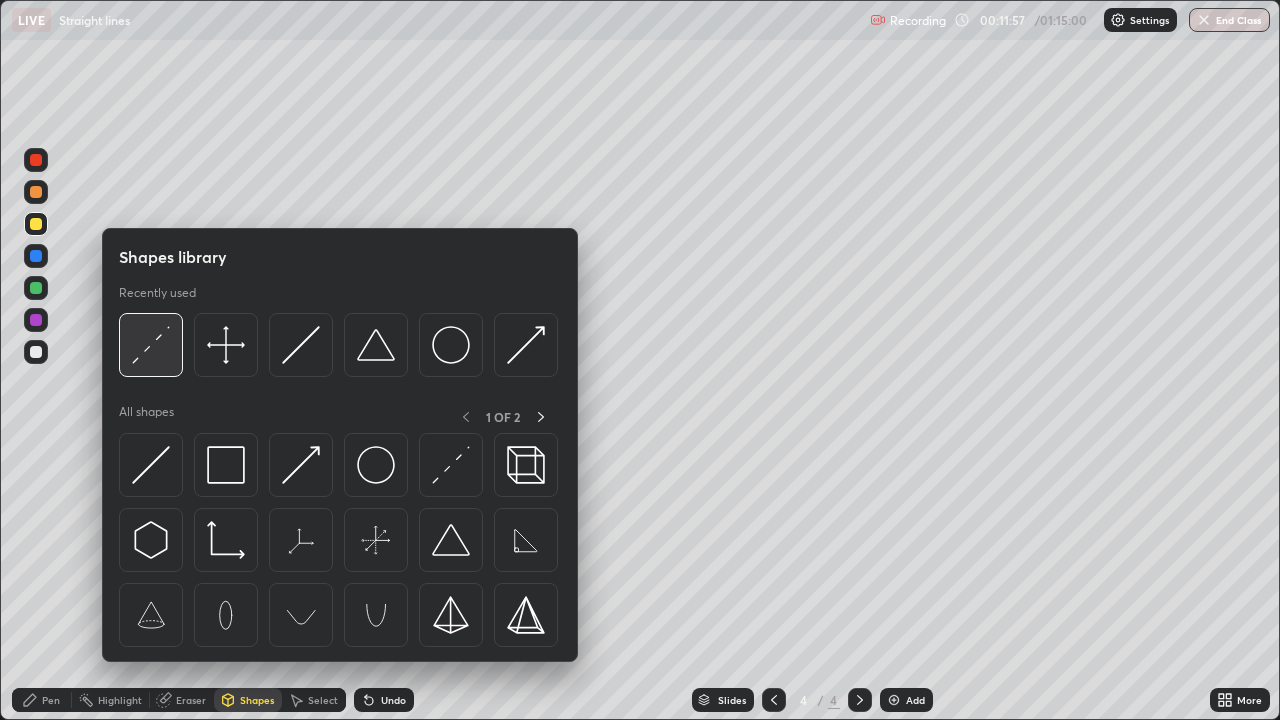click at bounding box center [151, 345] 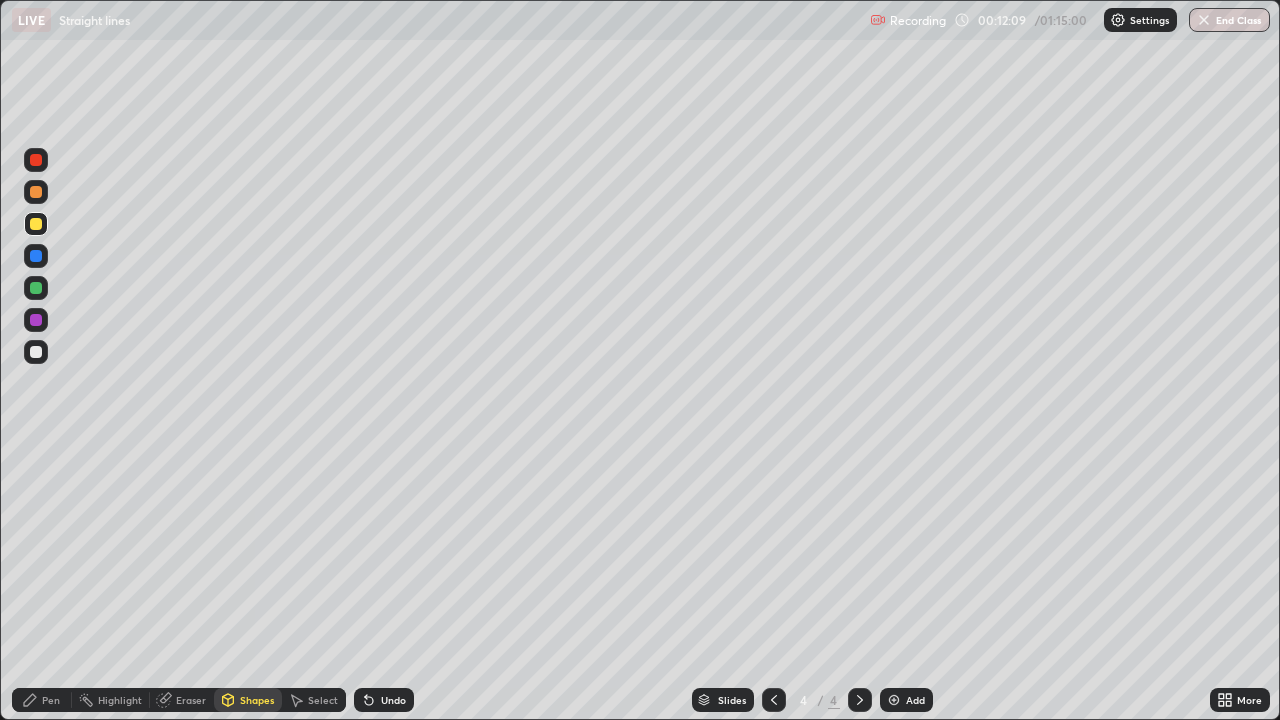click on "Pen" at bounding box center (51, 700) 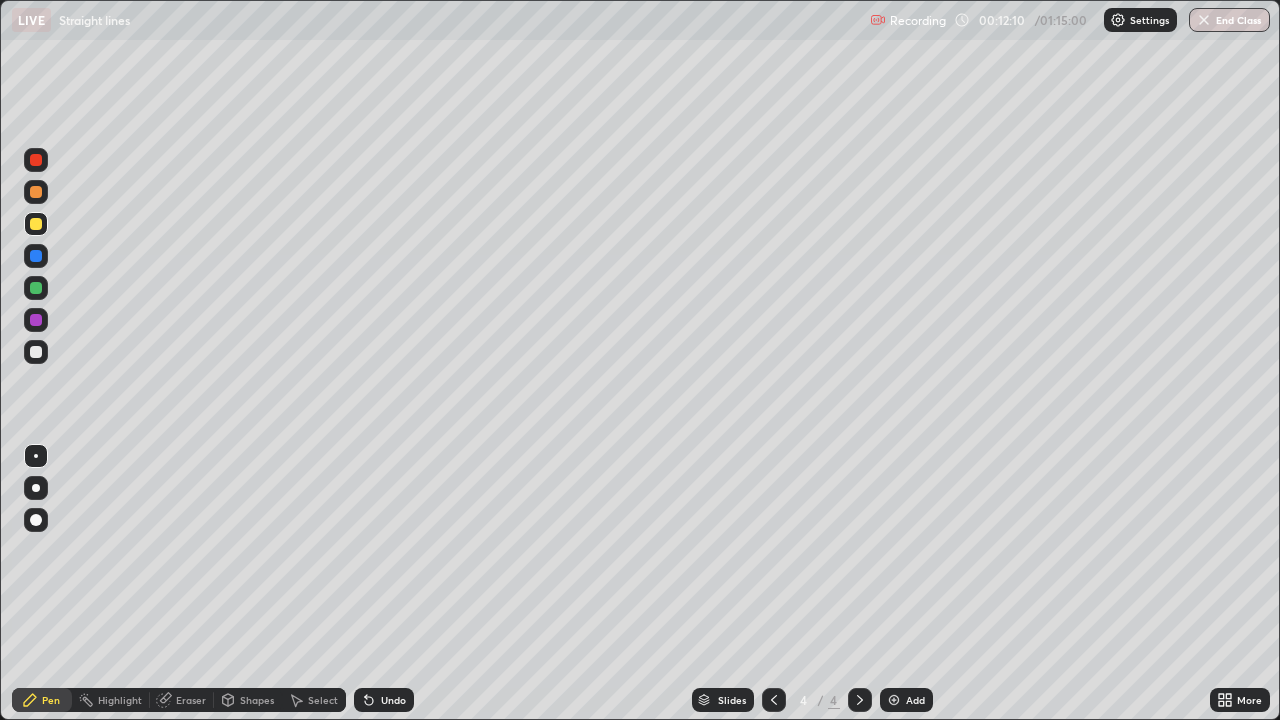 click at bounding box center (36, 256) 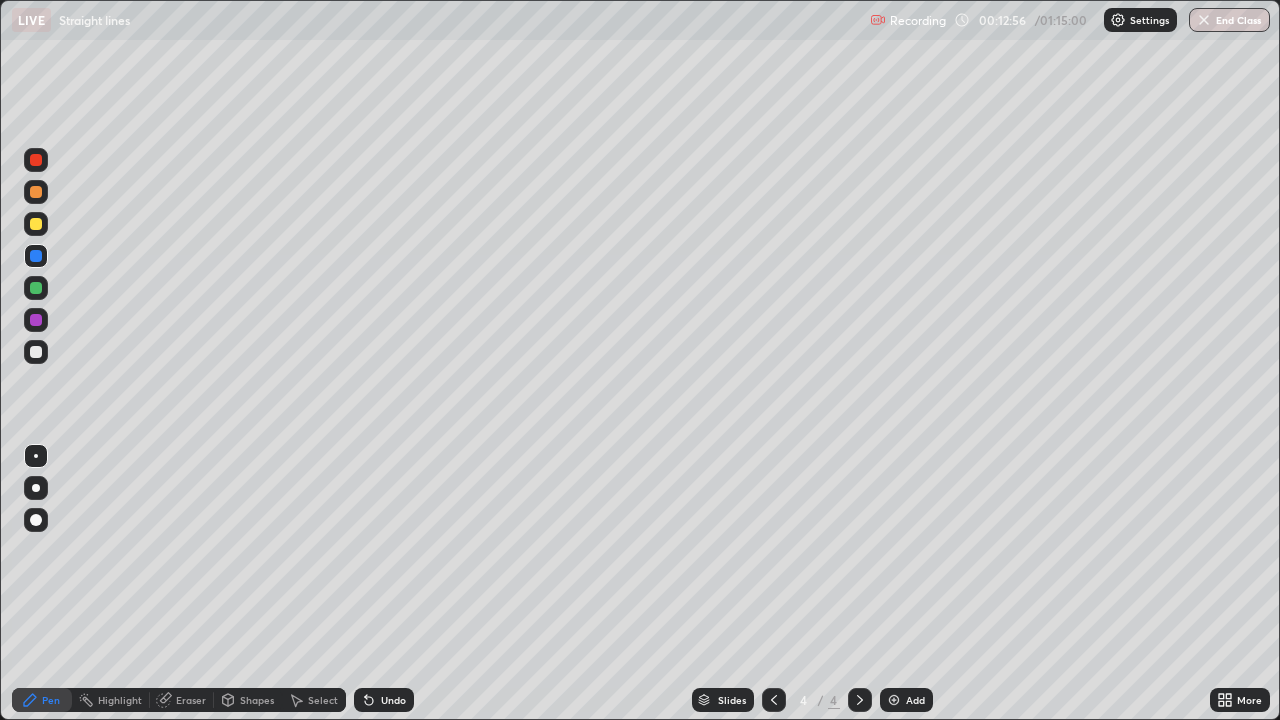 click at bounding box center [36, 288] 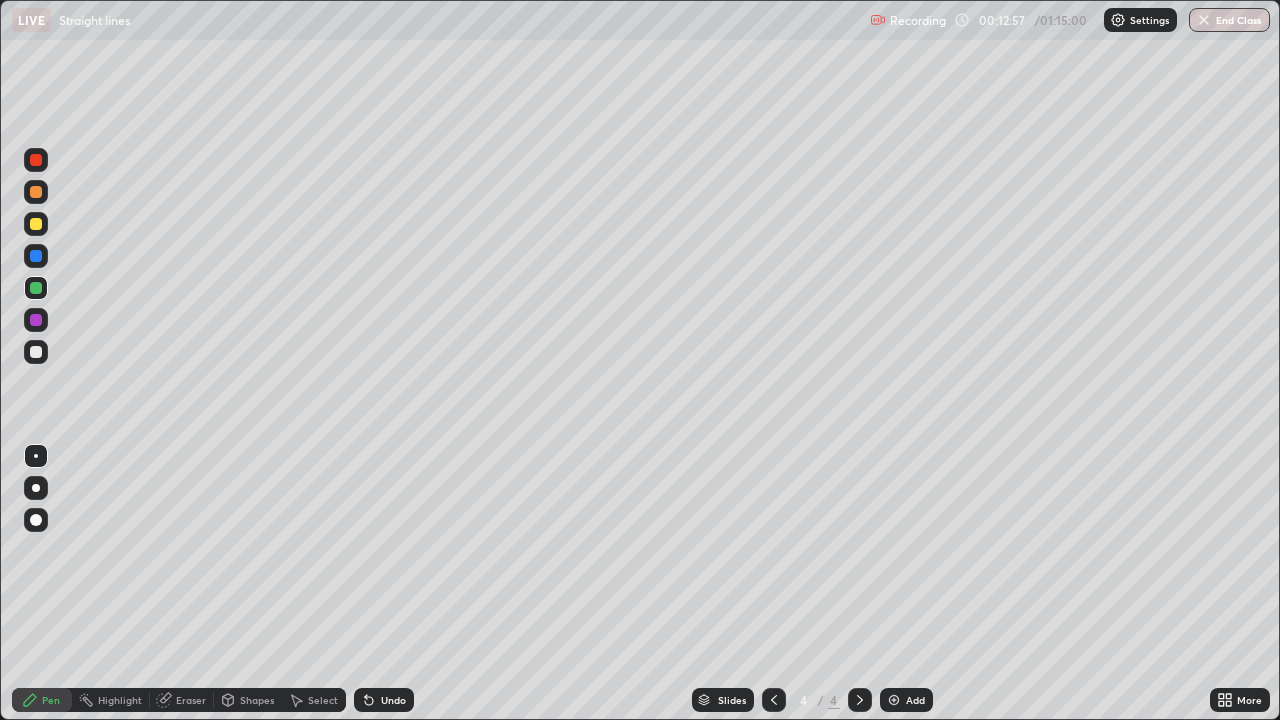 click on "Shapes" at bounding box center (257, 700) 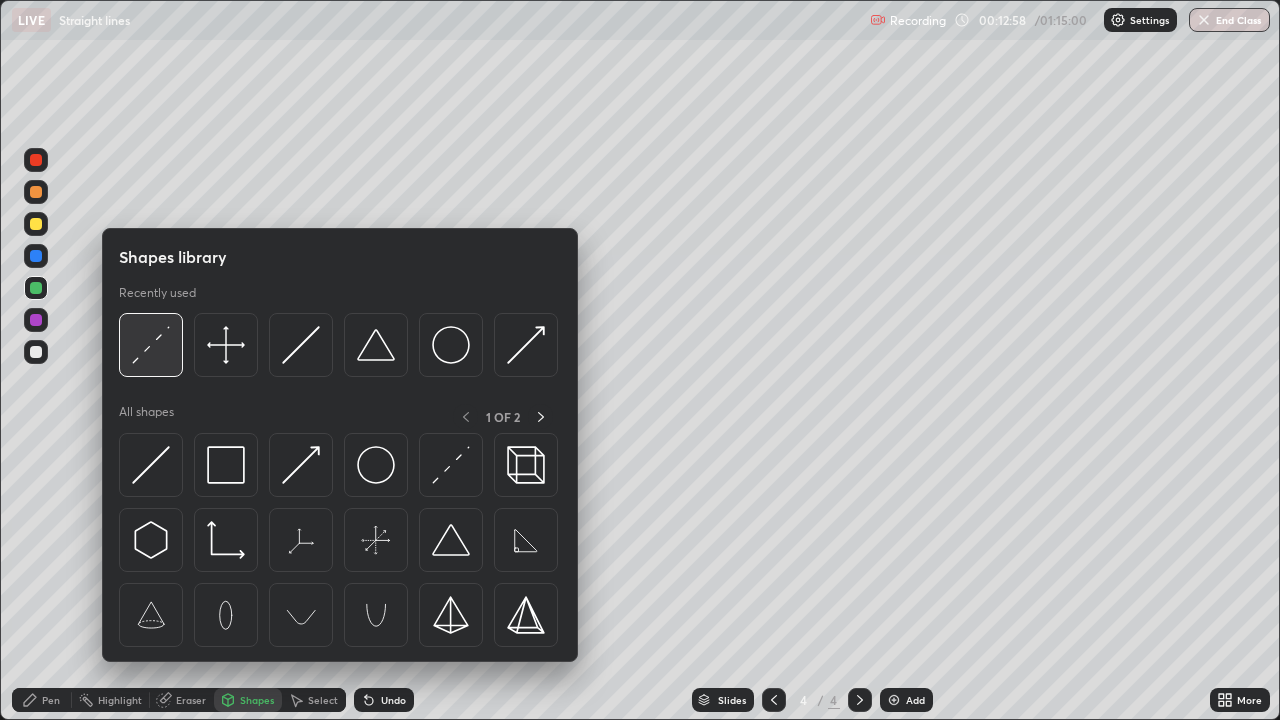 click at bounding box center (151, 345) 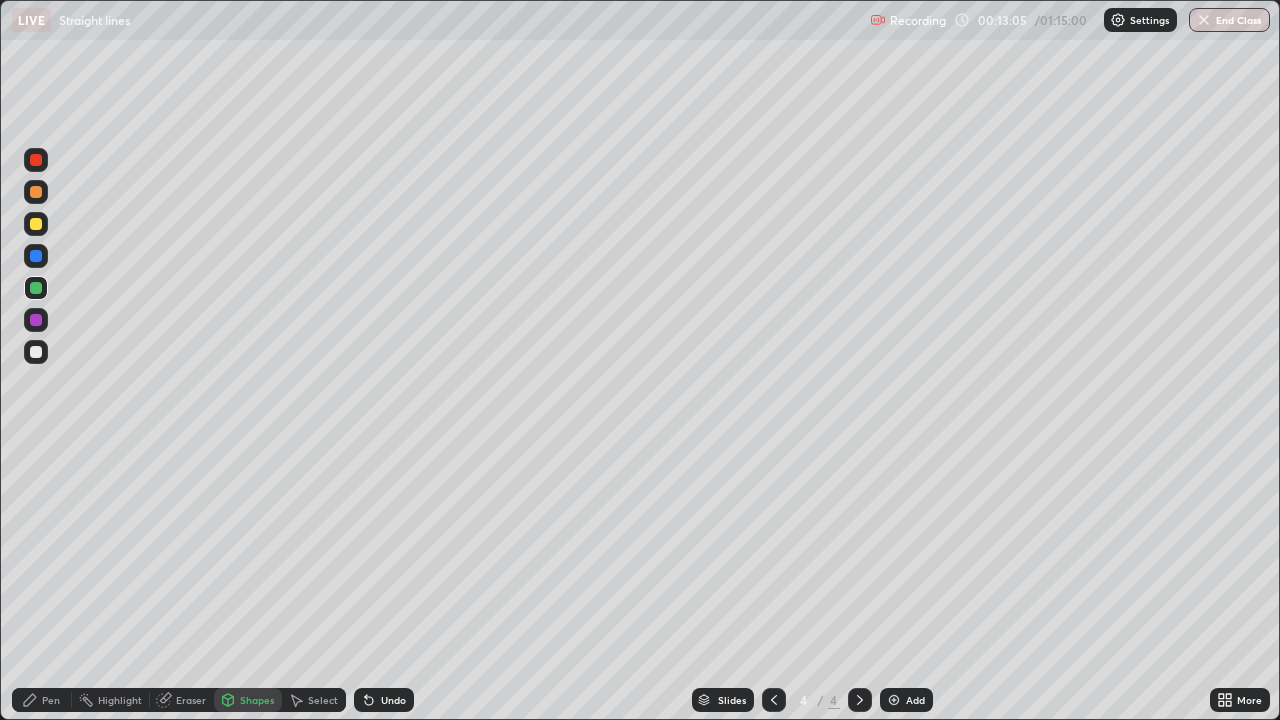 click on "Pen" at bounding box center (42, 700) 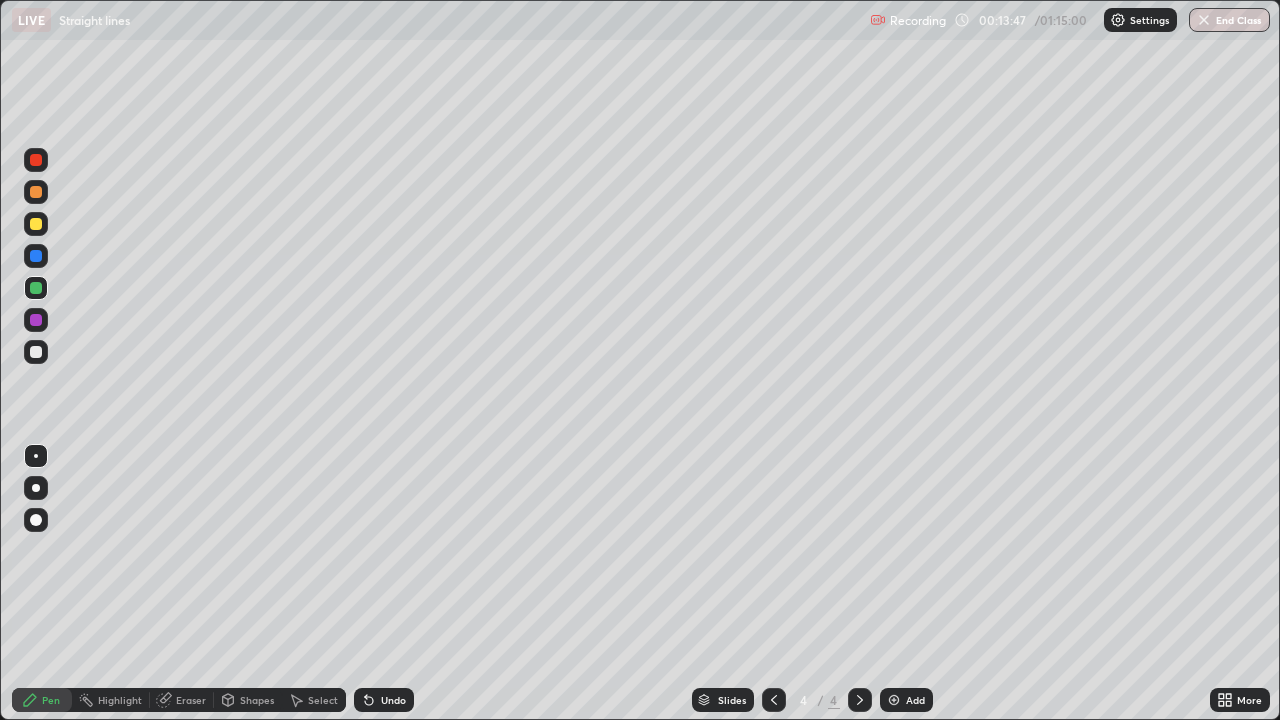 click on "Add" at bounding box center (906, 700) 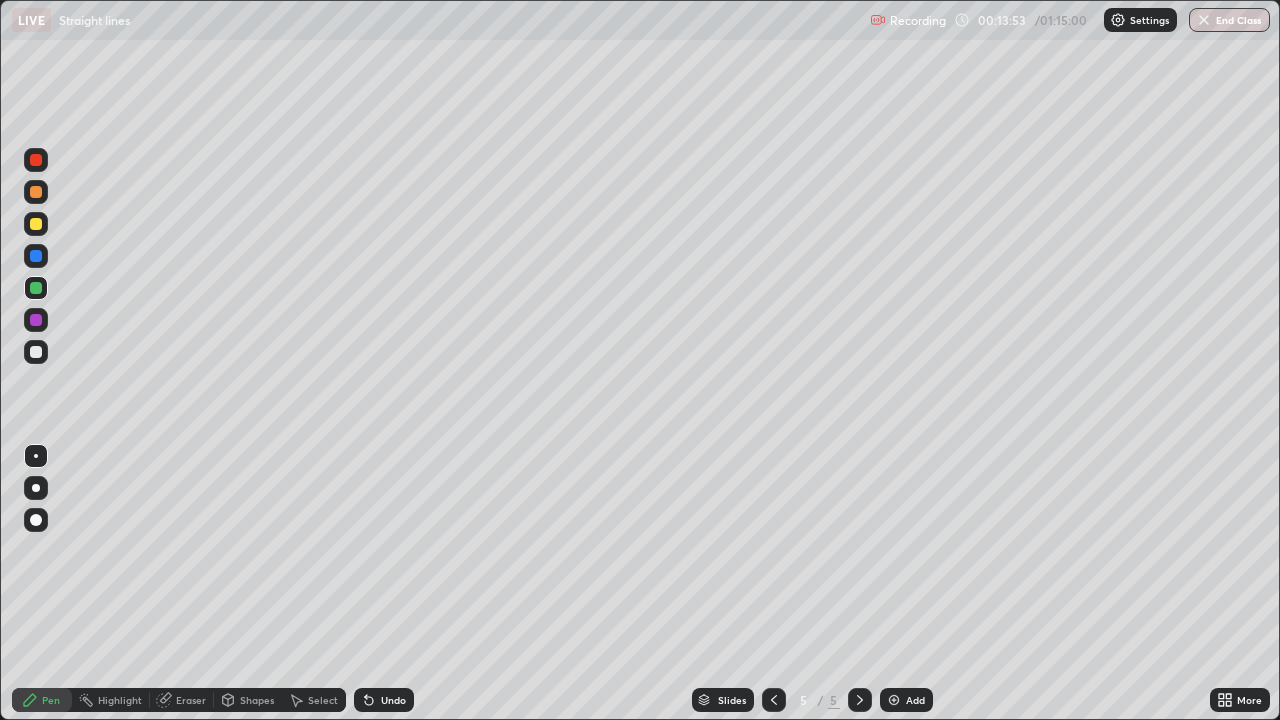 click on "Shapes" at bounding box center [257, 700] 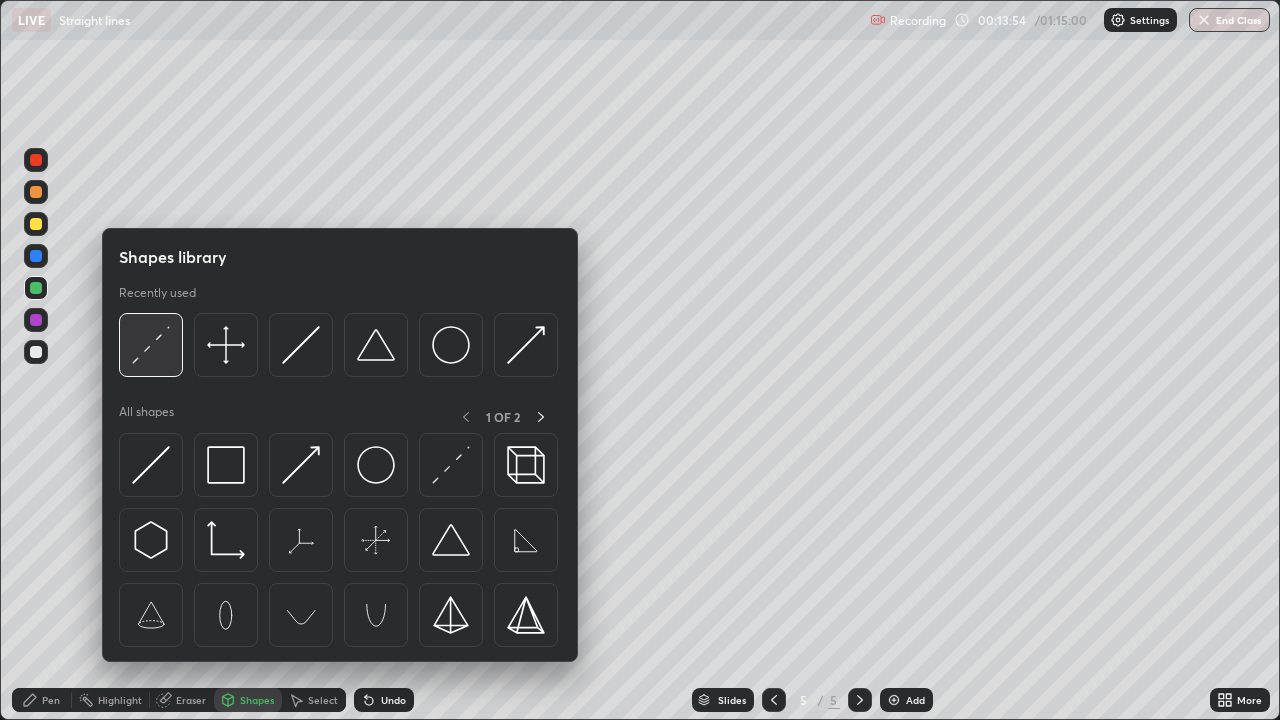 click at bounding box center [151, 345] 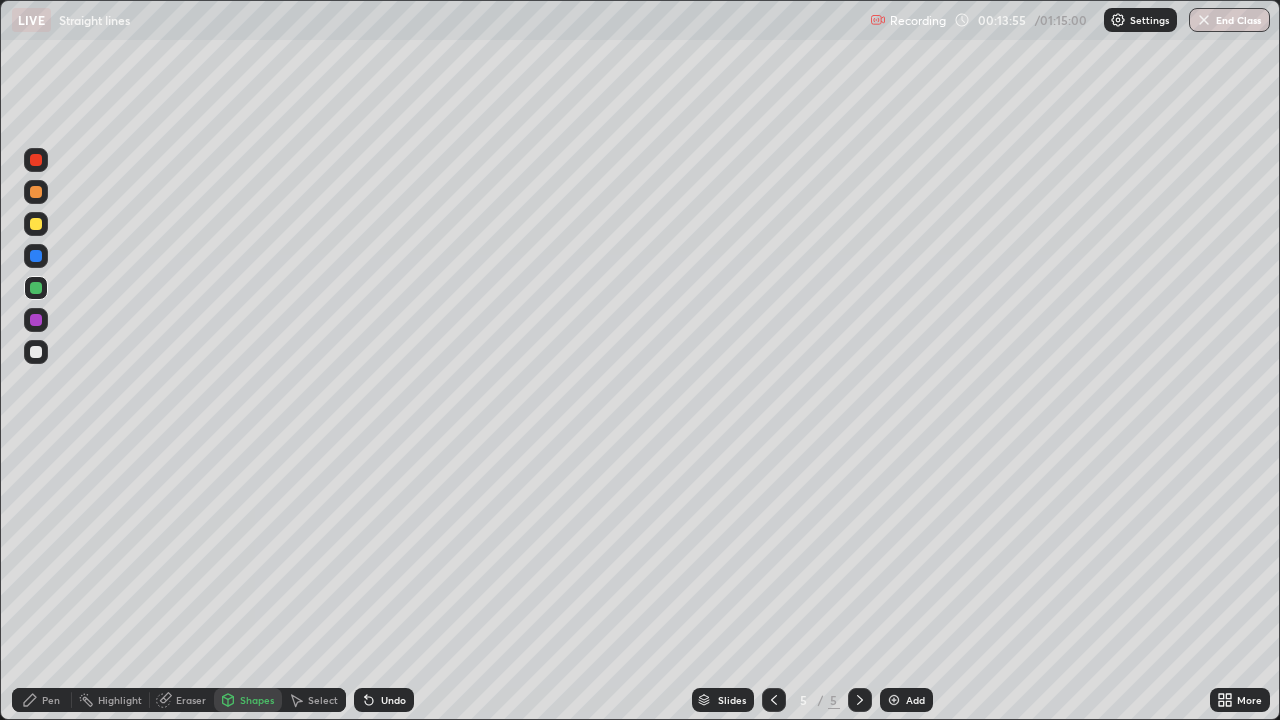 click at bounding box center [36, 352] 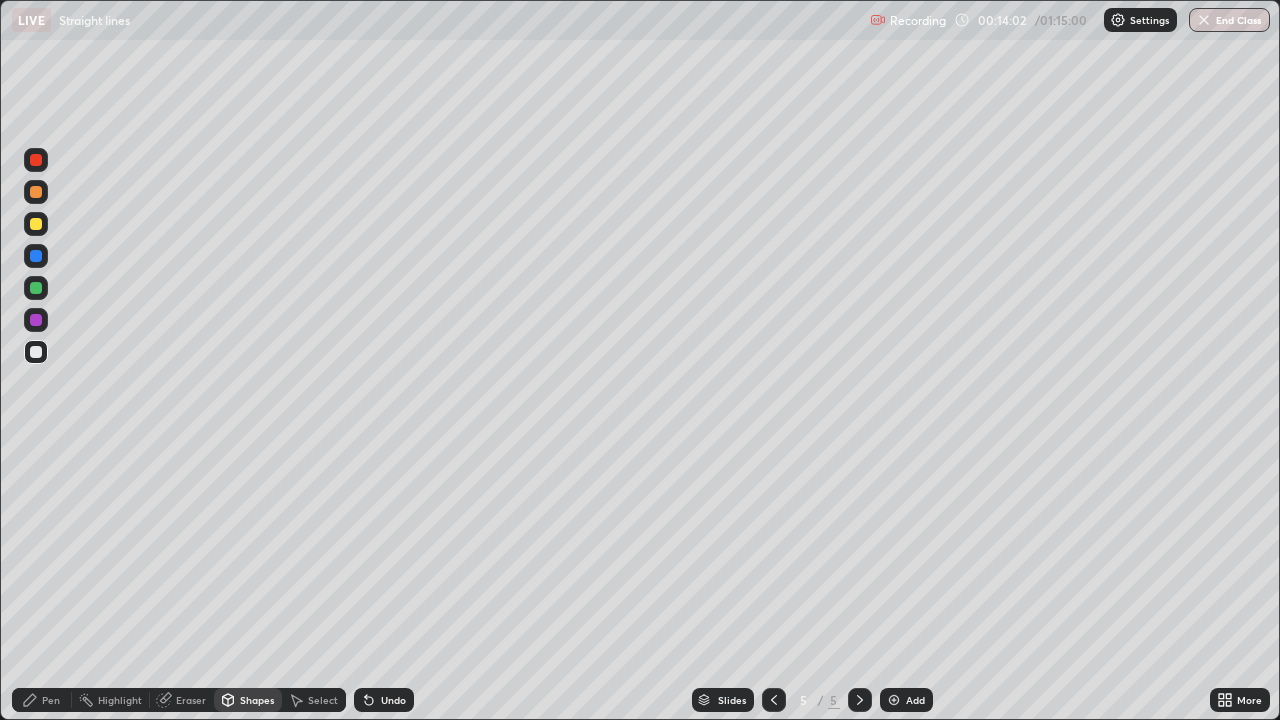 click on "Pen" at bounding box center (51, 700) 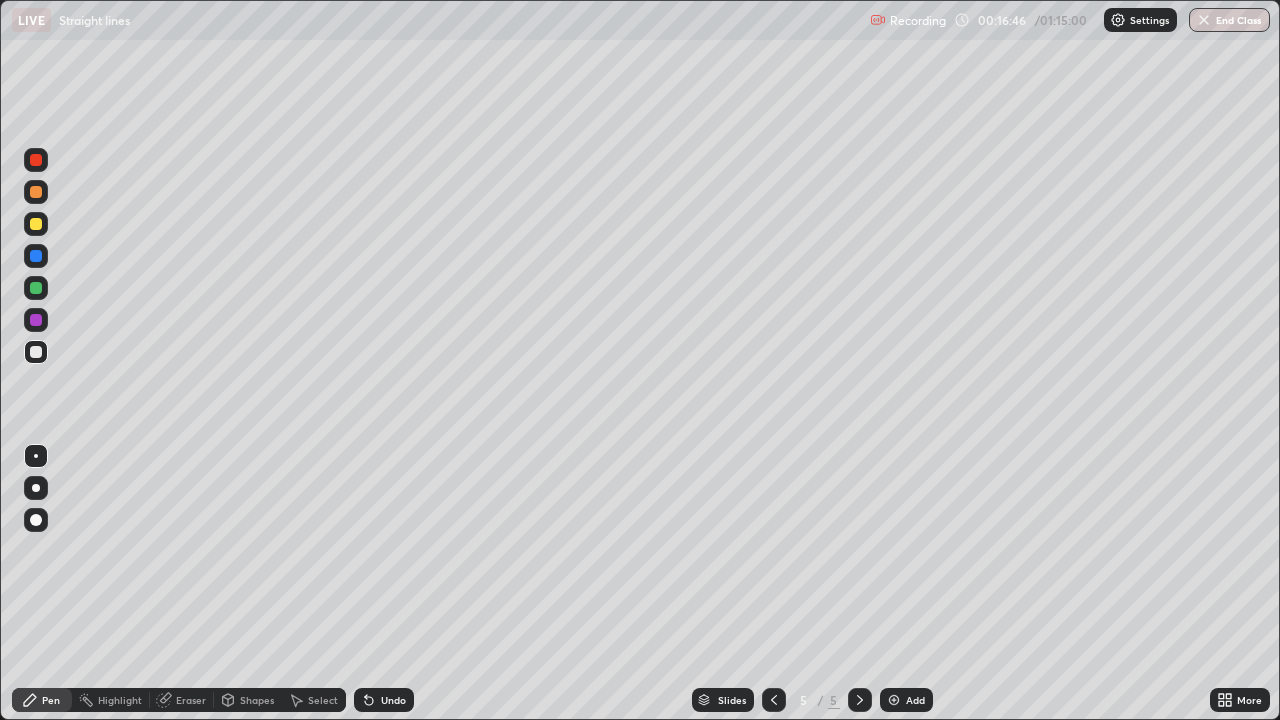 click at bounding box center (36, 288) 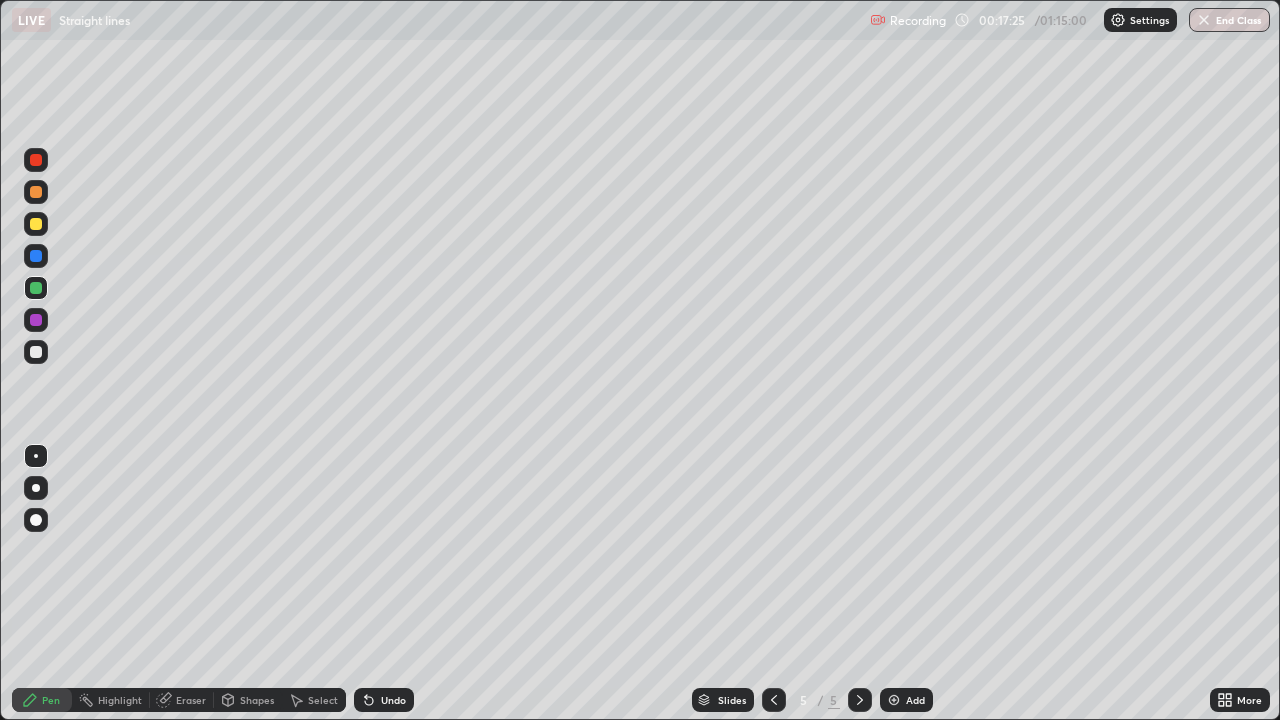 click 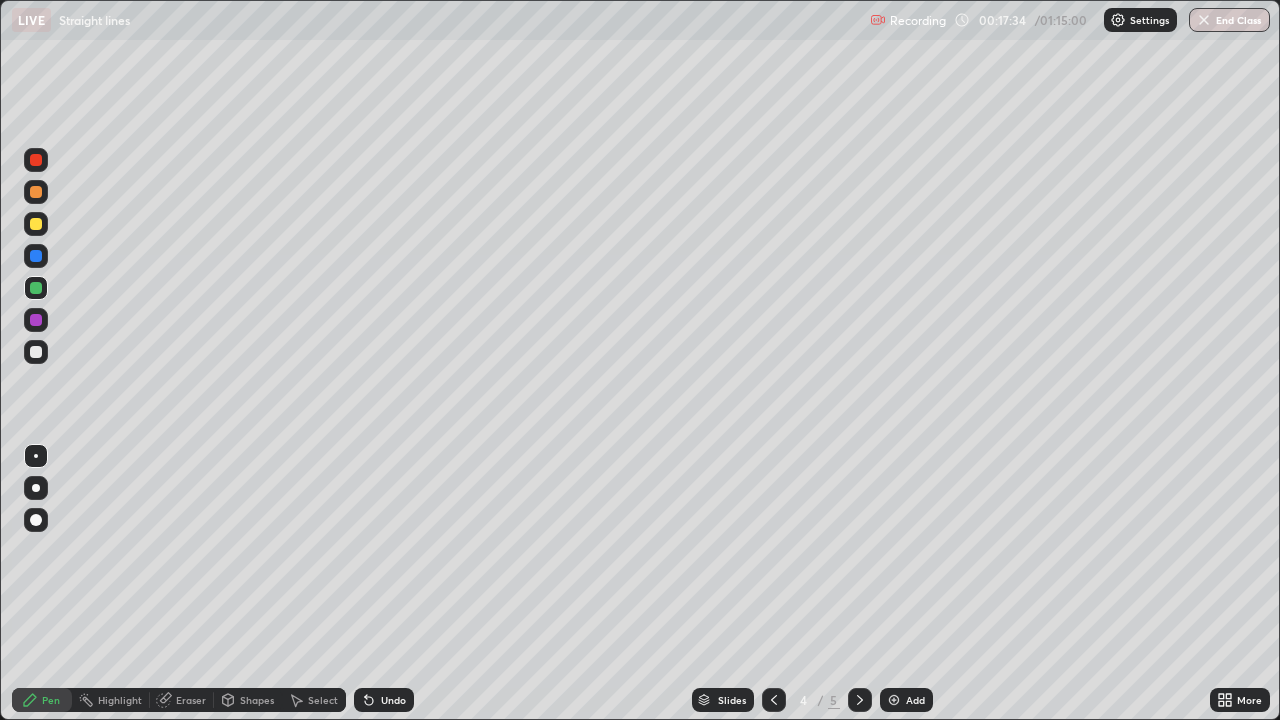 click 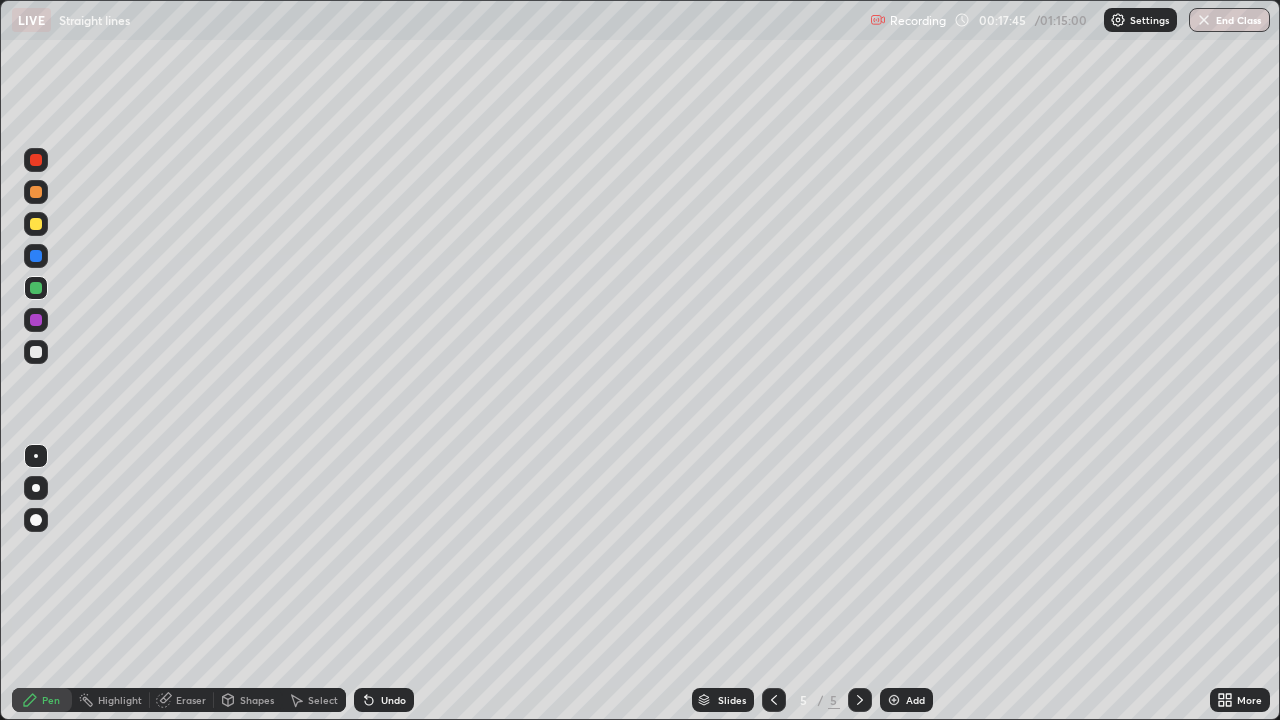 click 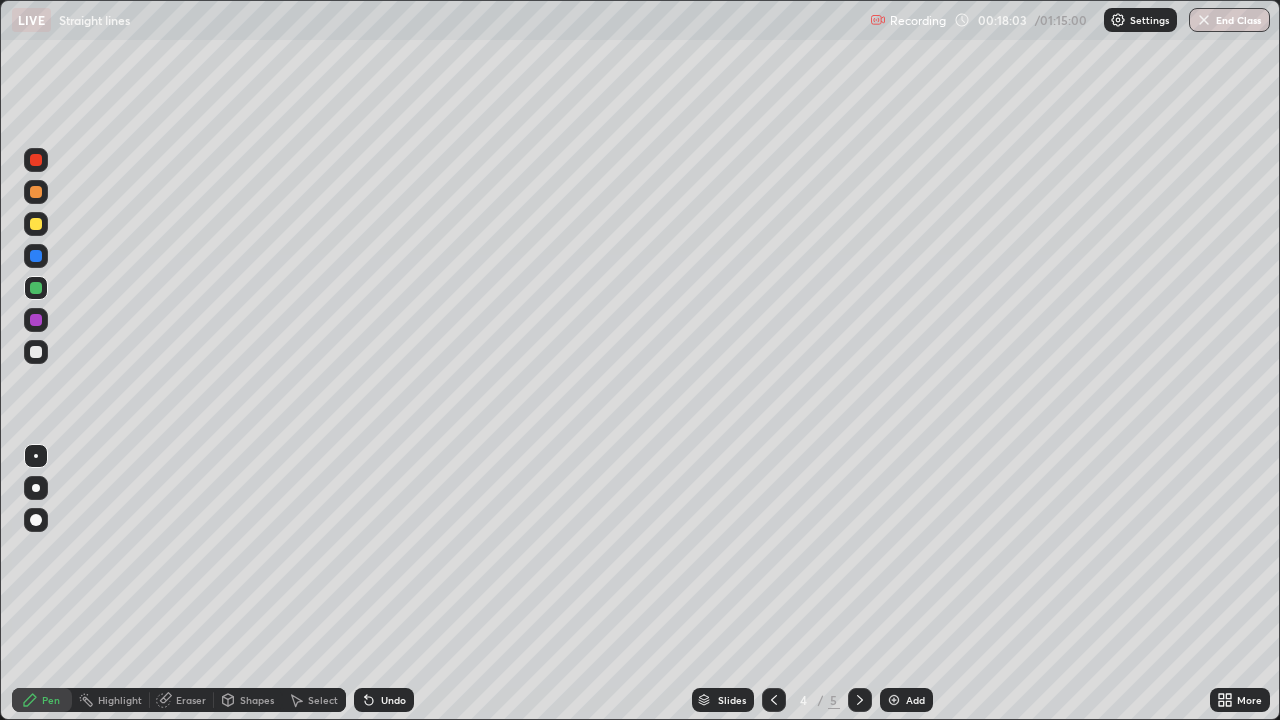 click at bounding box center (36, 256) 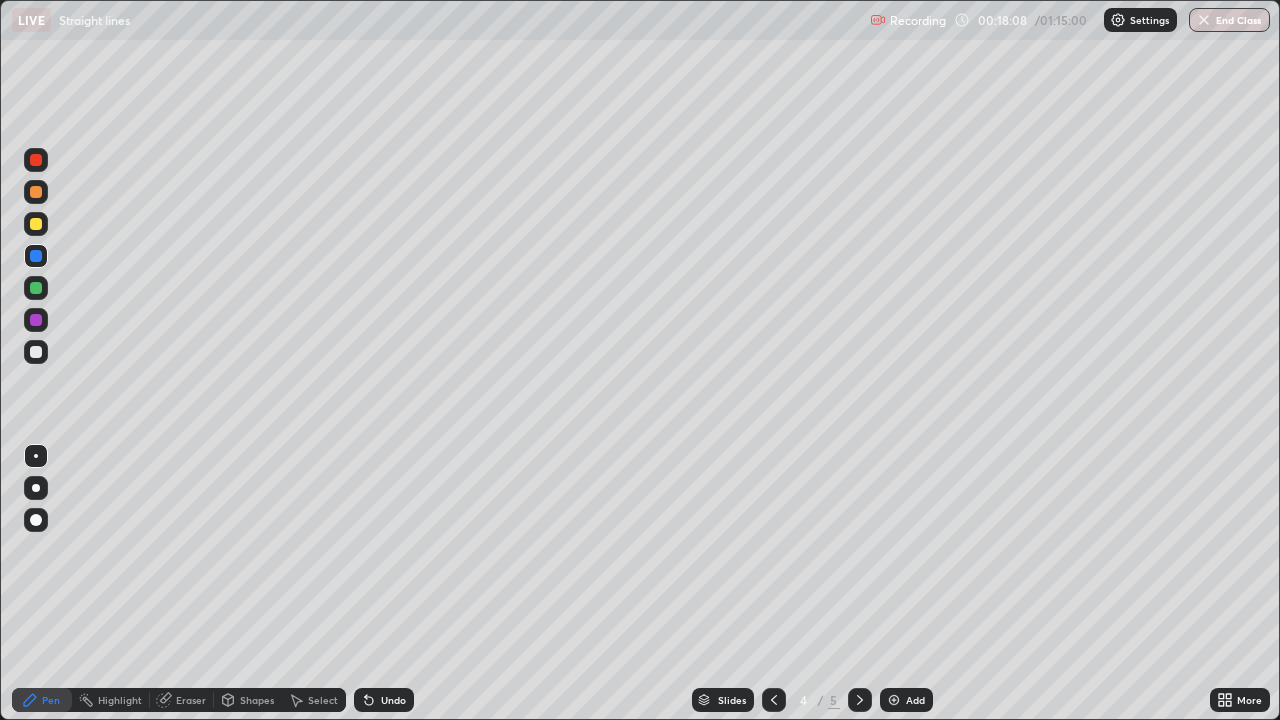 click on "Shapes" at bounding box center (257, 700) 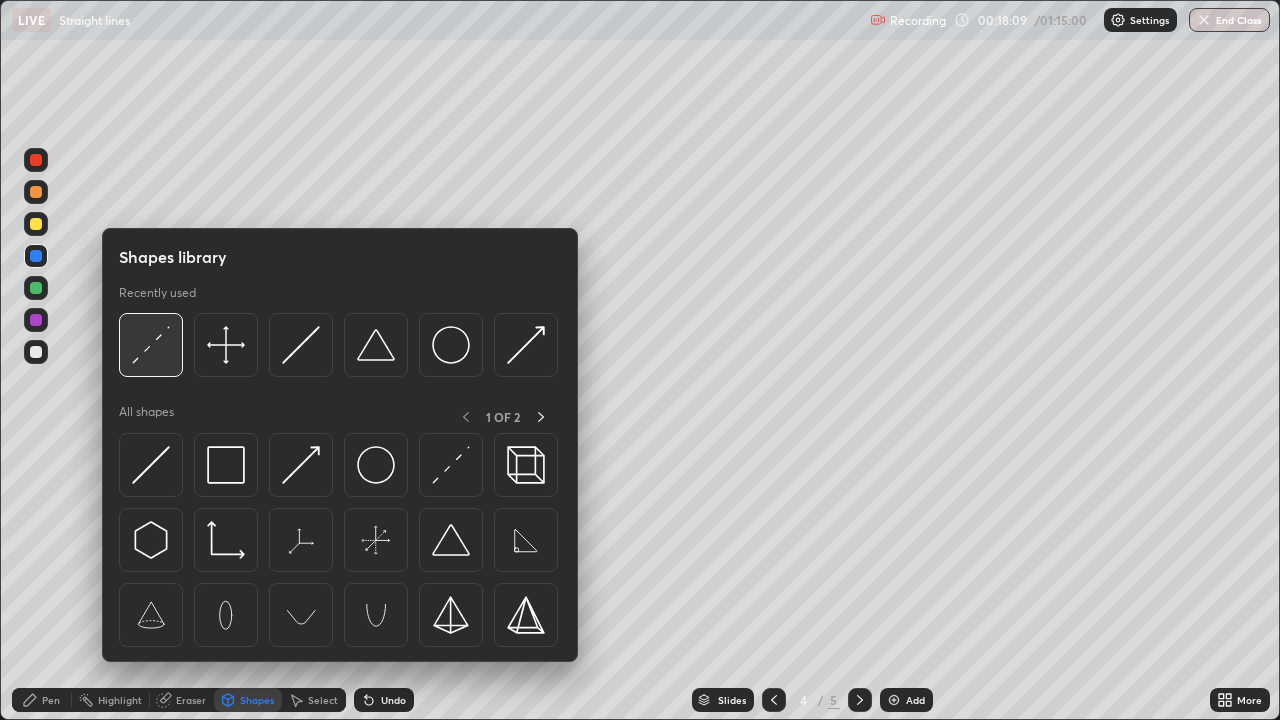 click at bounding box center (151, 345) 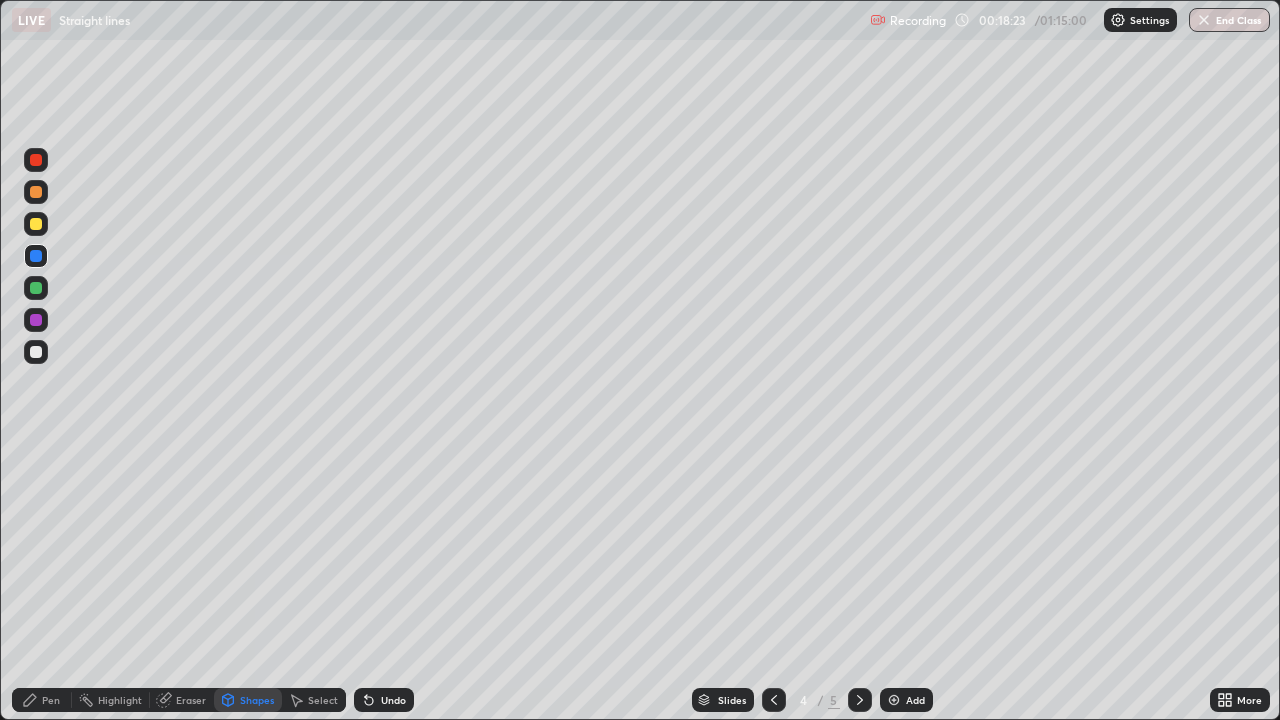 click at bounding box center [36, 320] 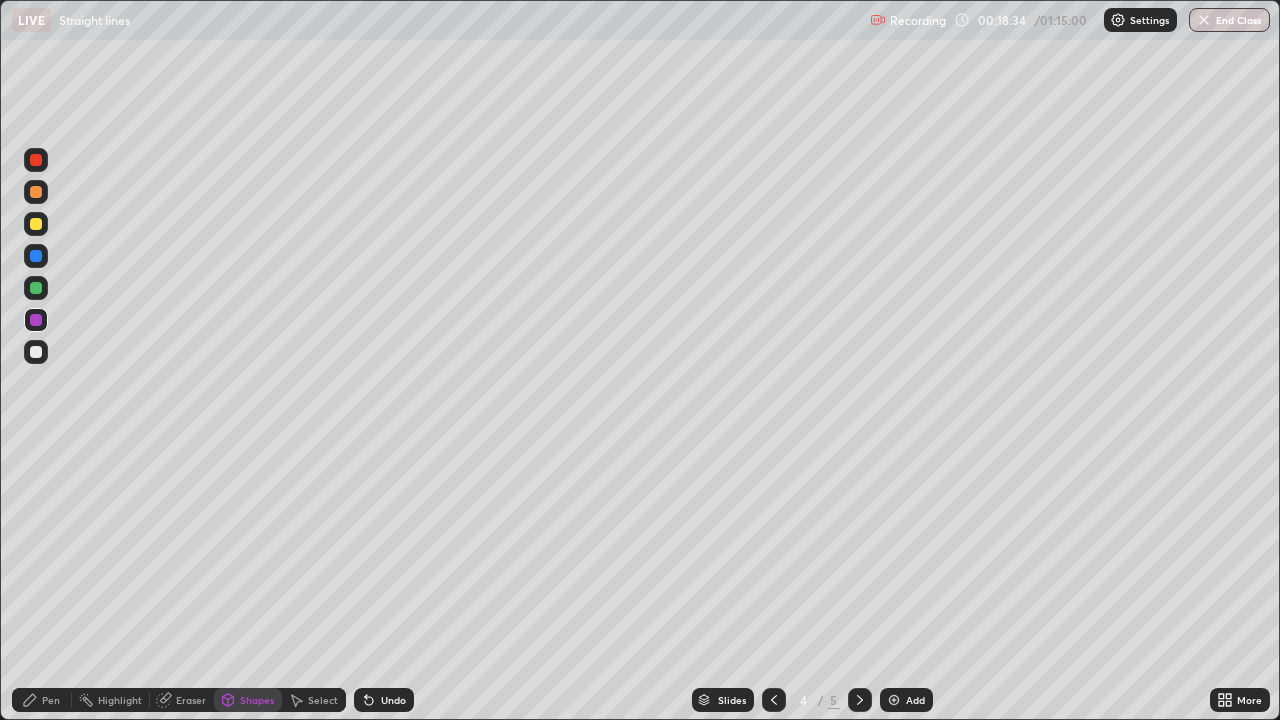 click on "Pen" at bounding box center [42, 700] 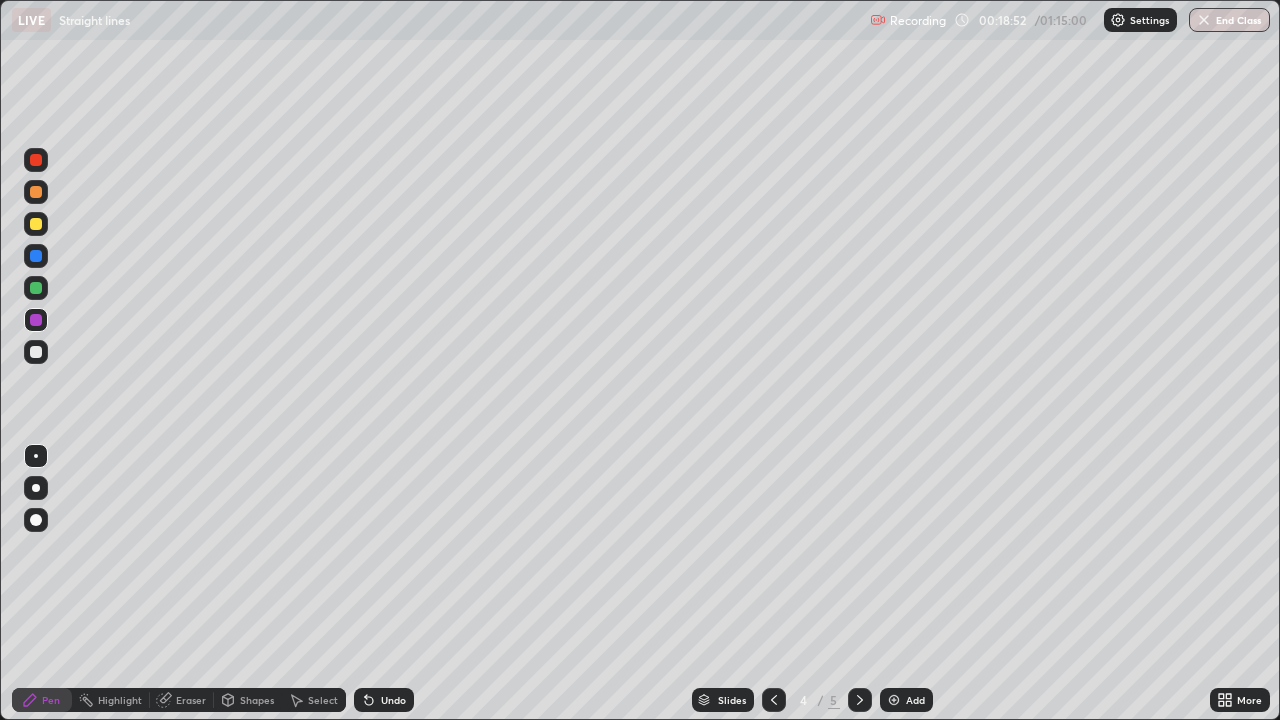 click on "Shapes" at bounding box center [257, 700] 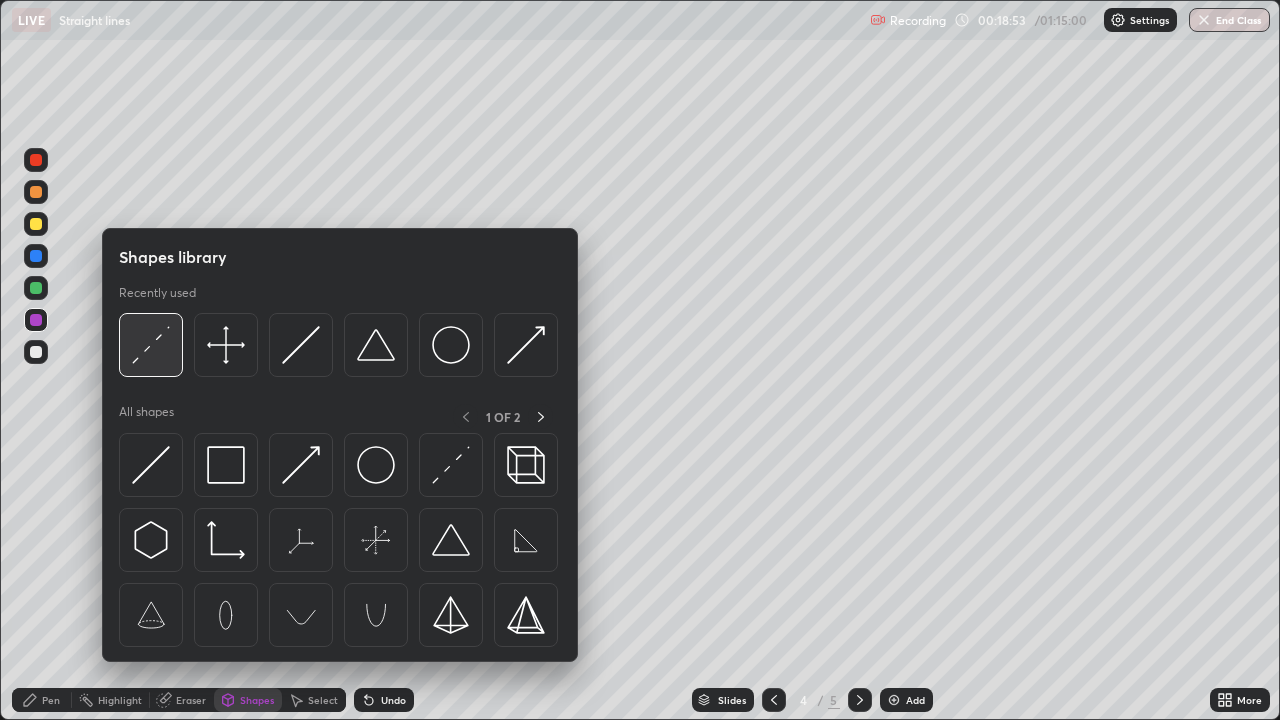 click at bounding box center (151, 345) 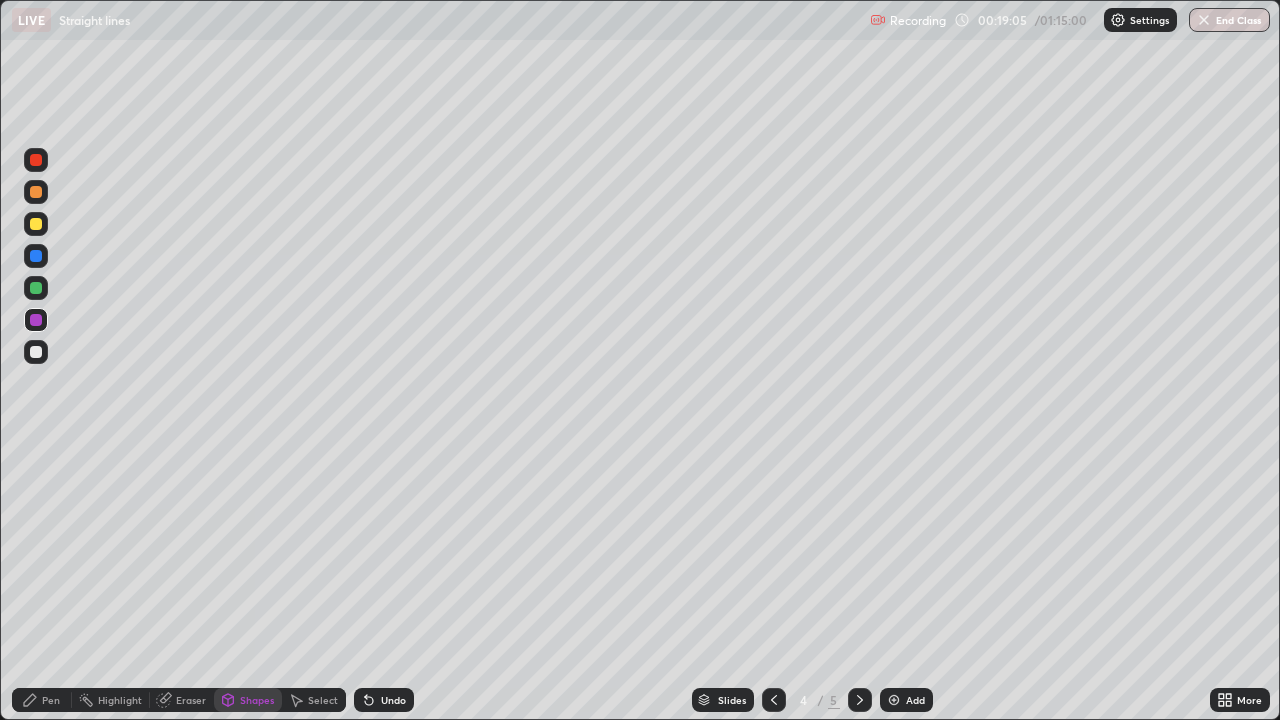 click on "Pen" at bounding box center (42, 700) 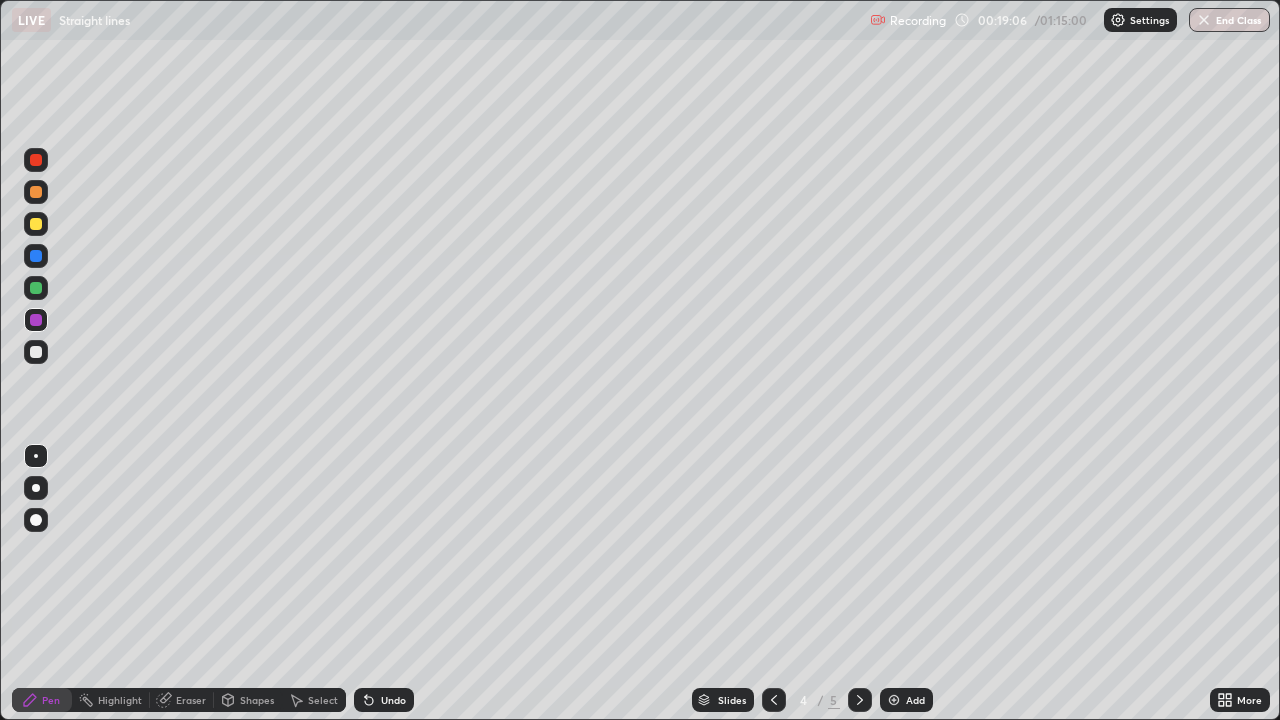 click at bounding box center [36, 288] 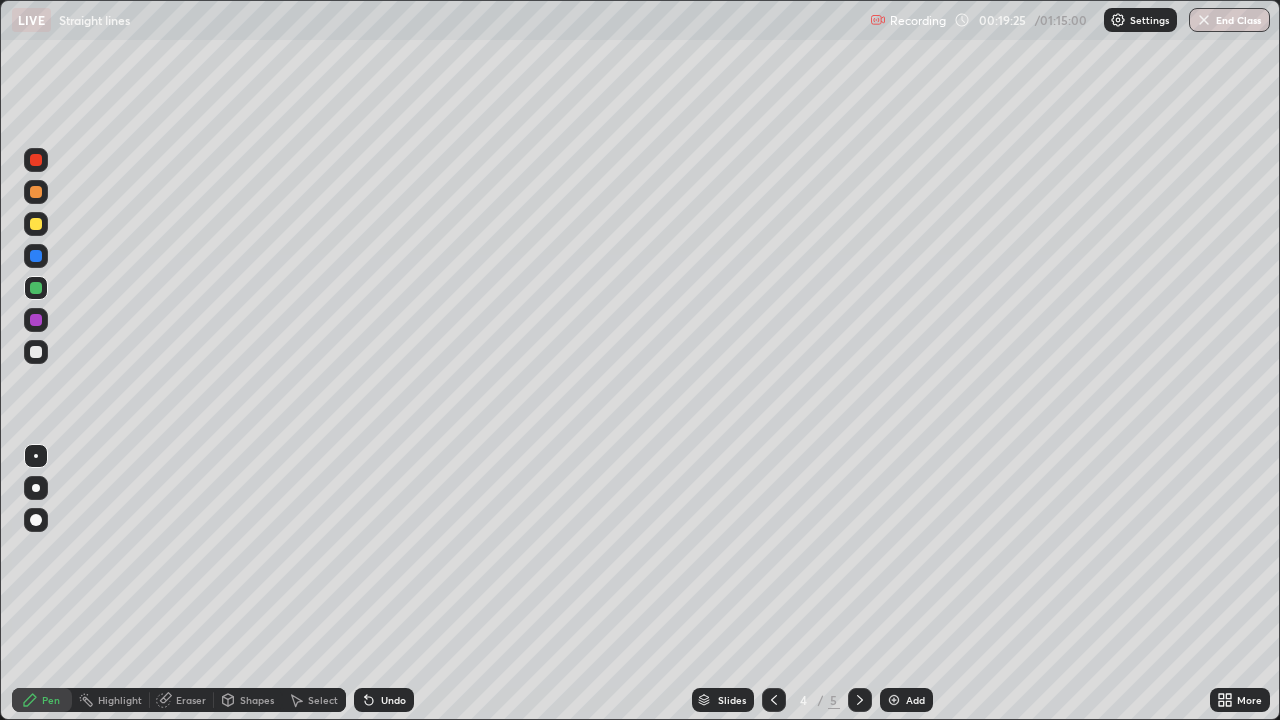 click on "Shapes" at bounding box center [248, 700] 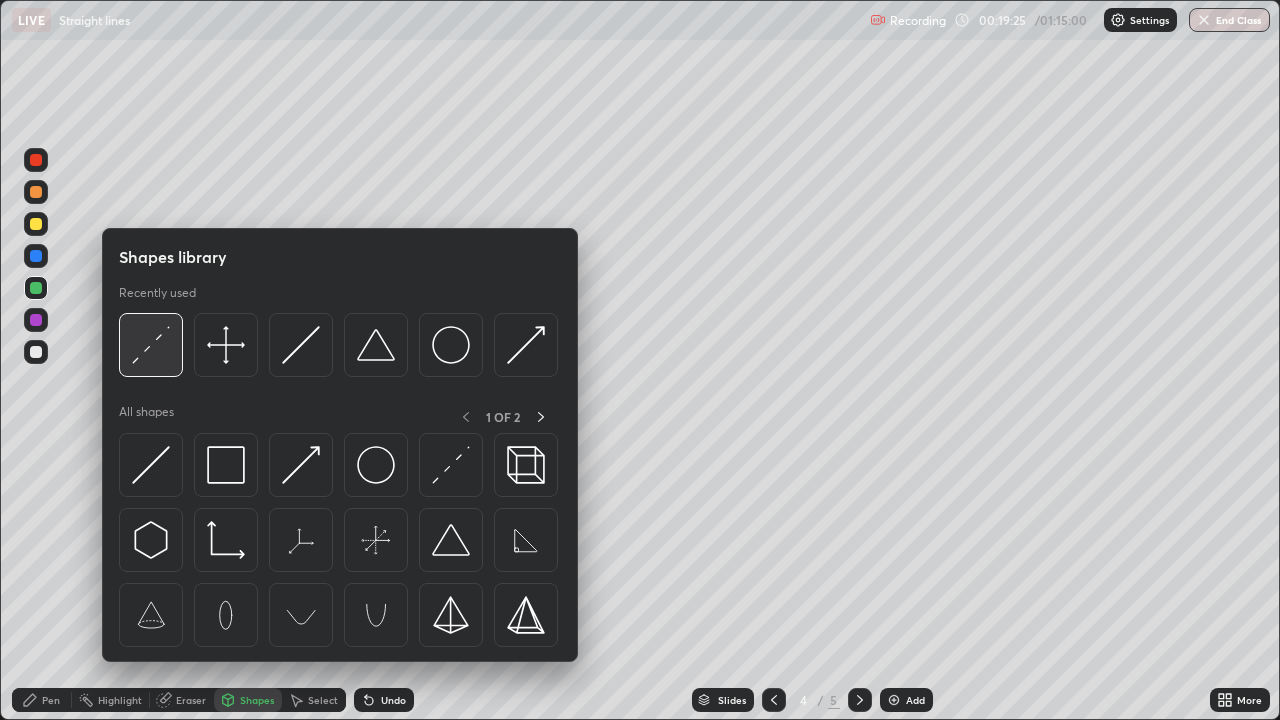 click at bounding box center [151, 345] 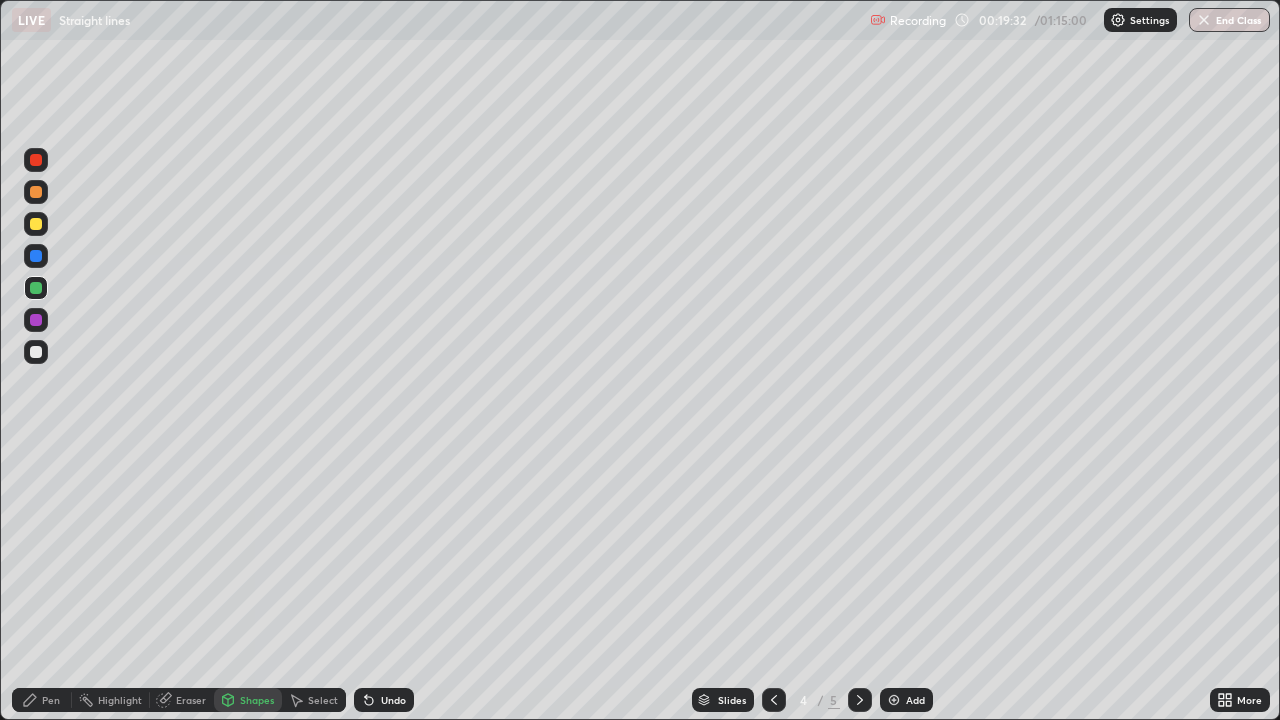 click on "Pen" at bounding box center (42, 700) 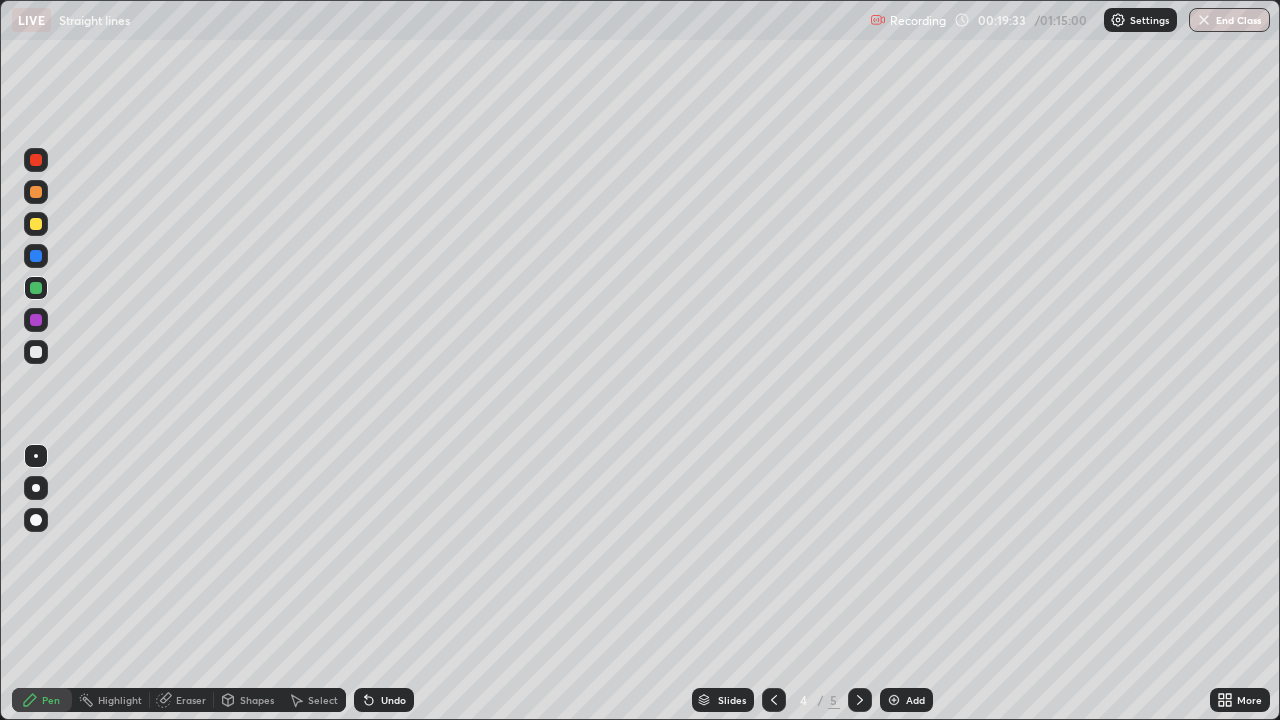 click at bounding box center (36, 320) 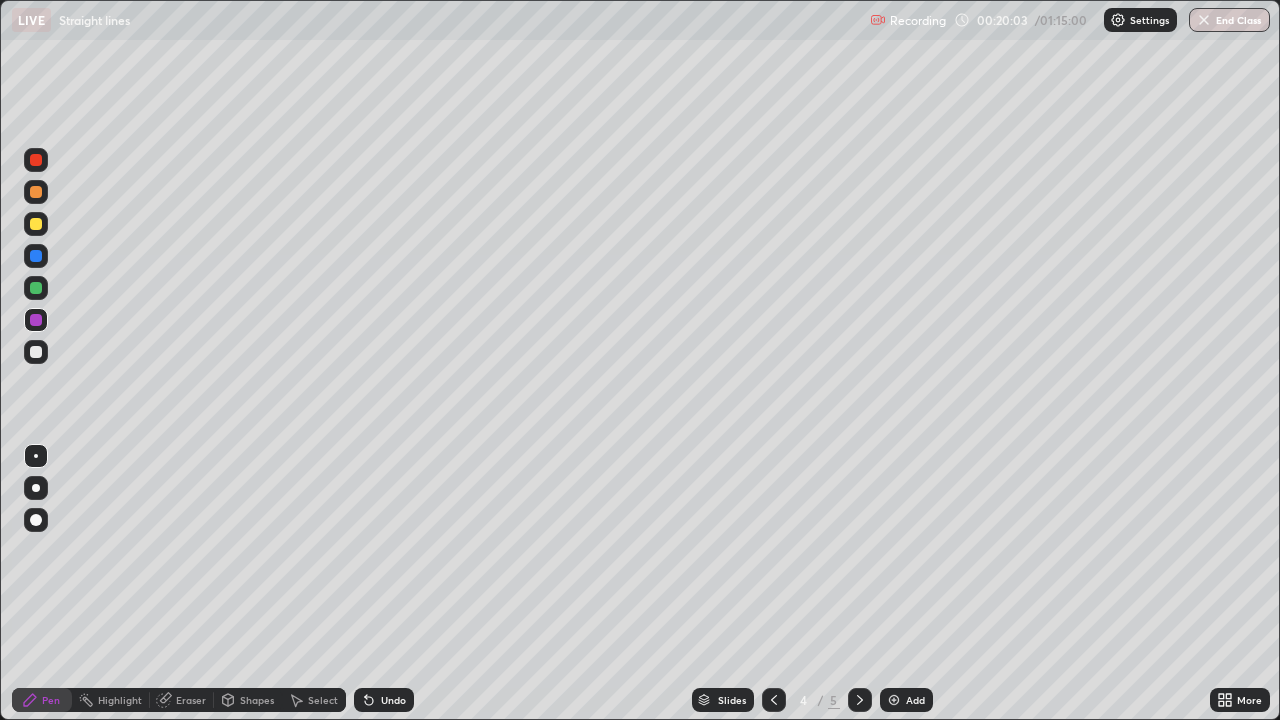 click at bounding box center (36, 256) 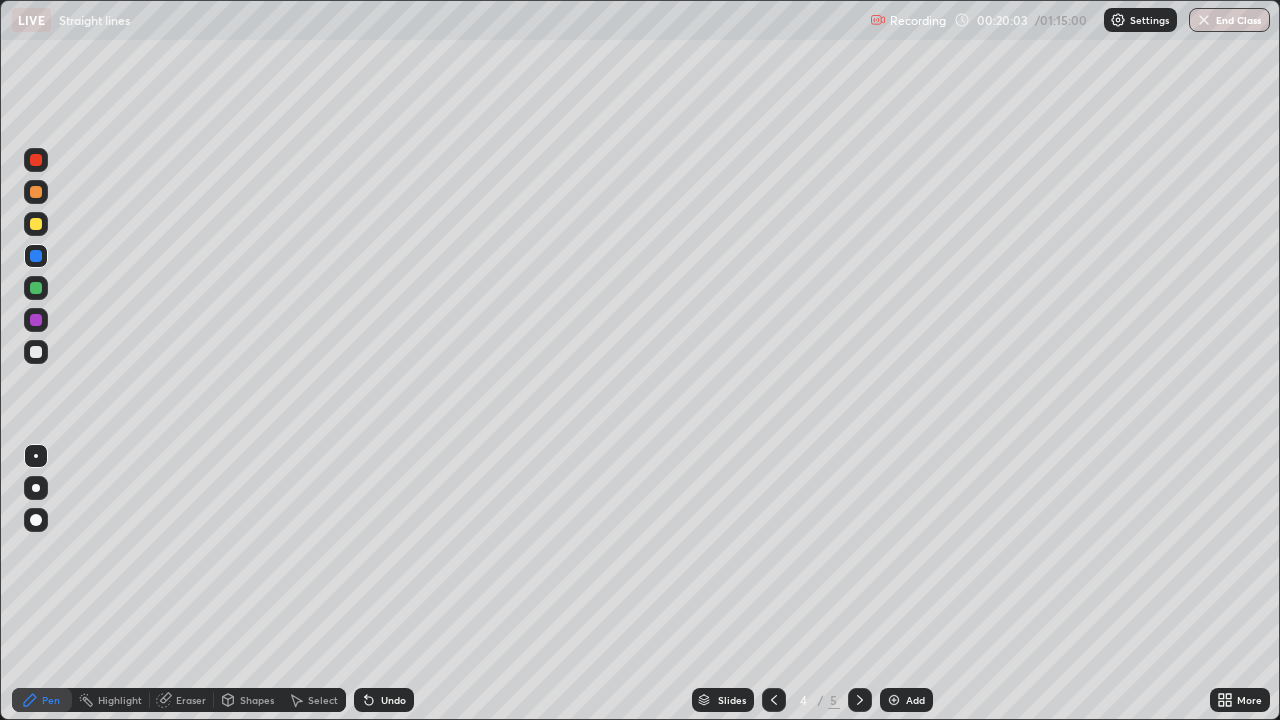 click 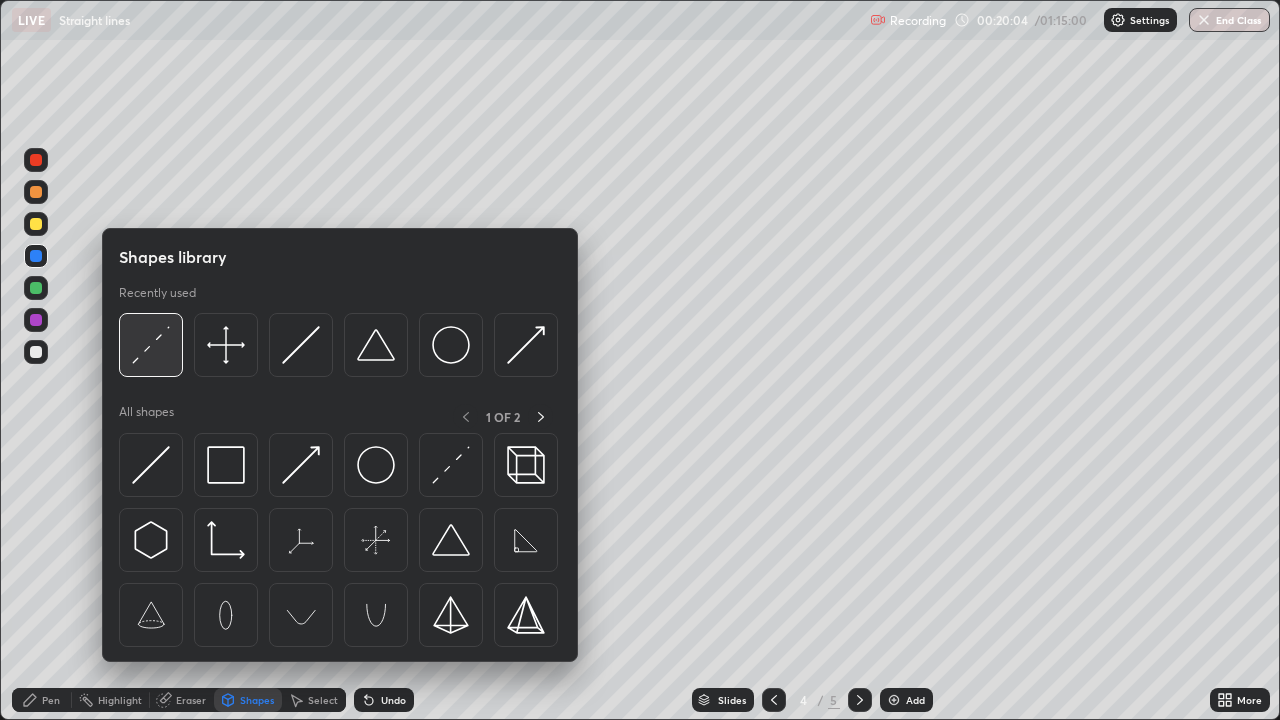 click at bounding box center [151, 345] 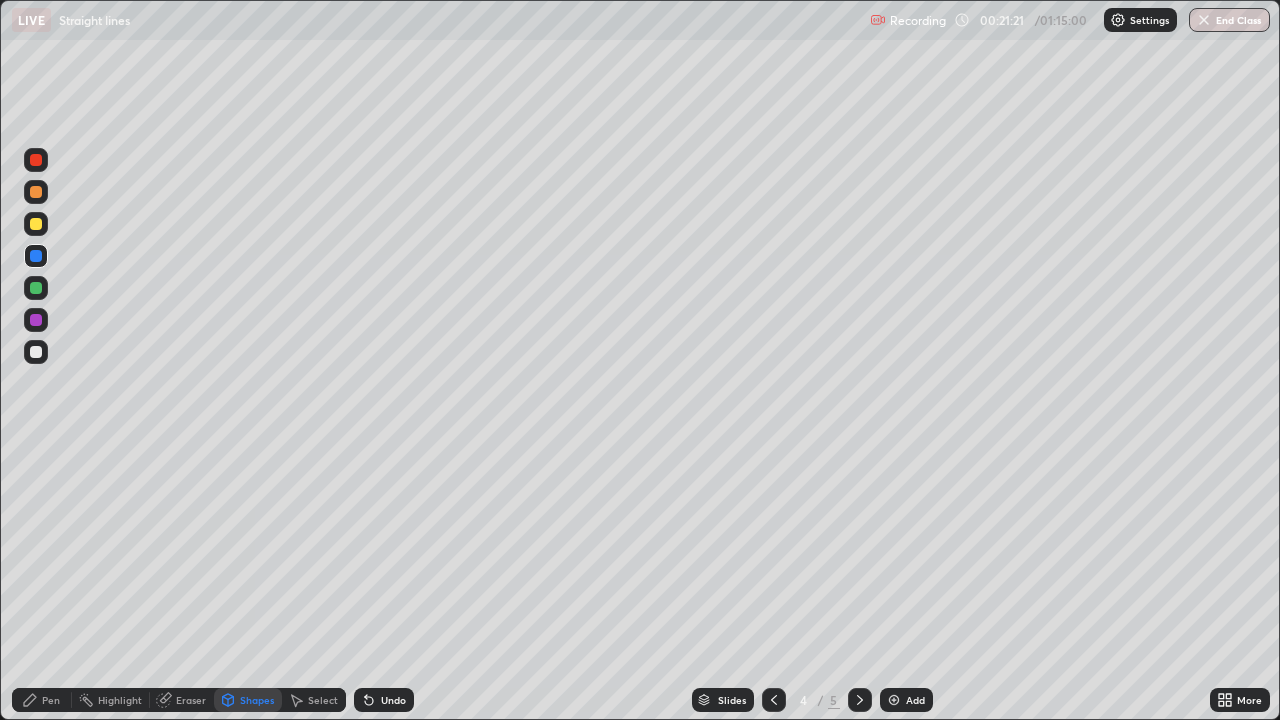 click at bounding box center (36, 288) 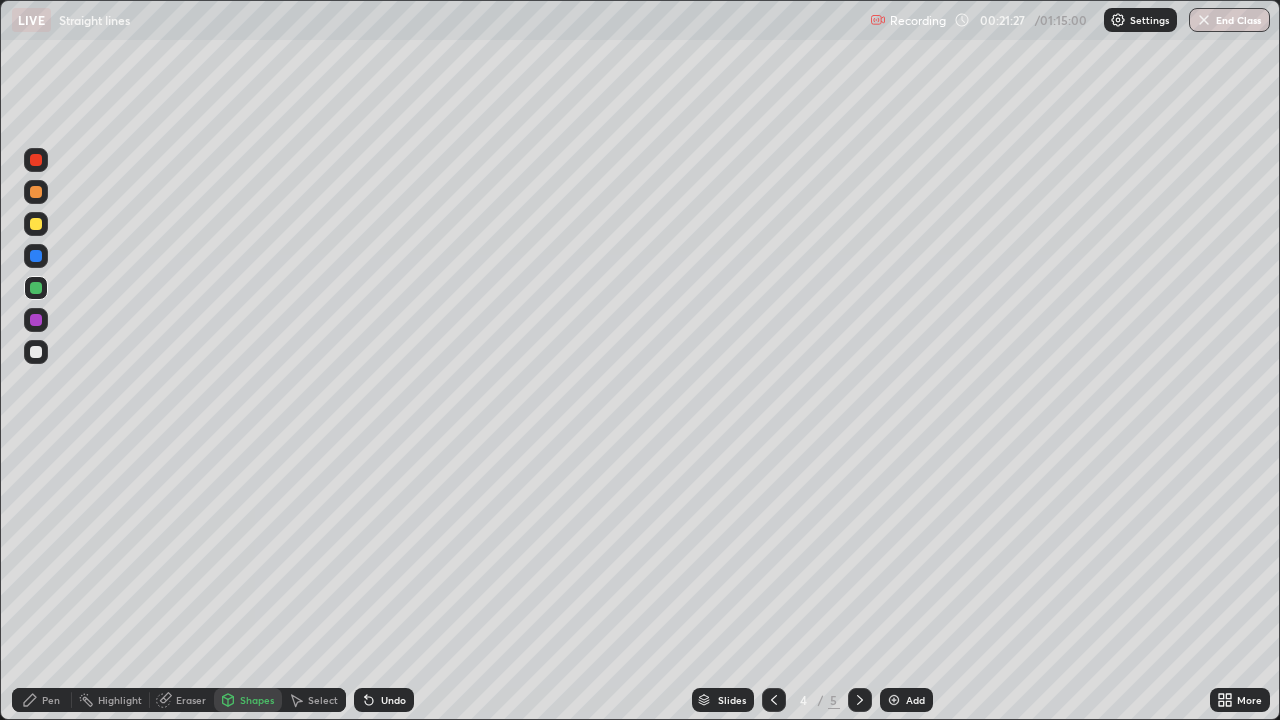 click on "Pen" at bounding box center [51, 700] 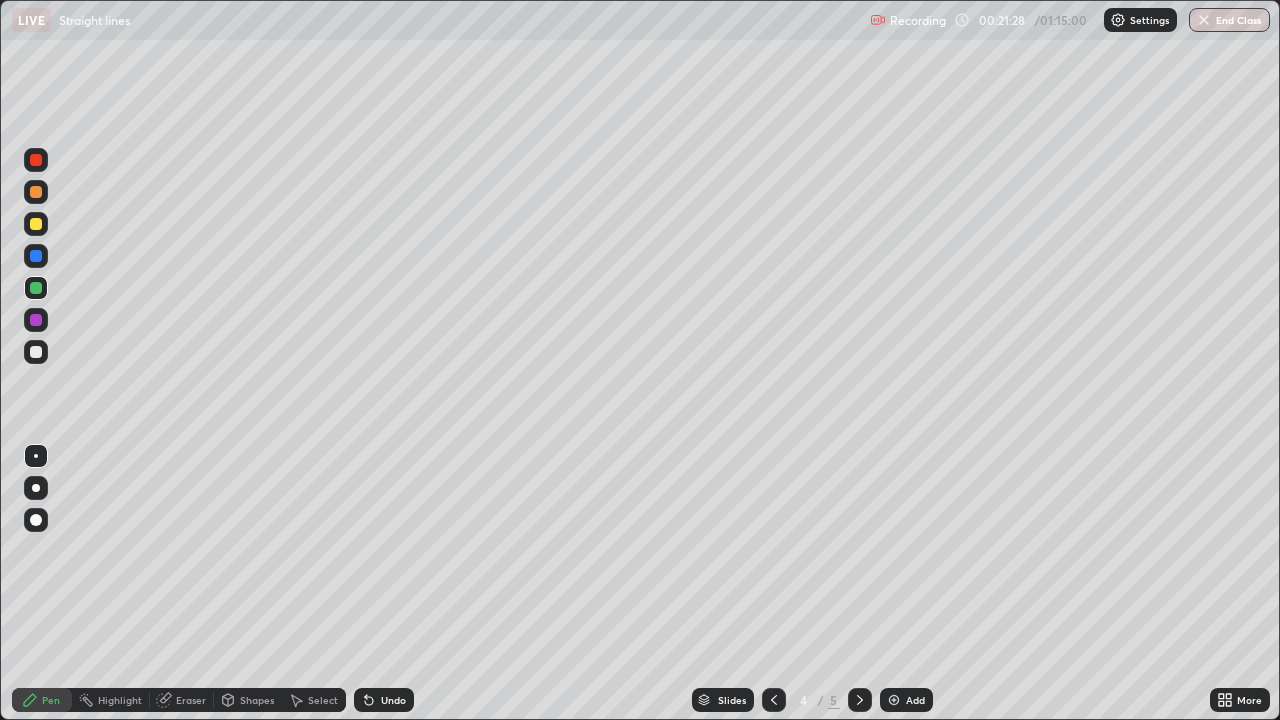 click at bounding box center [36, 320] 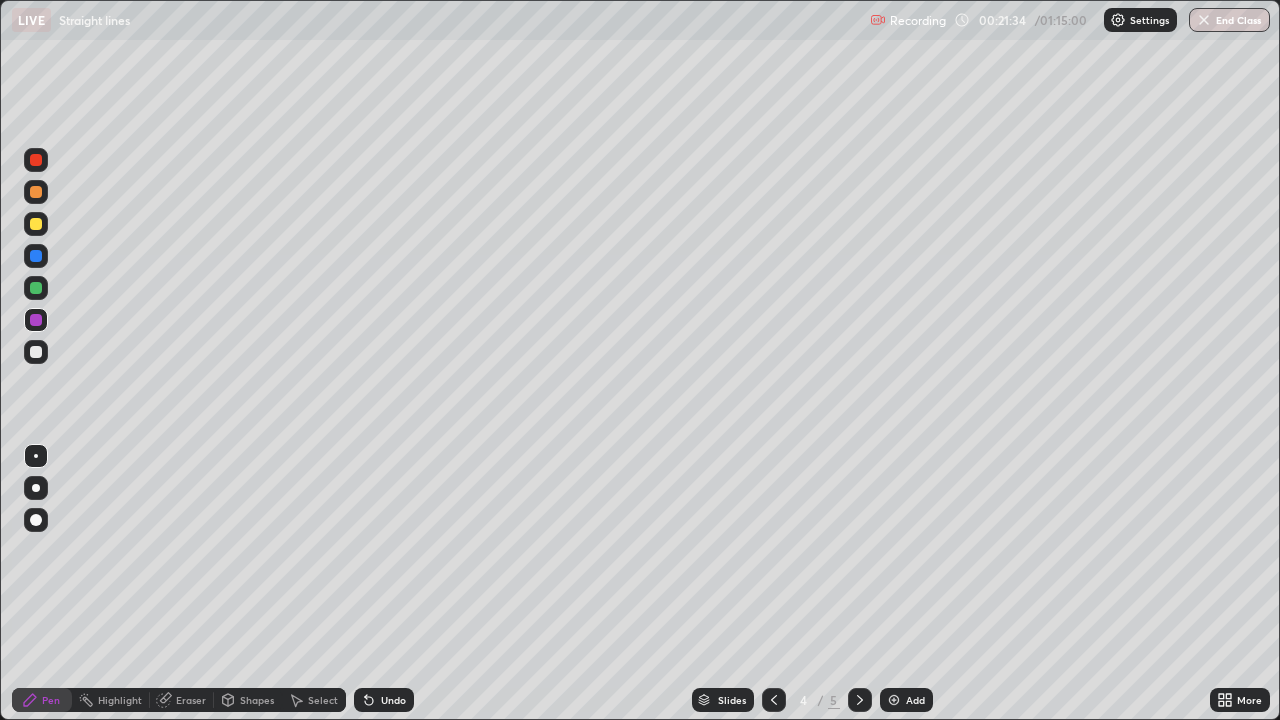 click on "Shapes" at bounding box center [257, 700] 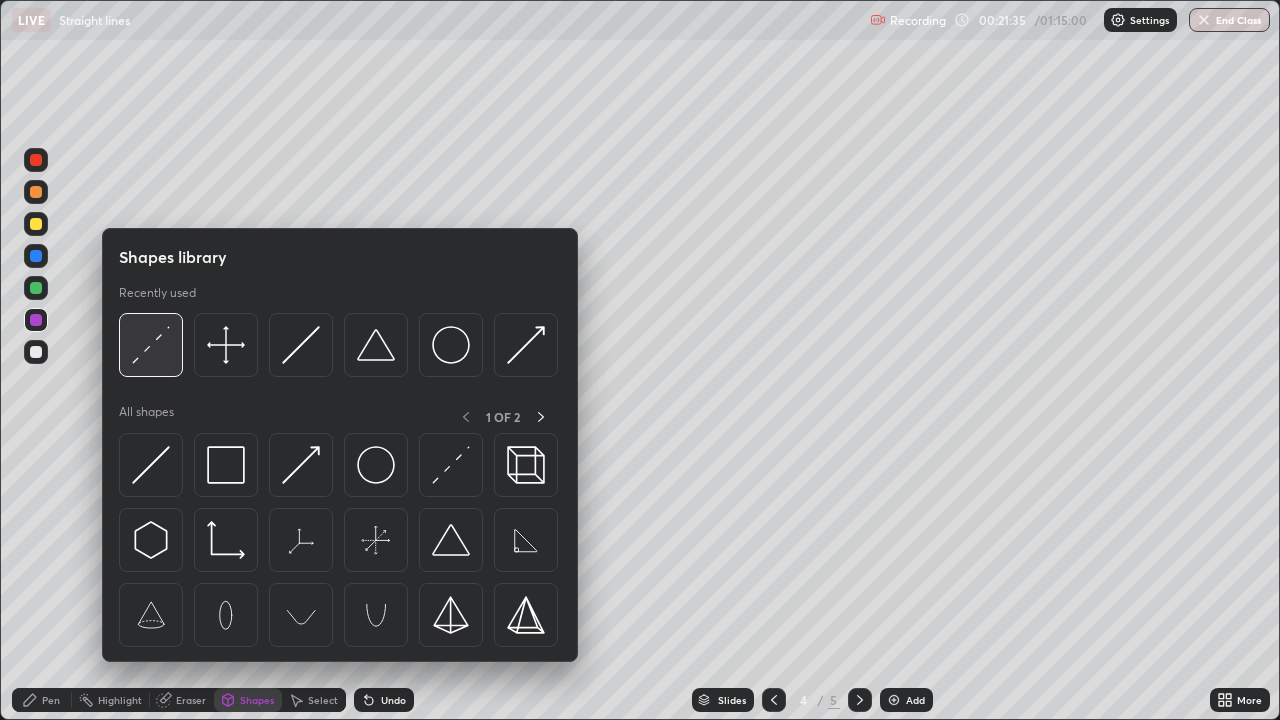 click at bounding box center (151, 345) 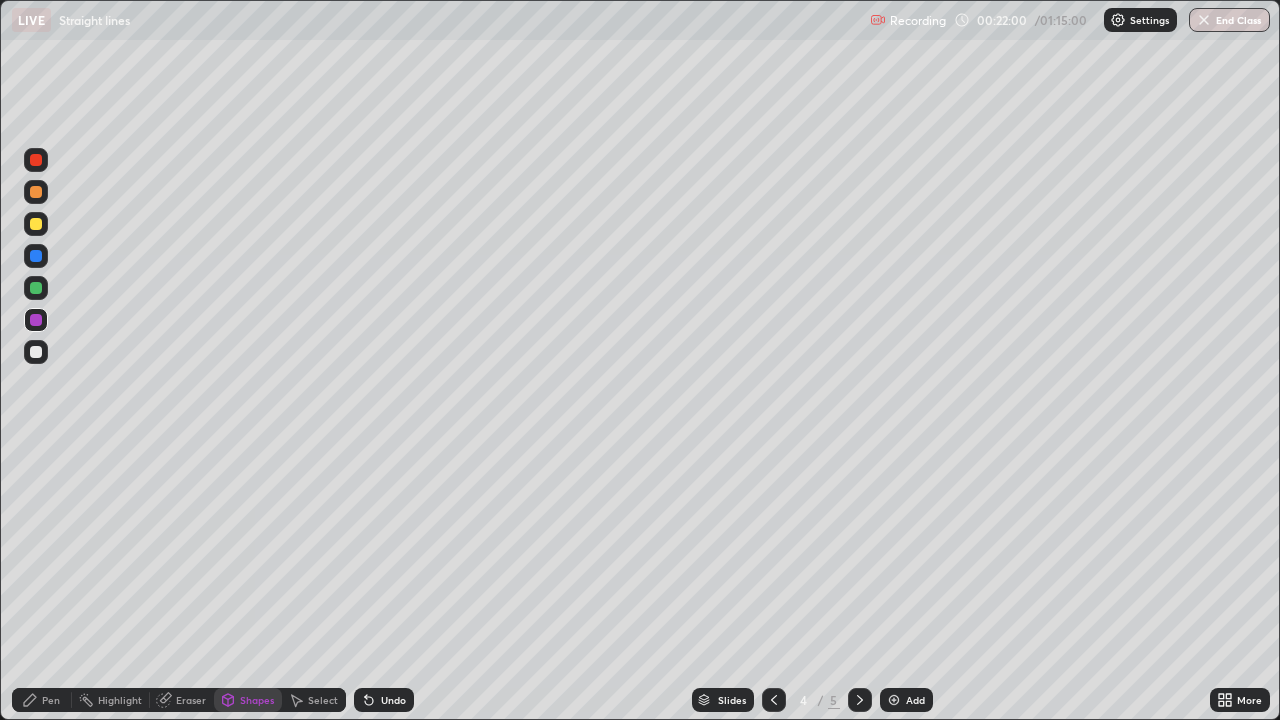 click on "Pen" at bounding box center [51, 700] 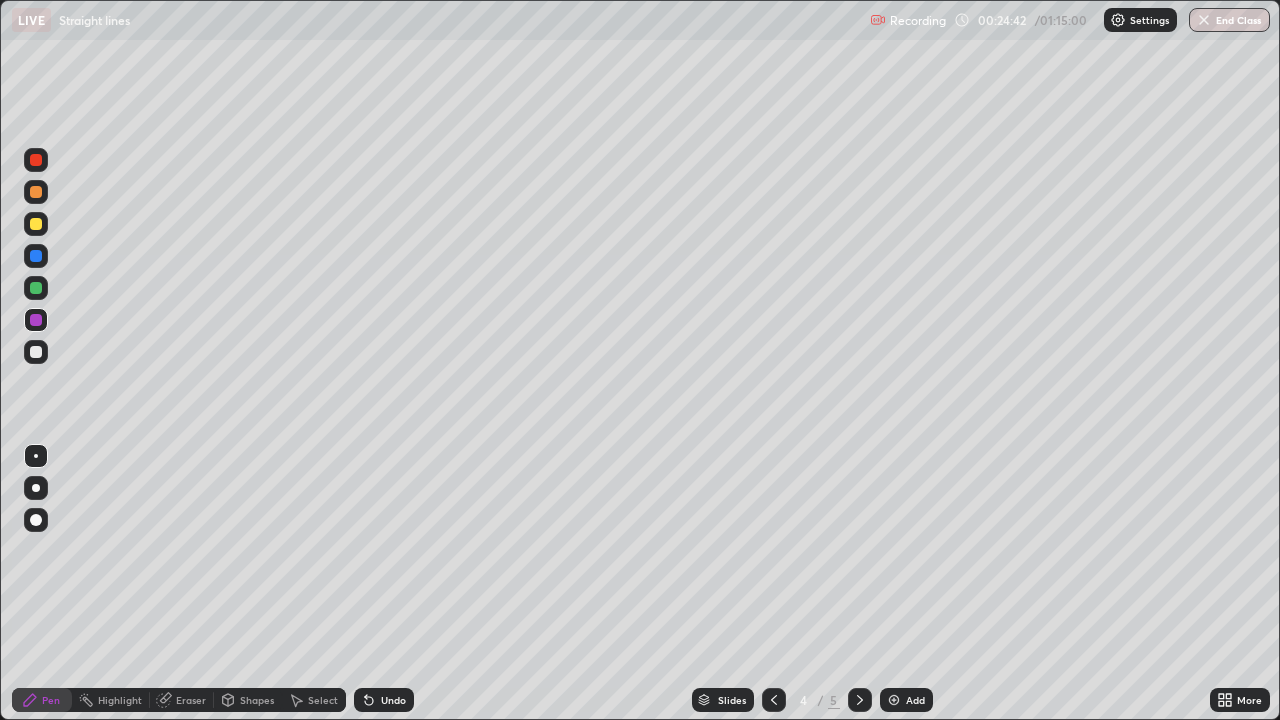 click 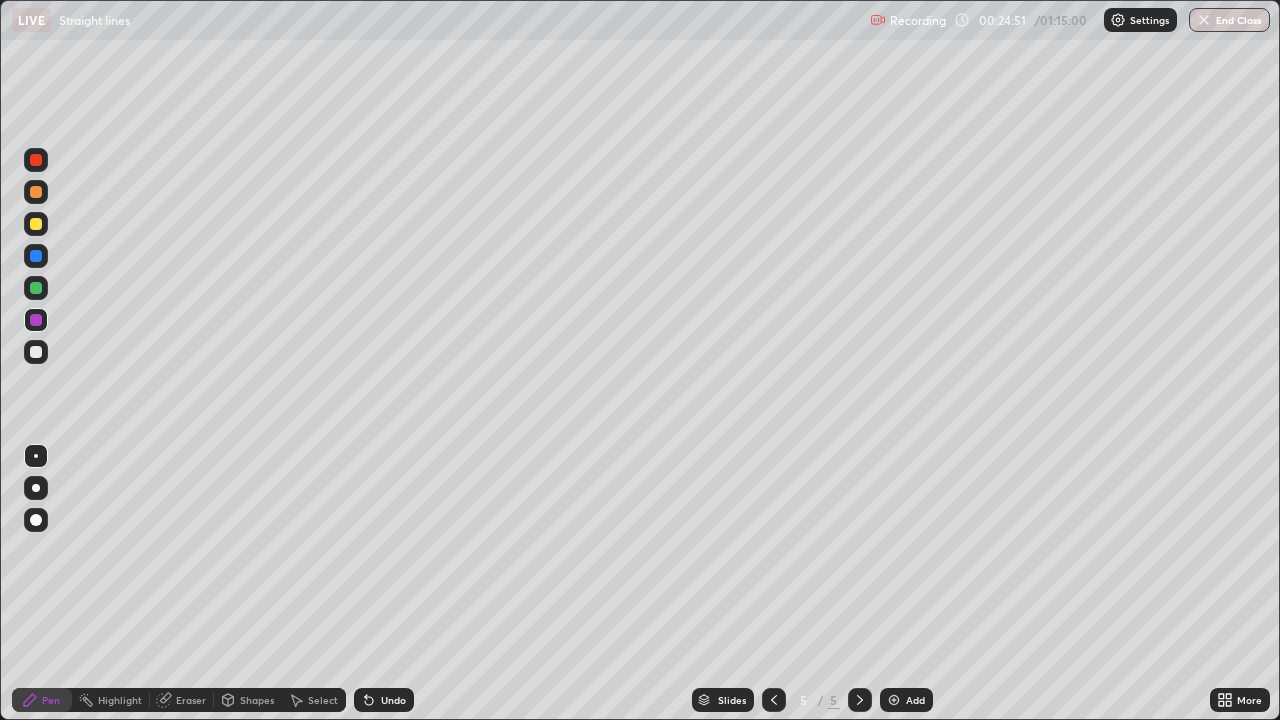 click 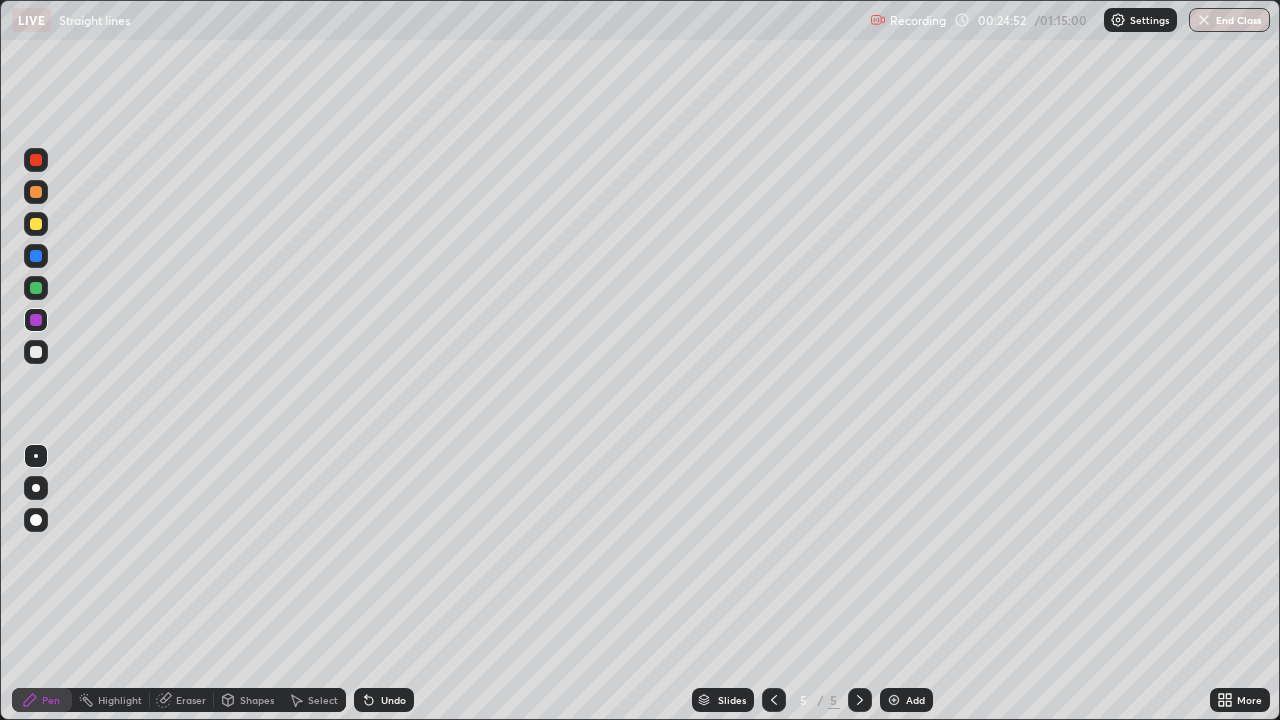 click at bounding box center [894, 700] 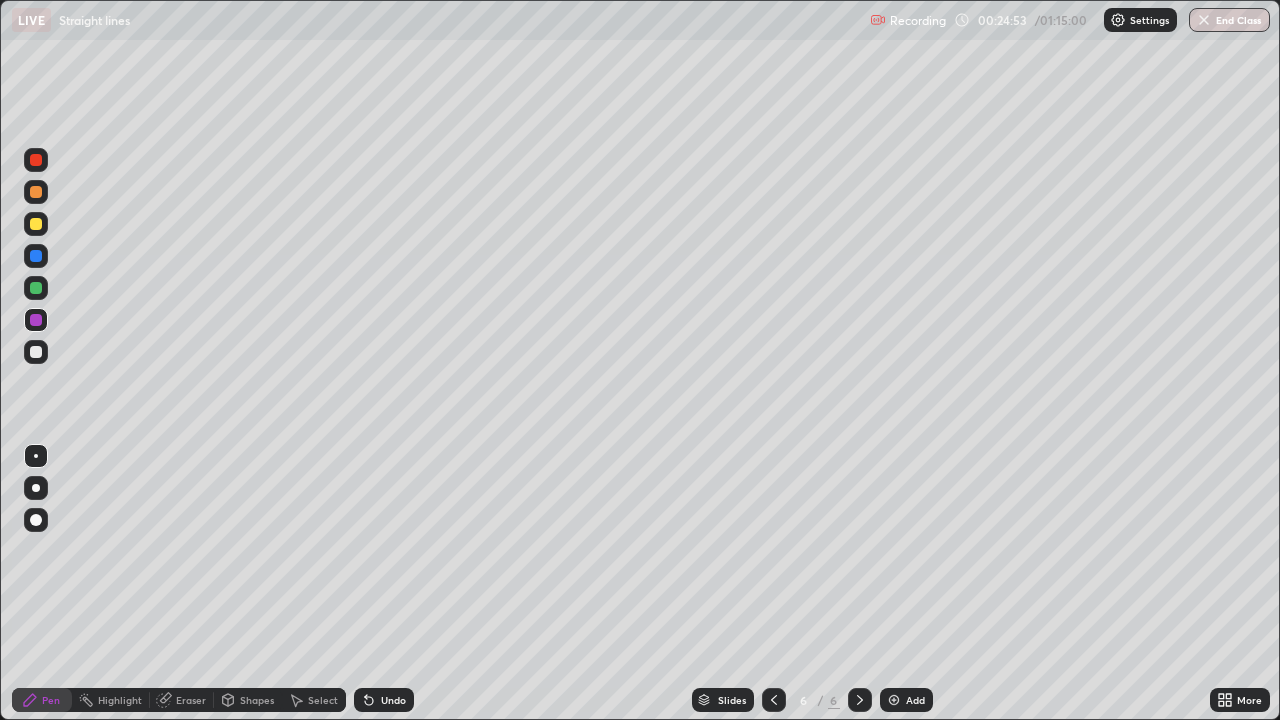 click at bounding box center [36, 224] 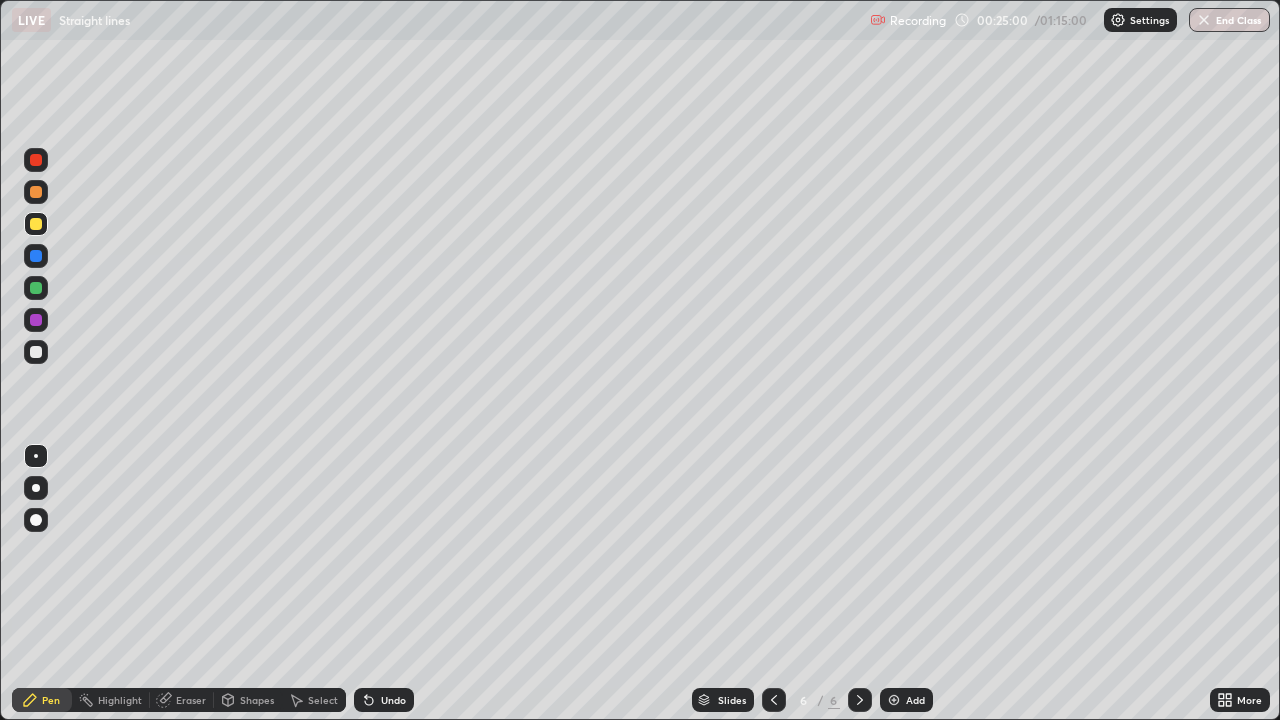 click at bounding box center (36, 224) 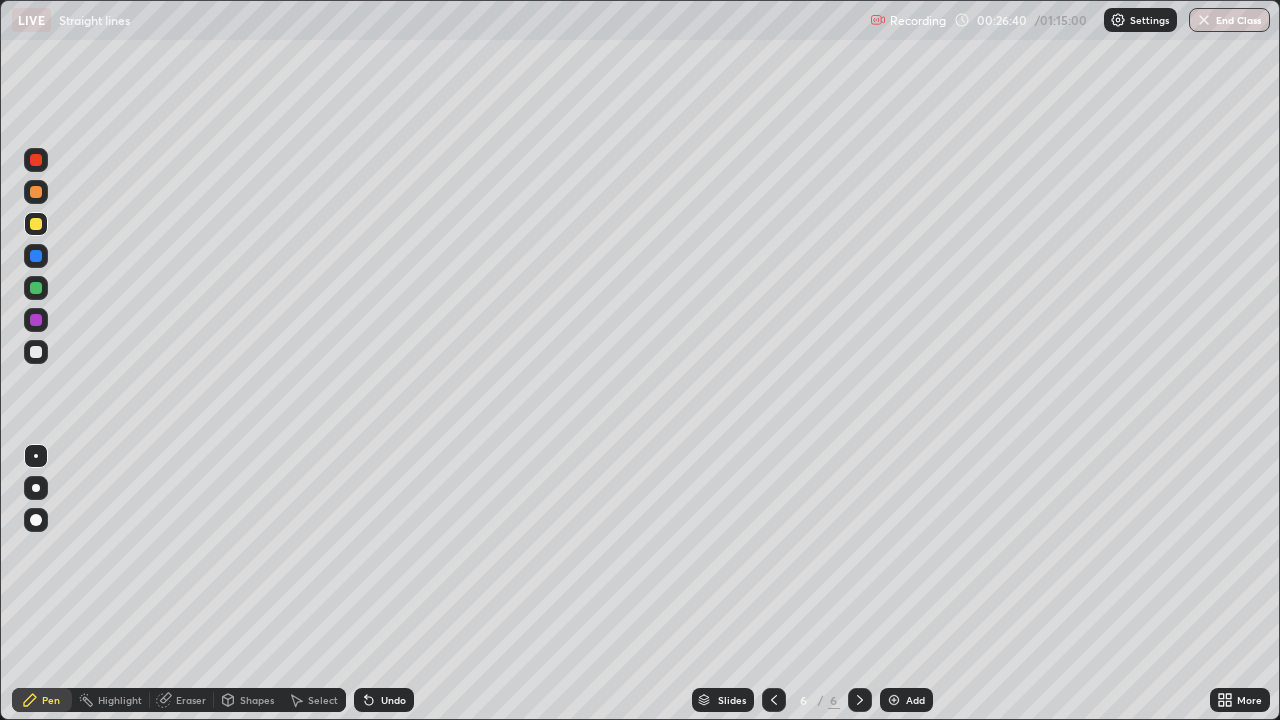 click at bounding box center (36, 352) 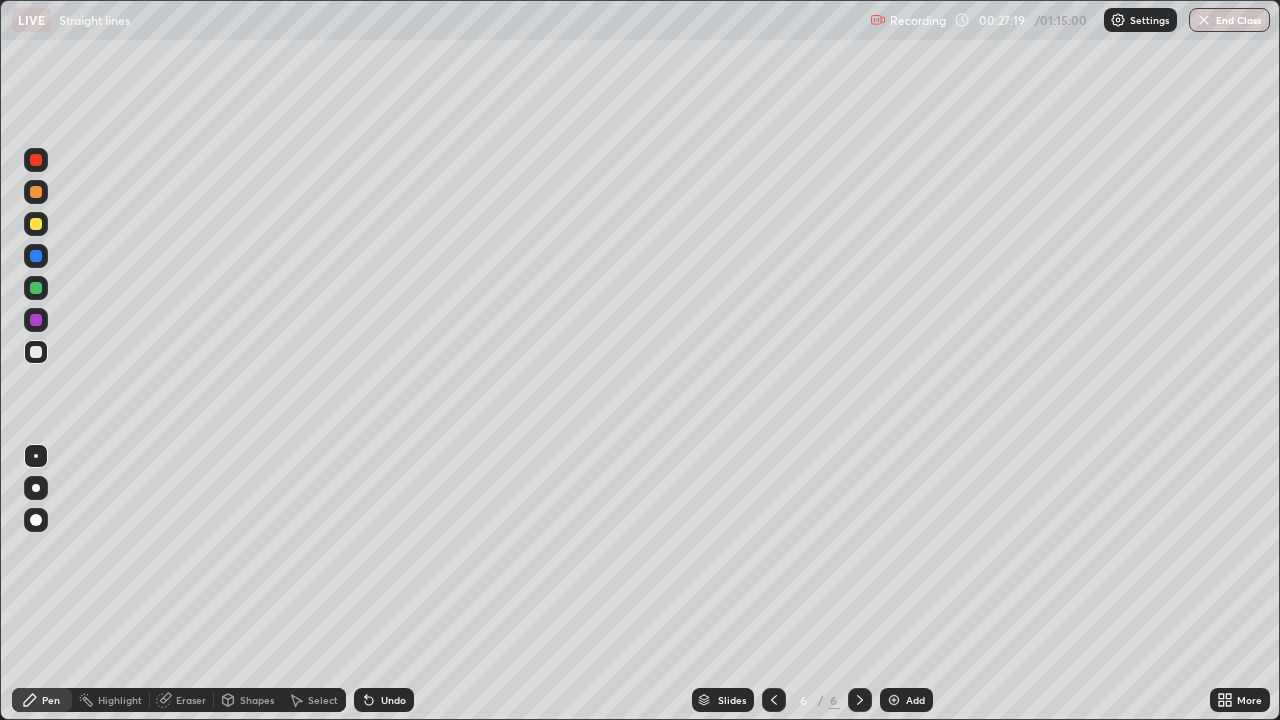 click at bounding box center [36, 256] 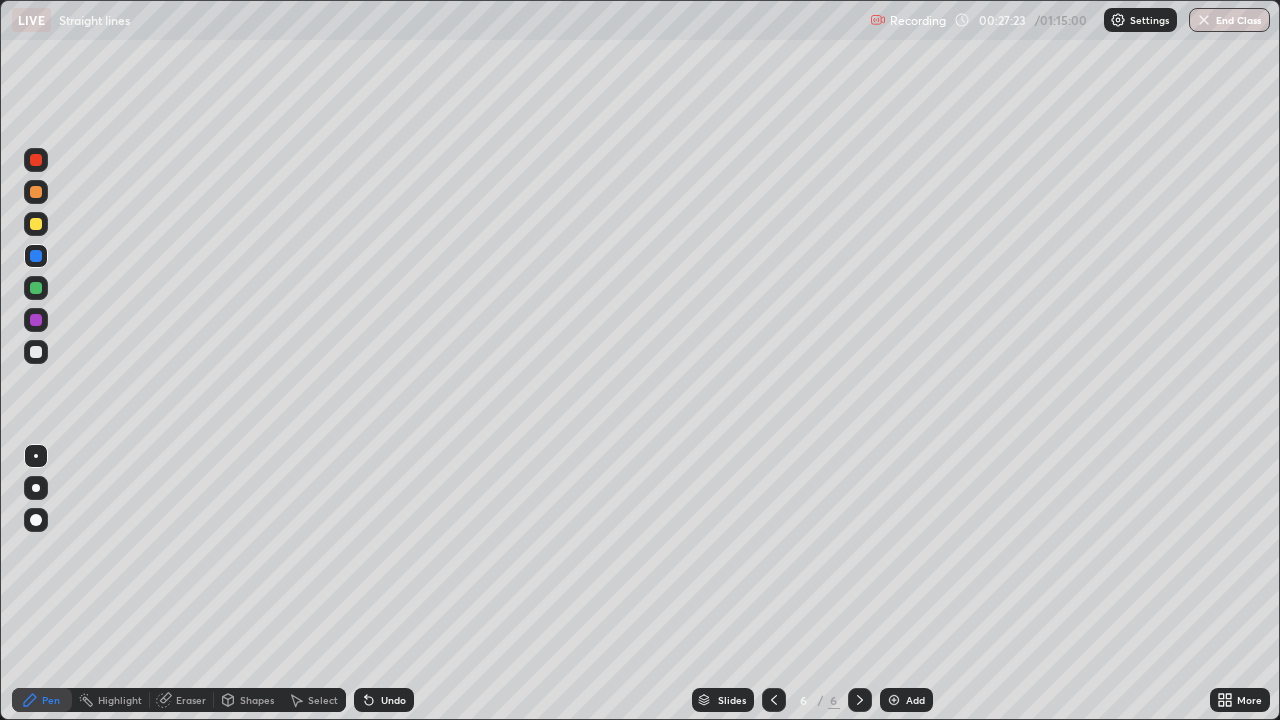 click at bounding box center (36, 352) 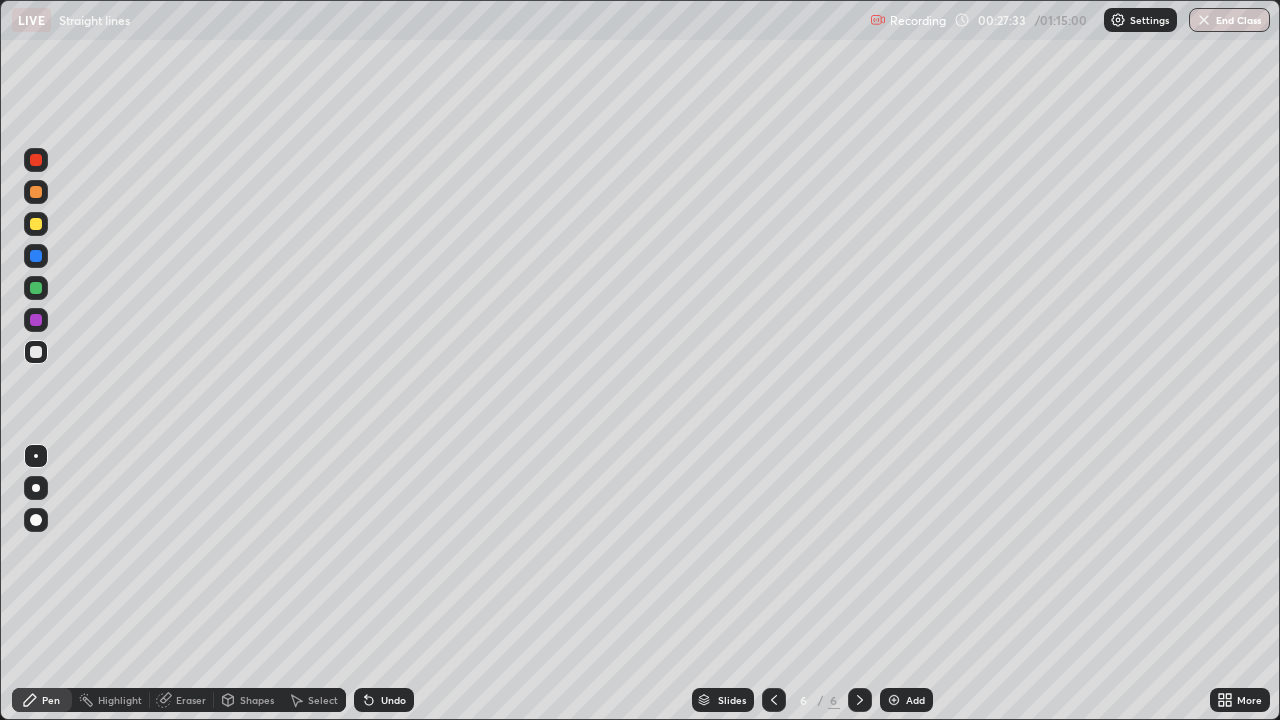 click at bounding box center [36, 352] 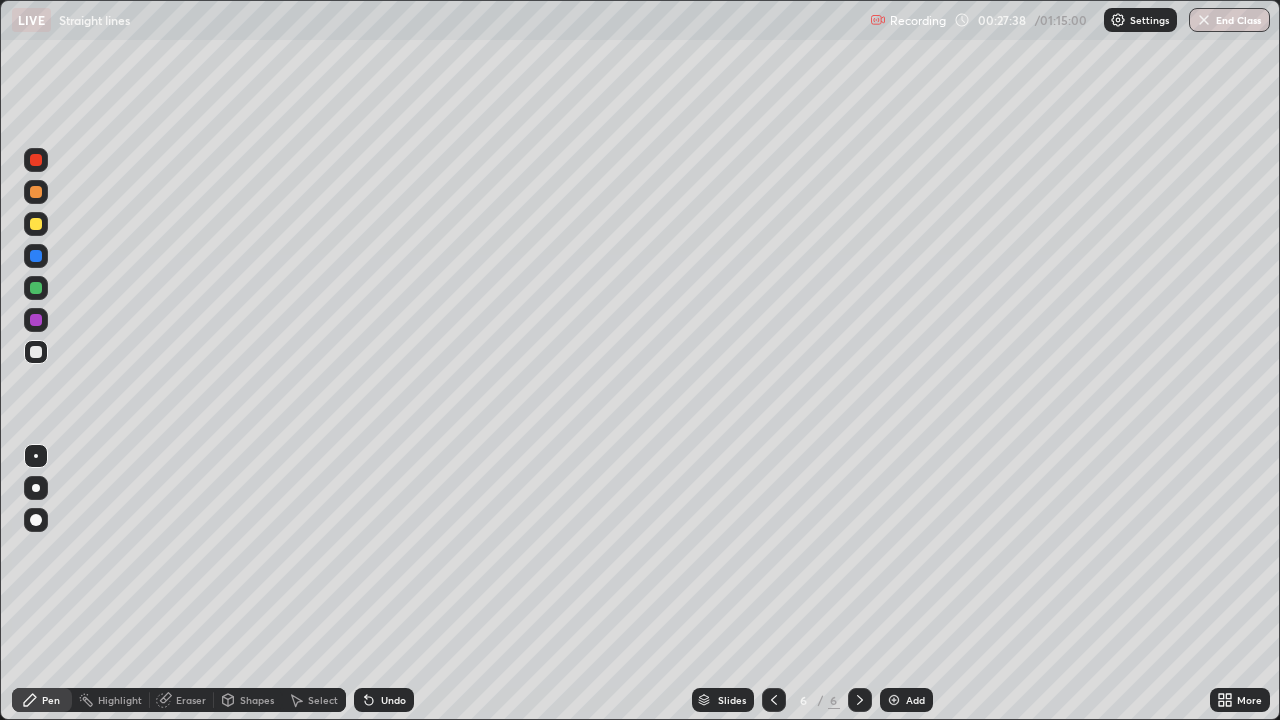 click at bounding box center (36, 288) 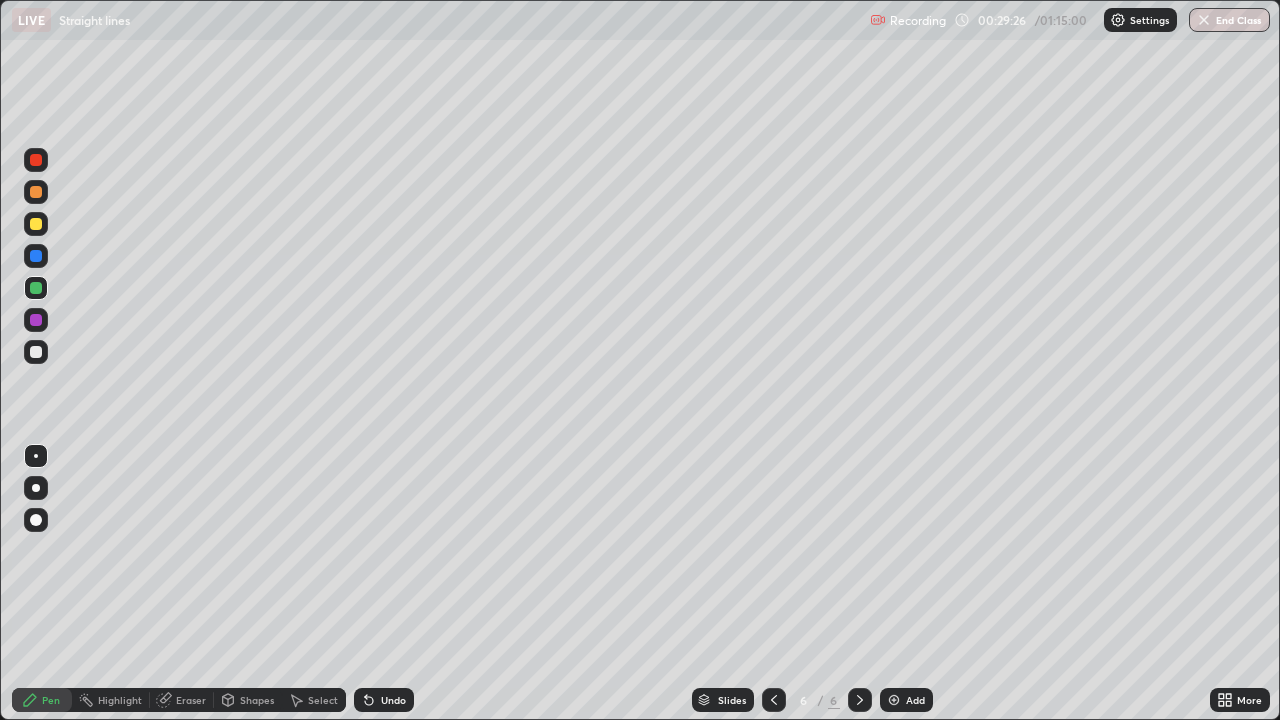 click at bounding box center (36, 256) 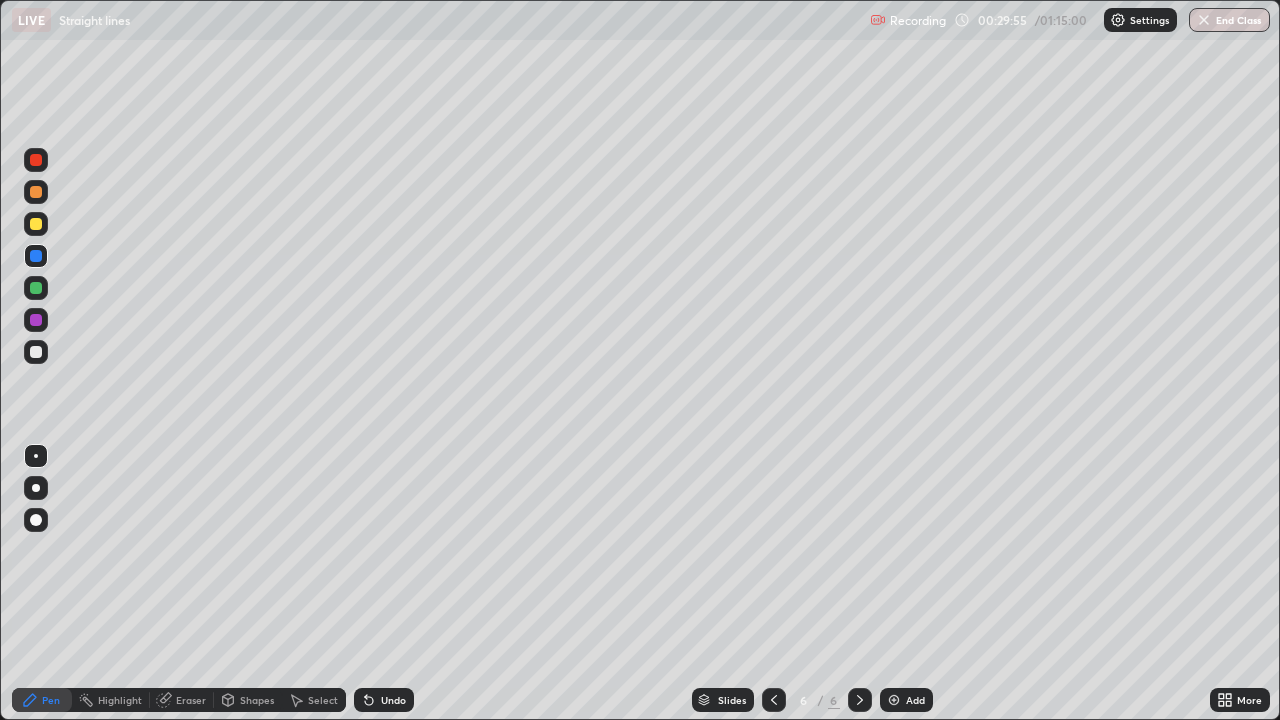 click at bounding box center (36, 320) 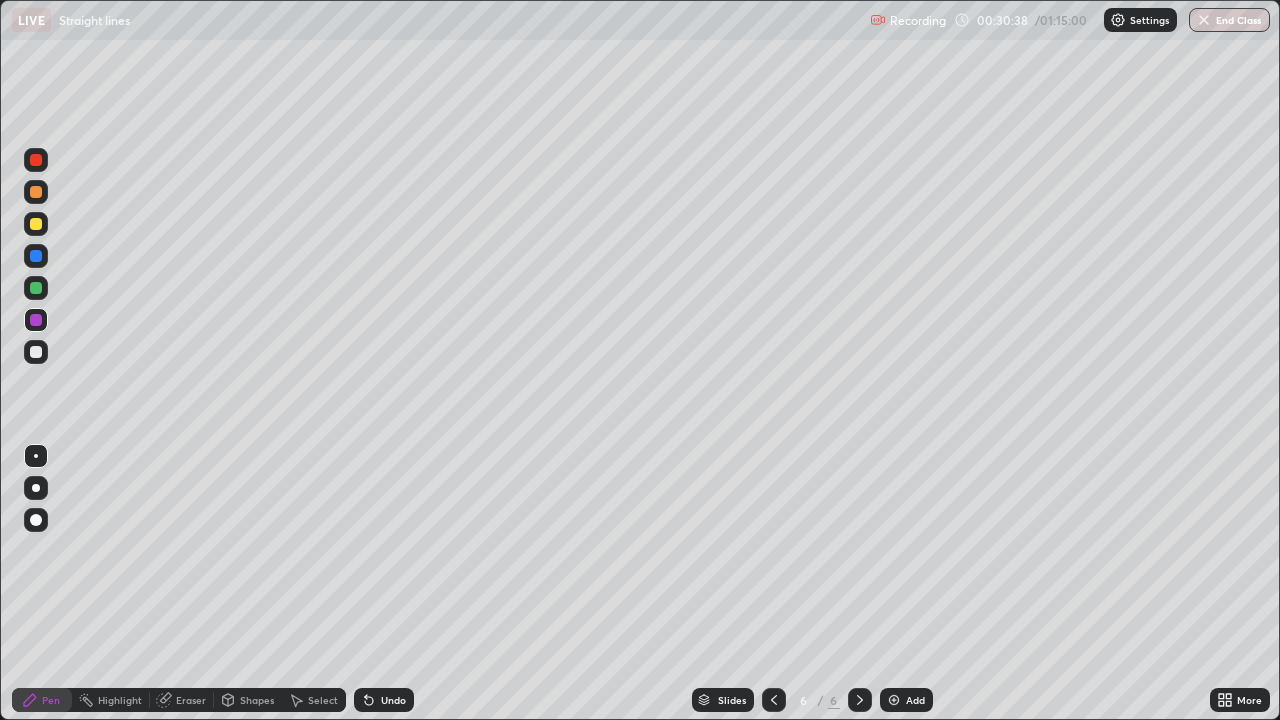 click at bounding box center (36, 224) 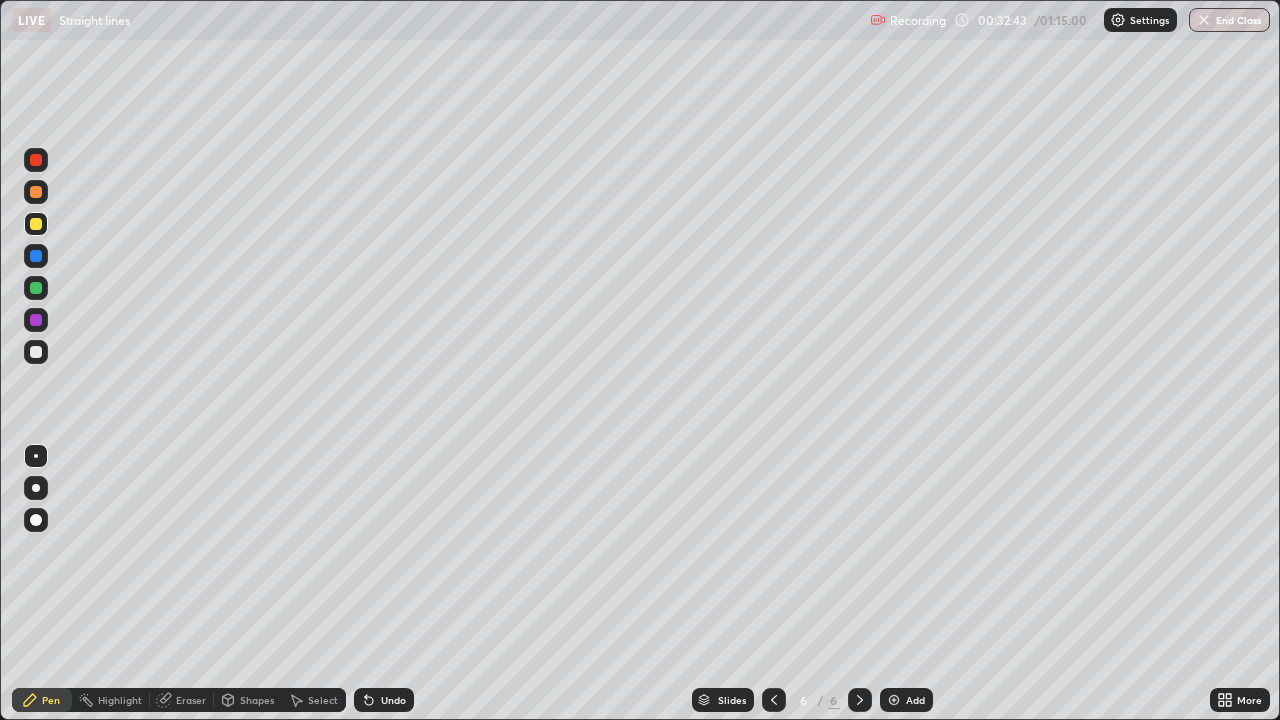 click at bounding box center [36, 256] 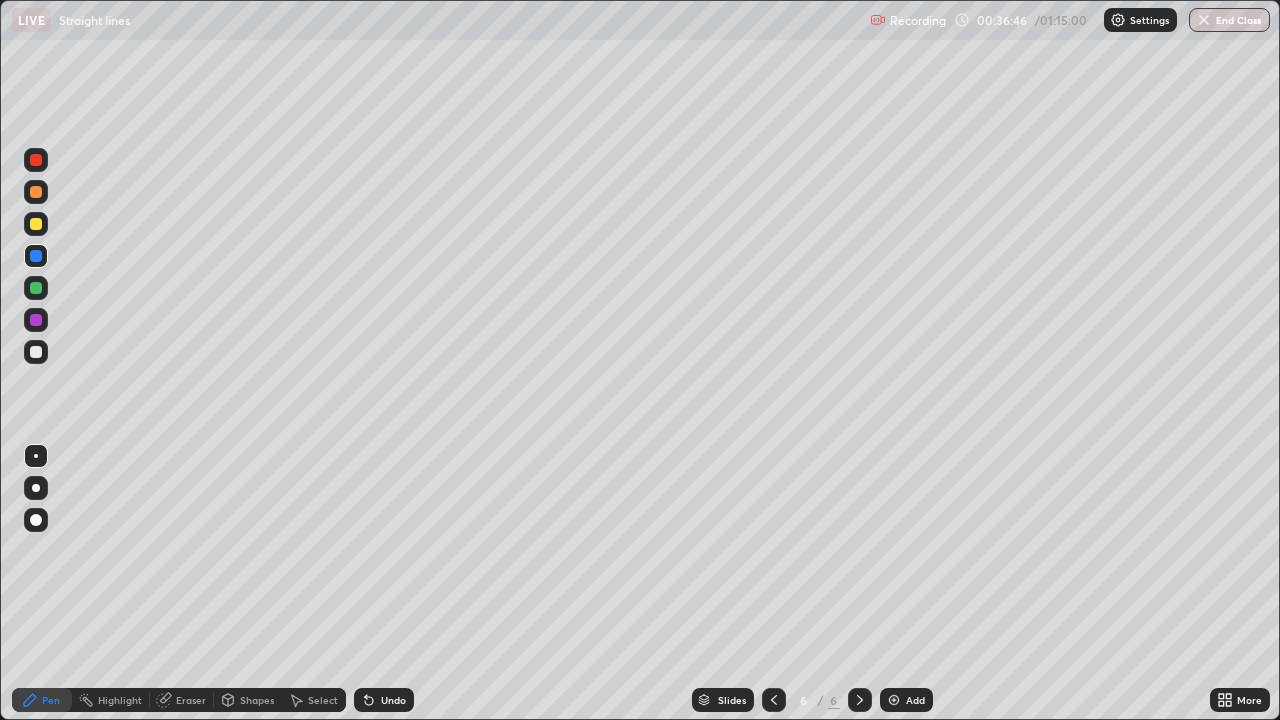 click 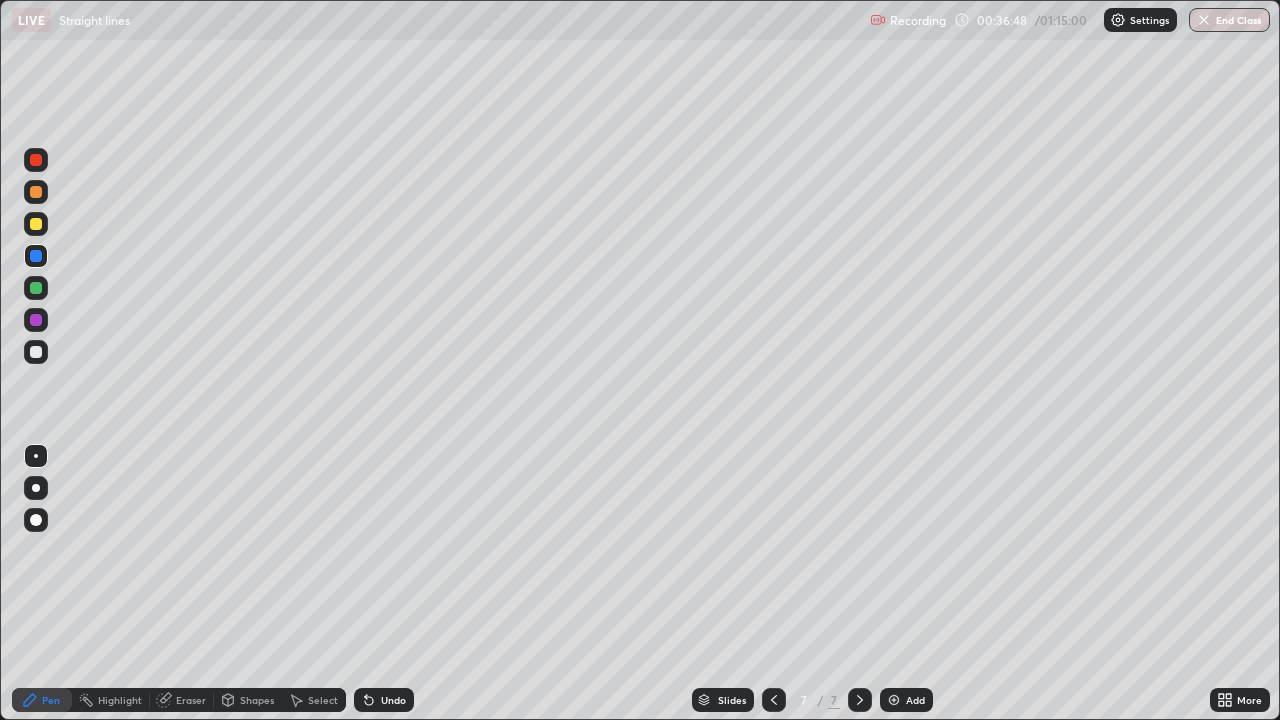click at bounding box center (36, 288) 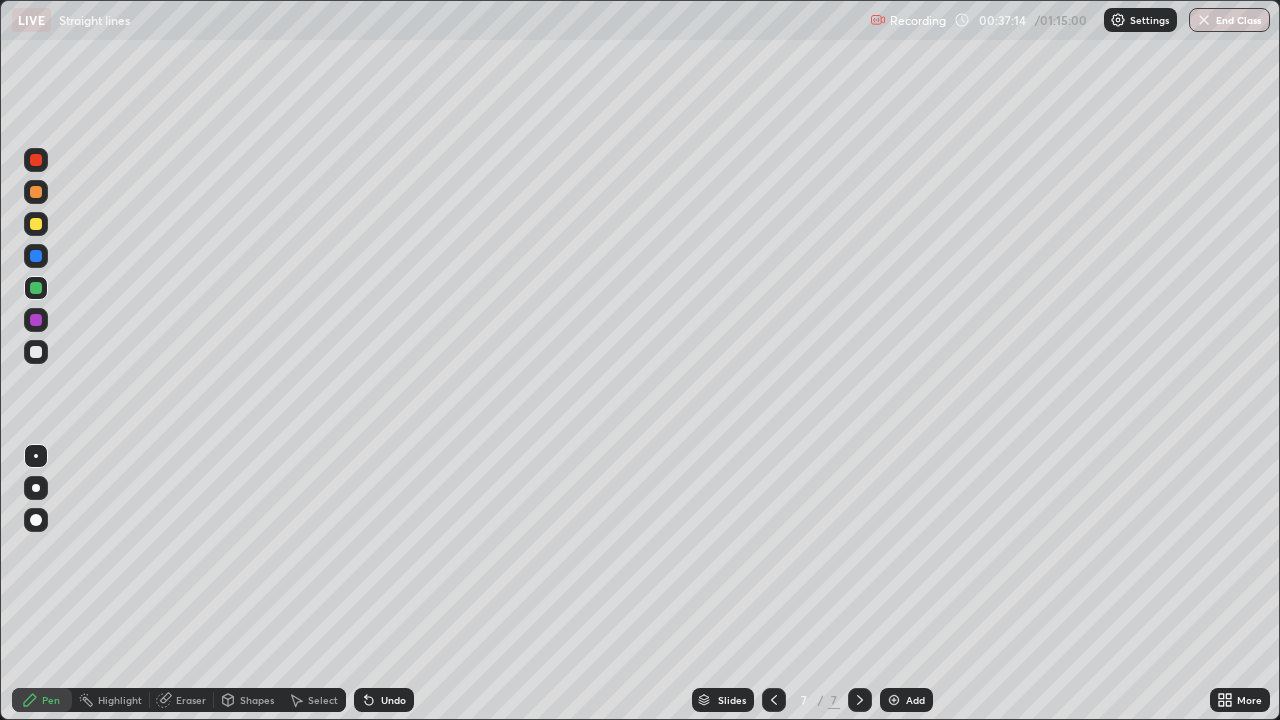 click at bounding box center (36, 352) 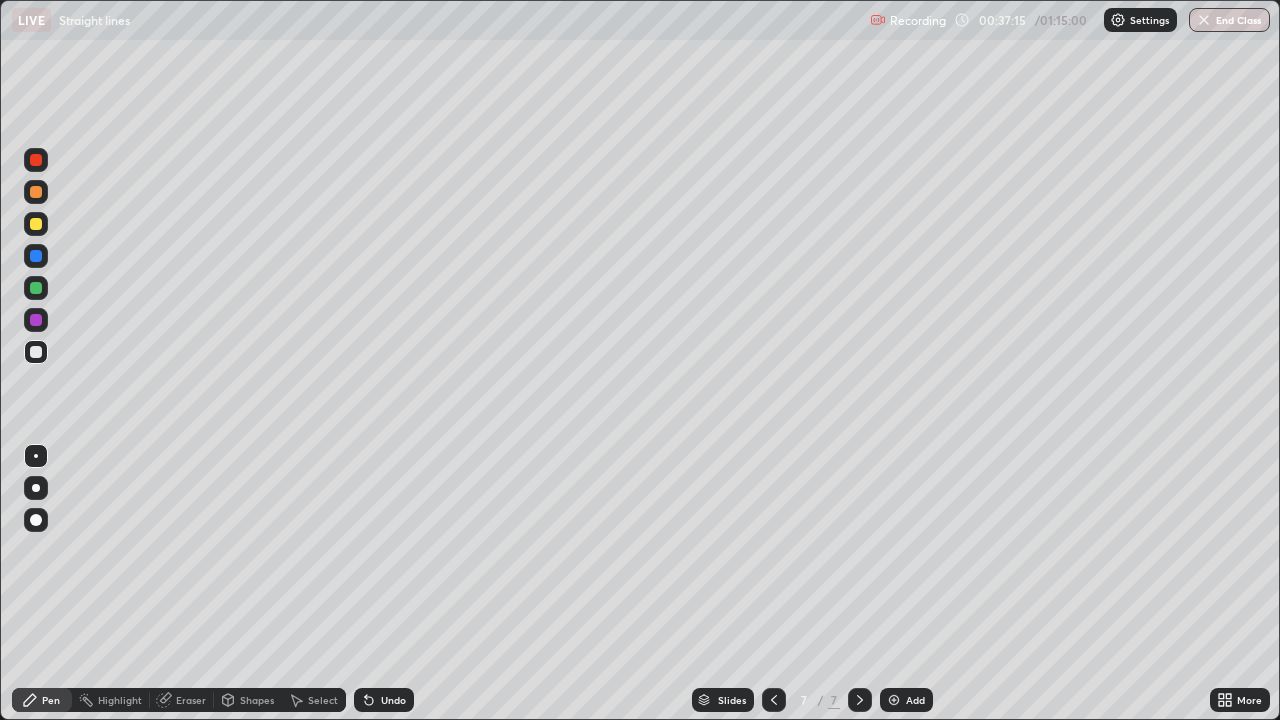 click on "Shapes" at bounding box center (257, 700) 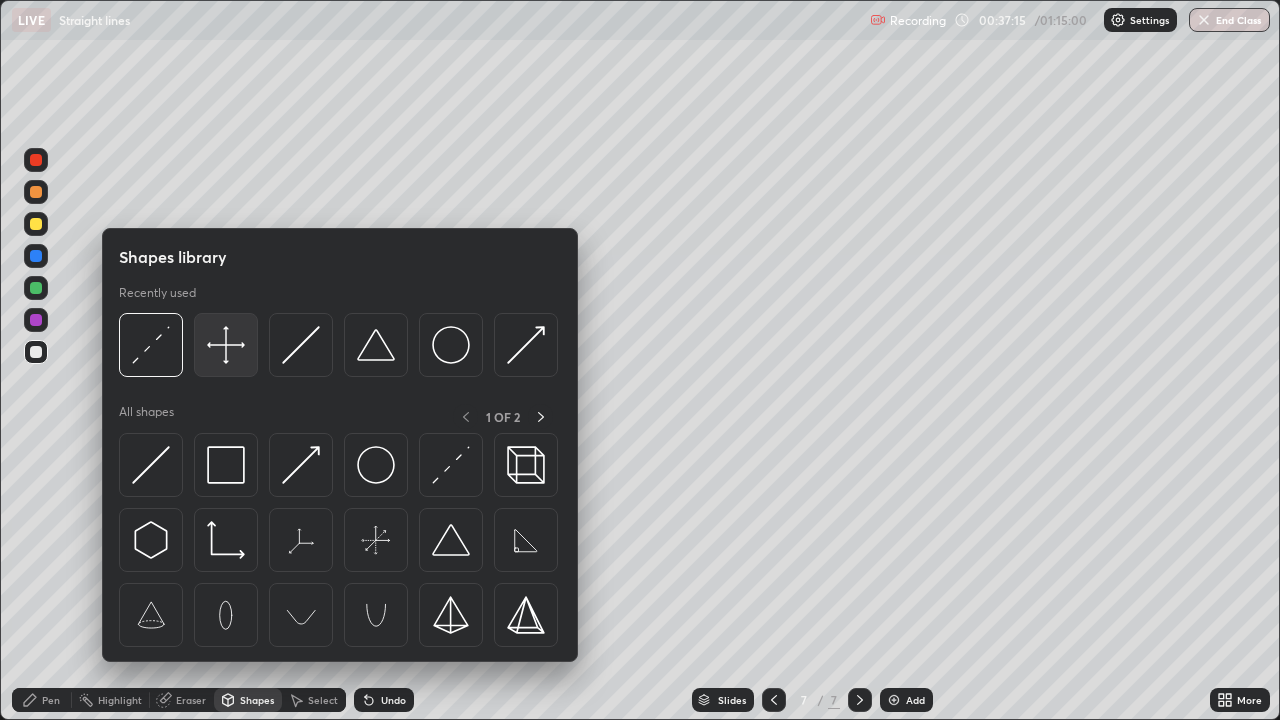 click at bounding box center [226, 345] 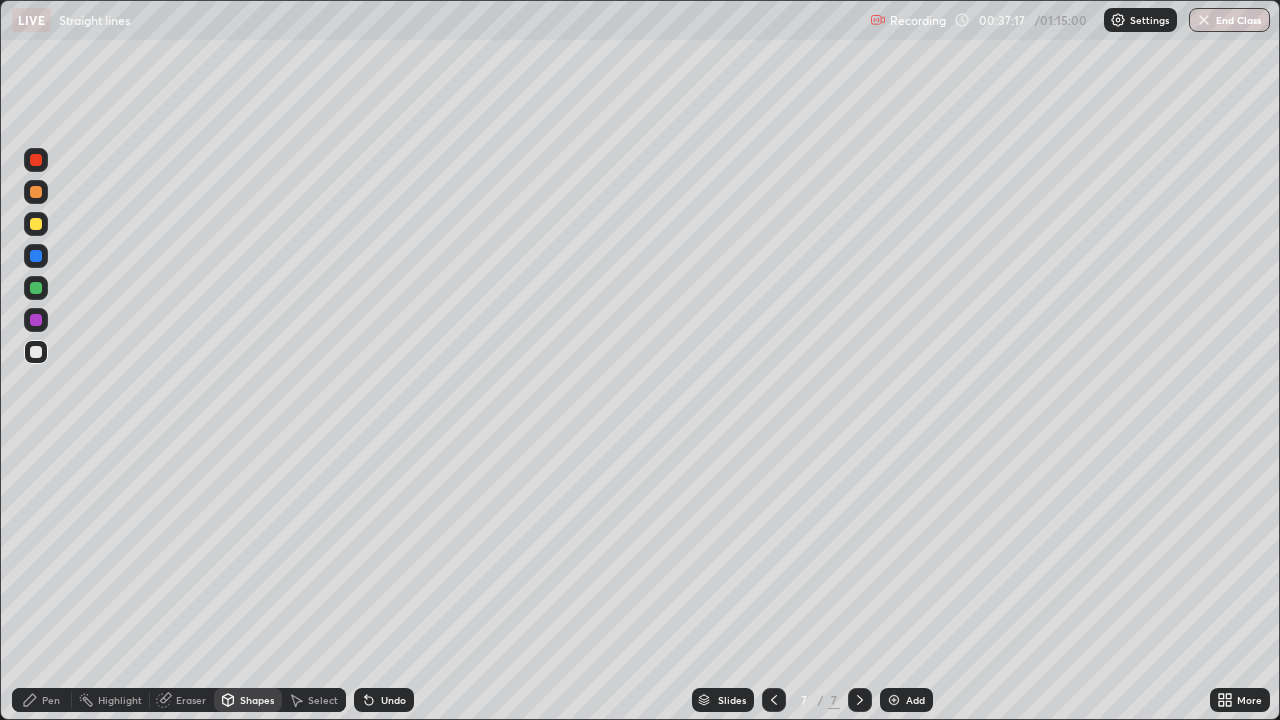 click 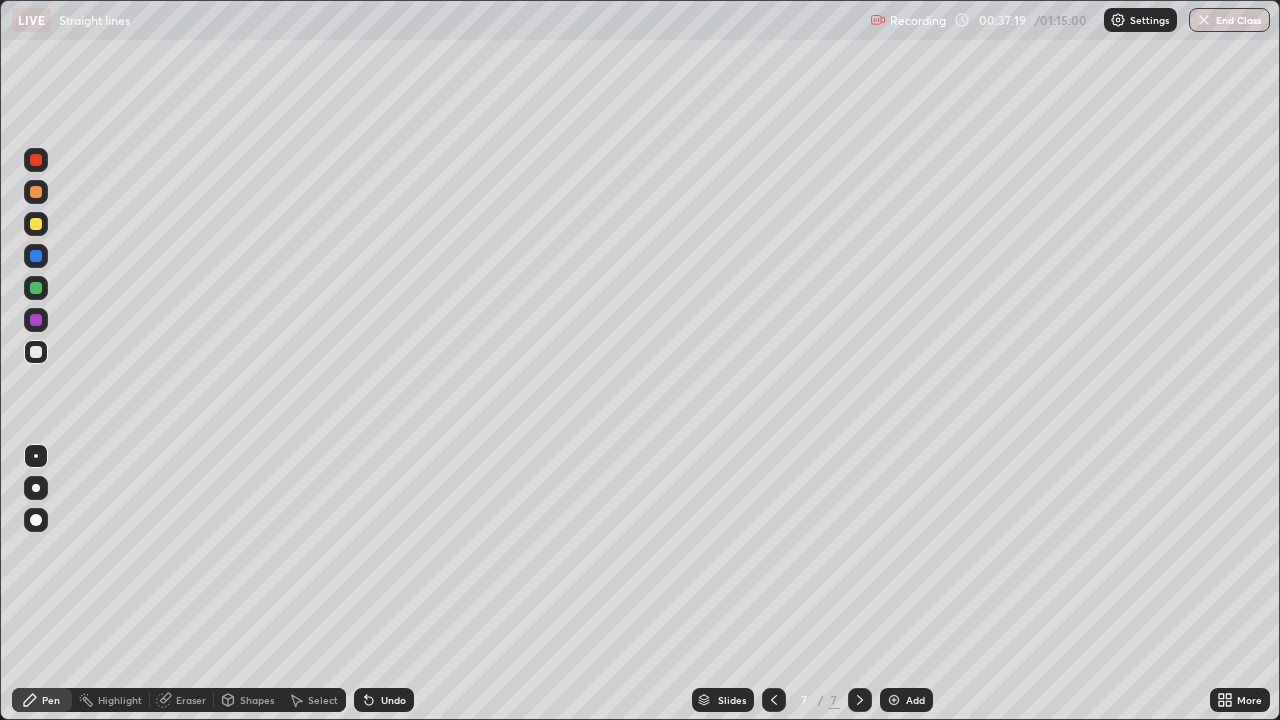 click at bounding box center [36, 256] 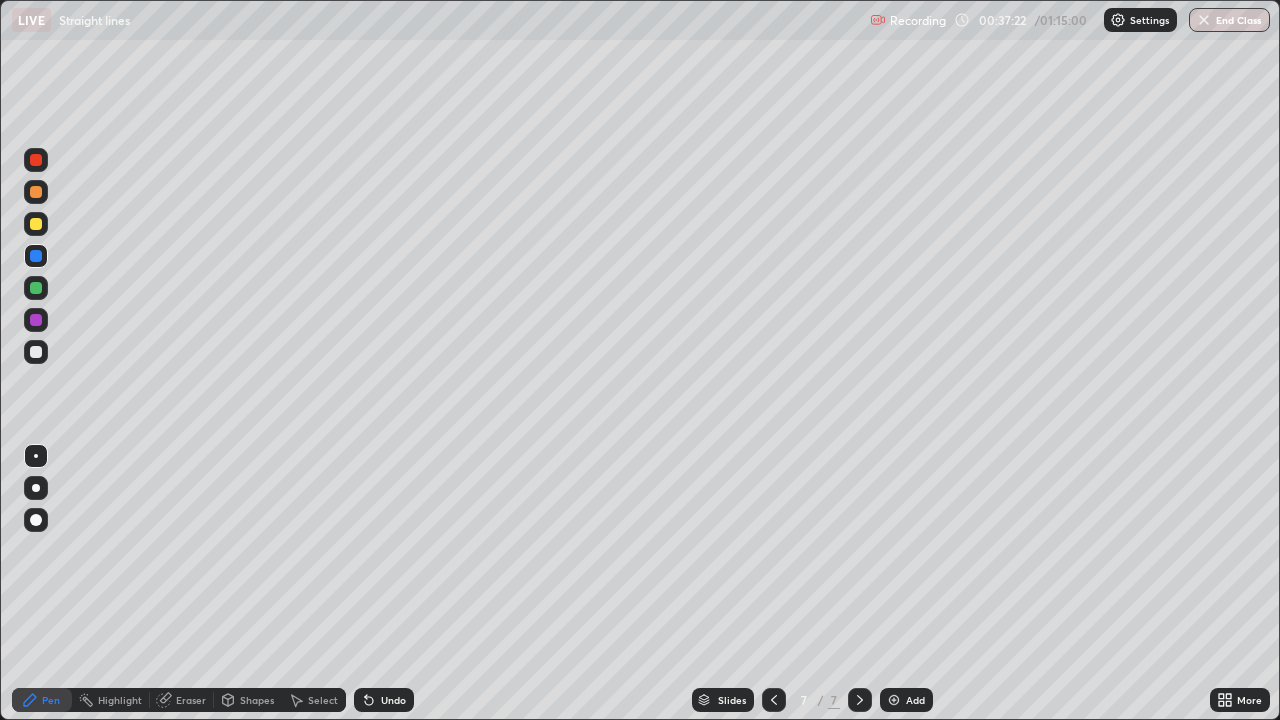 click at bounding box center [36, 224] 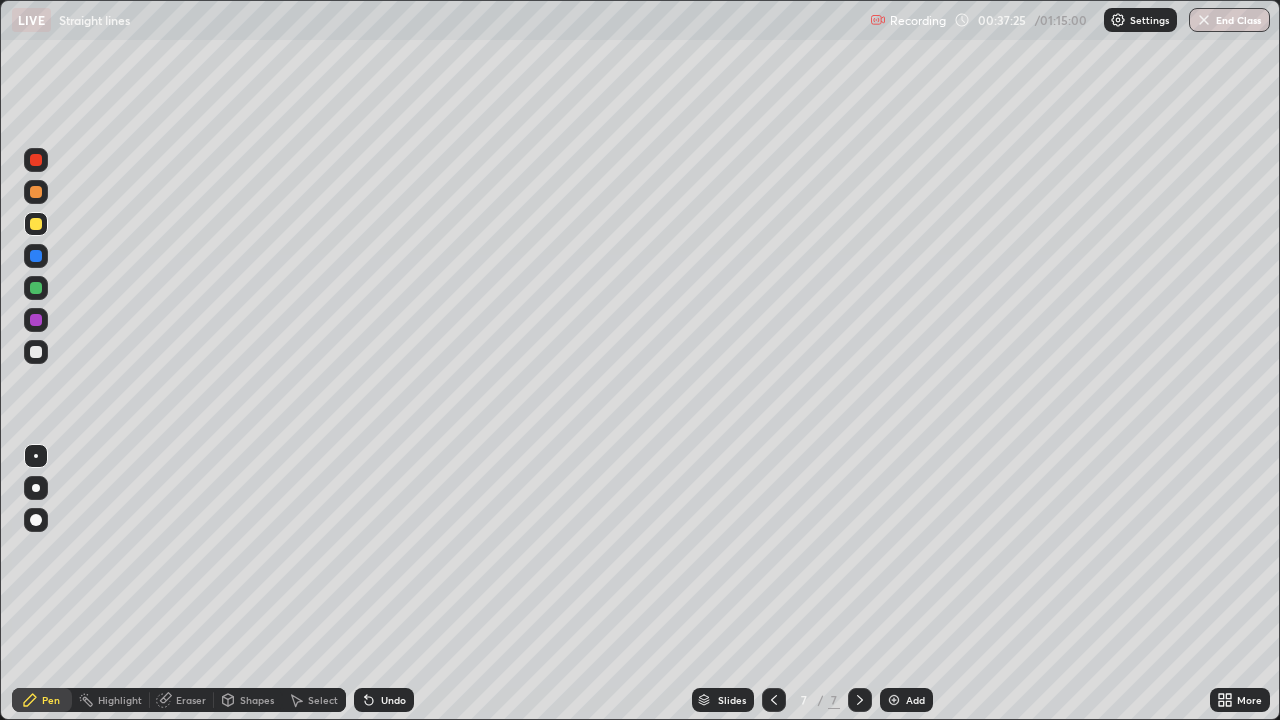 click 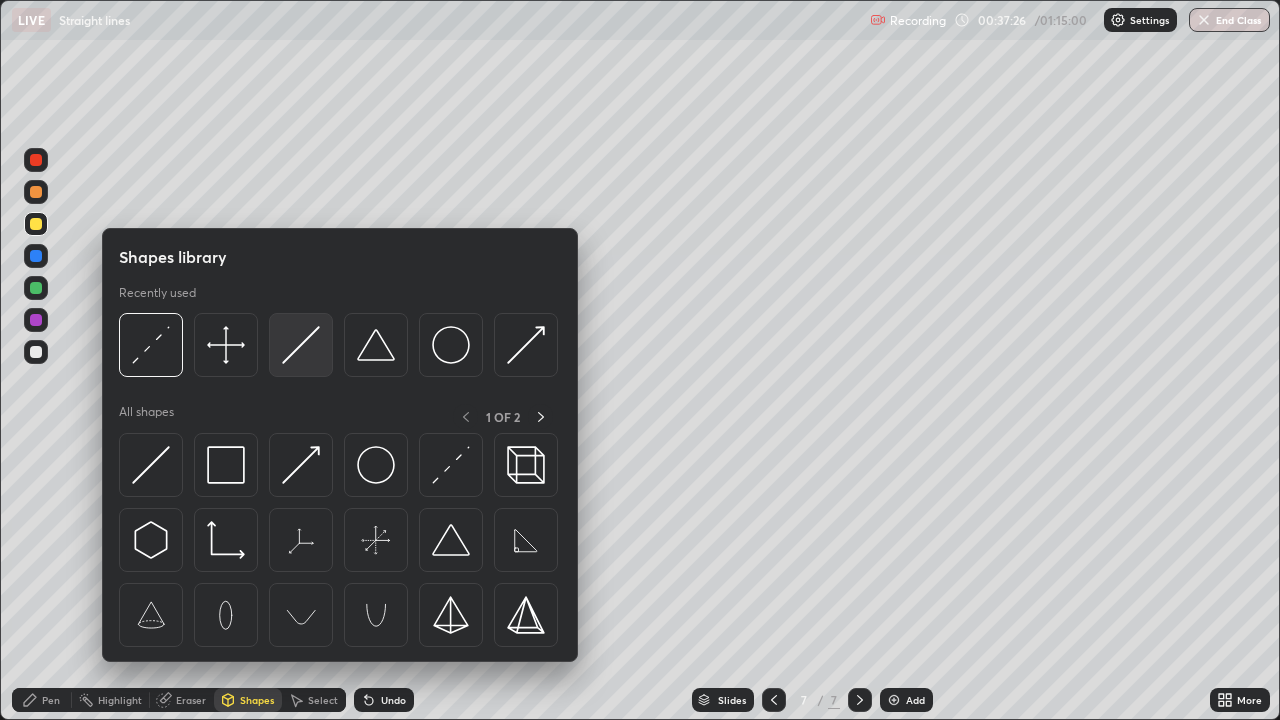 click at bounding box center (301, 345) 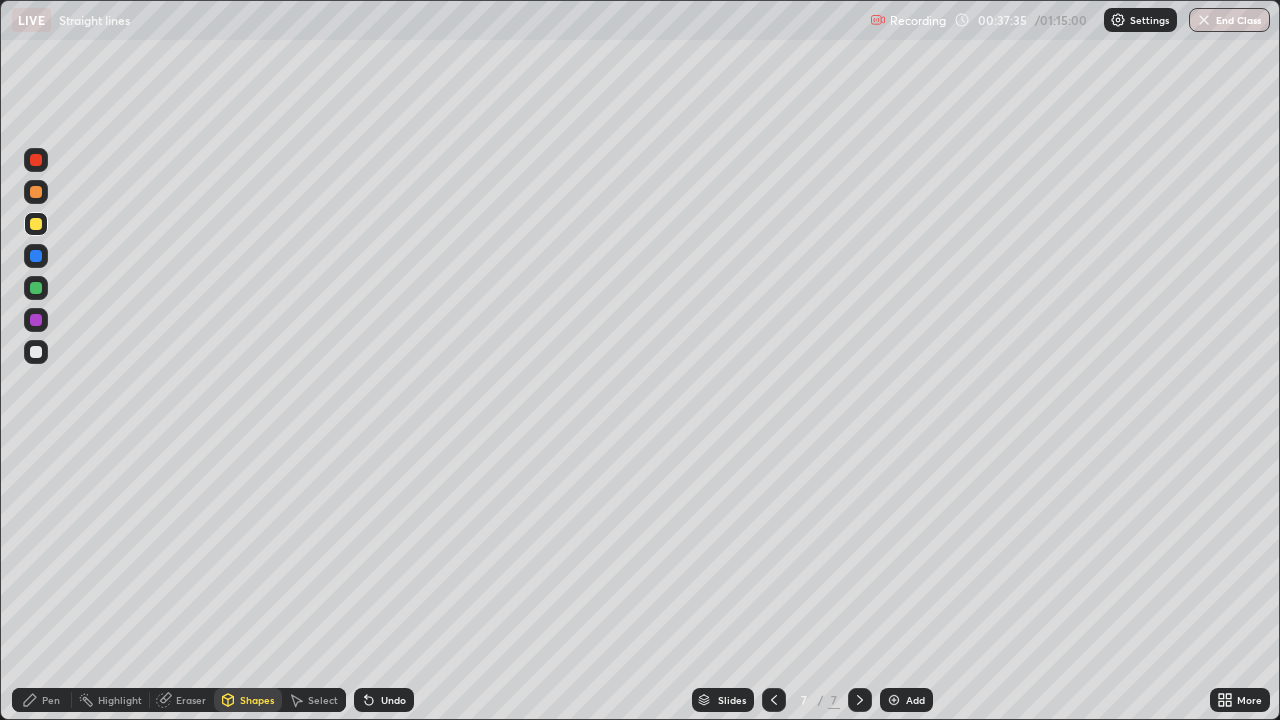 click 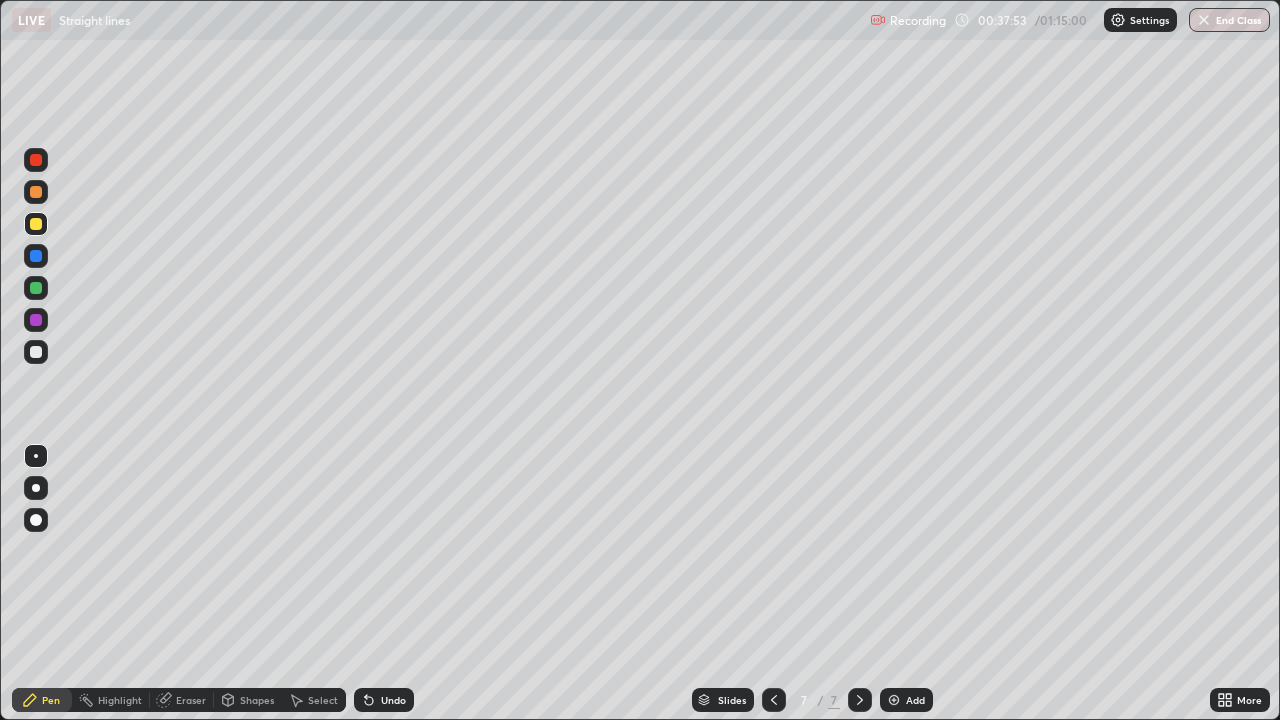click on "Undo" at bounding box center (393, 700) 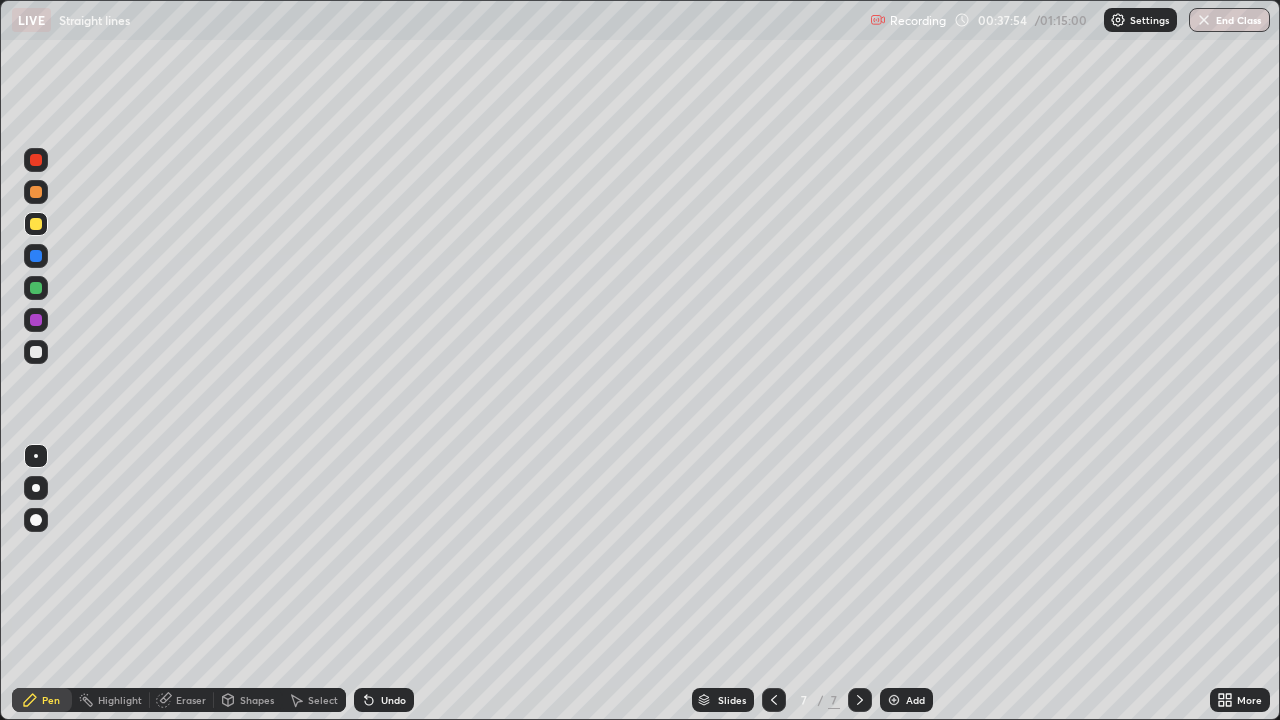 click on "Undo" at bounding box center (384, 700) 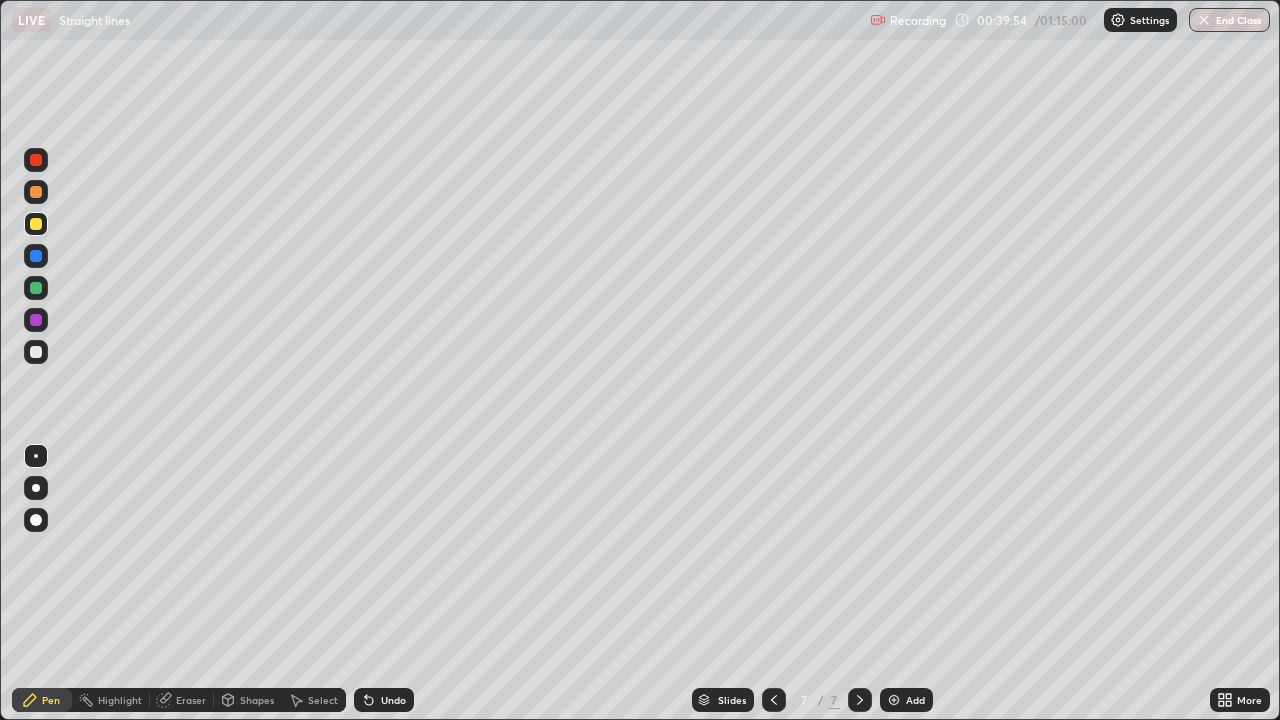 click at bounding box center (36, 320) 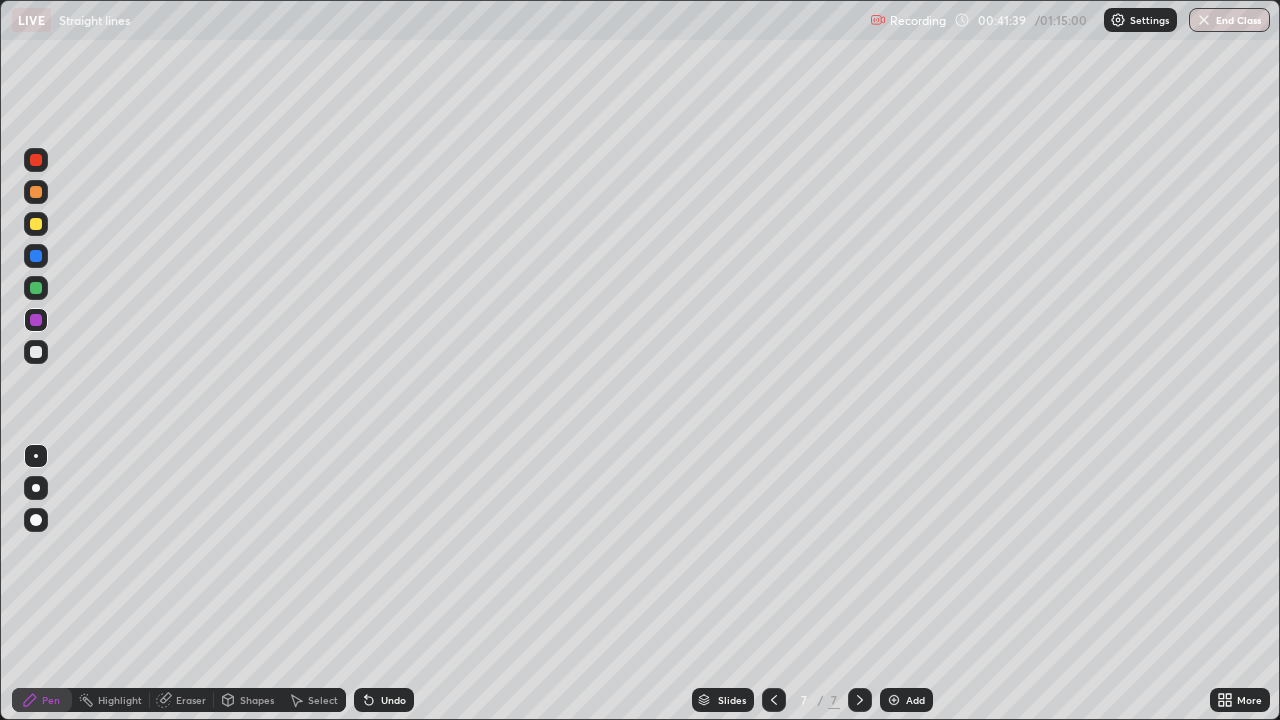 click at bounding box center (36, 288) 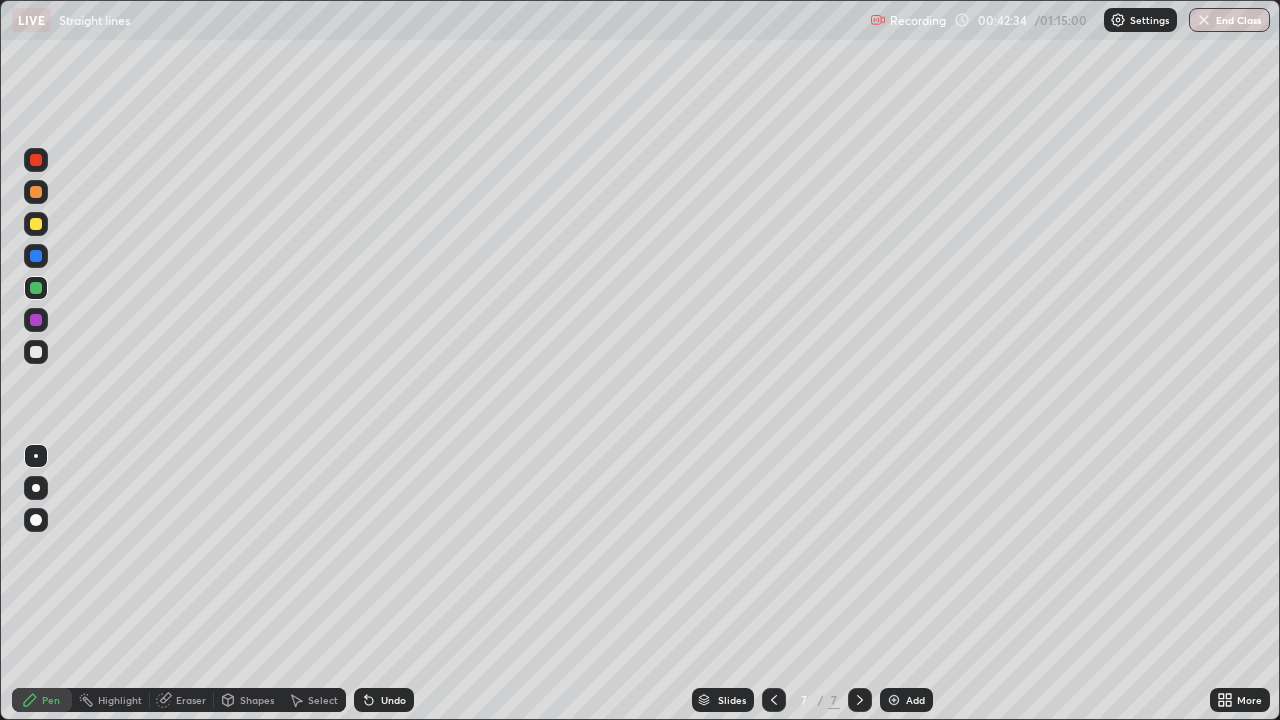 click on "Undo" at bounding box center (393, 700) 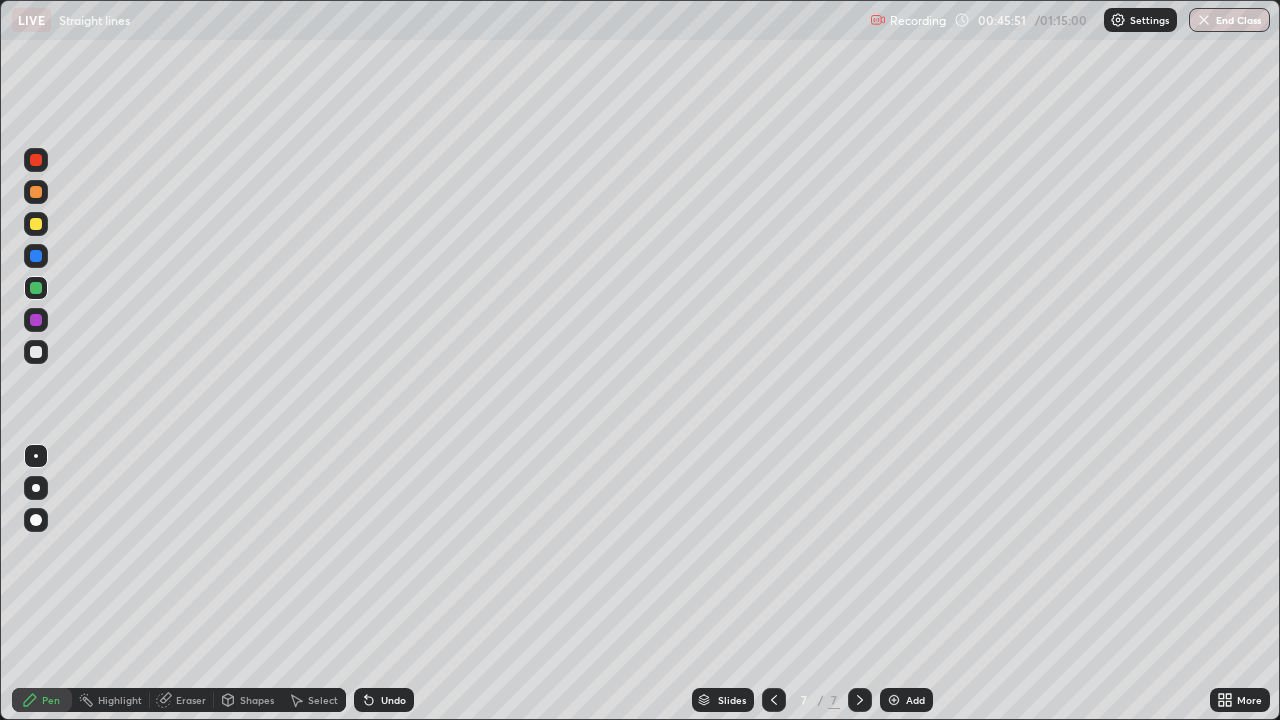click 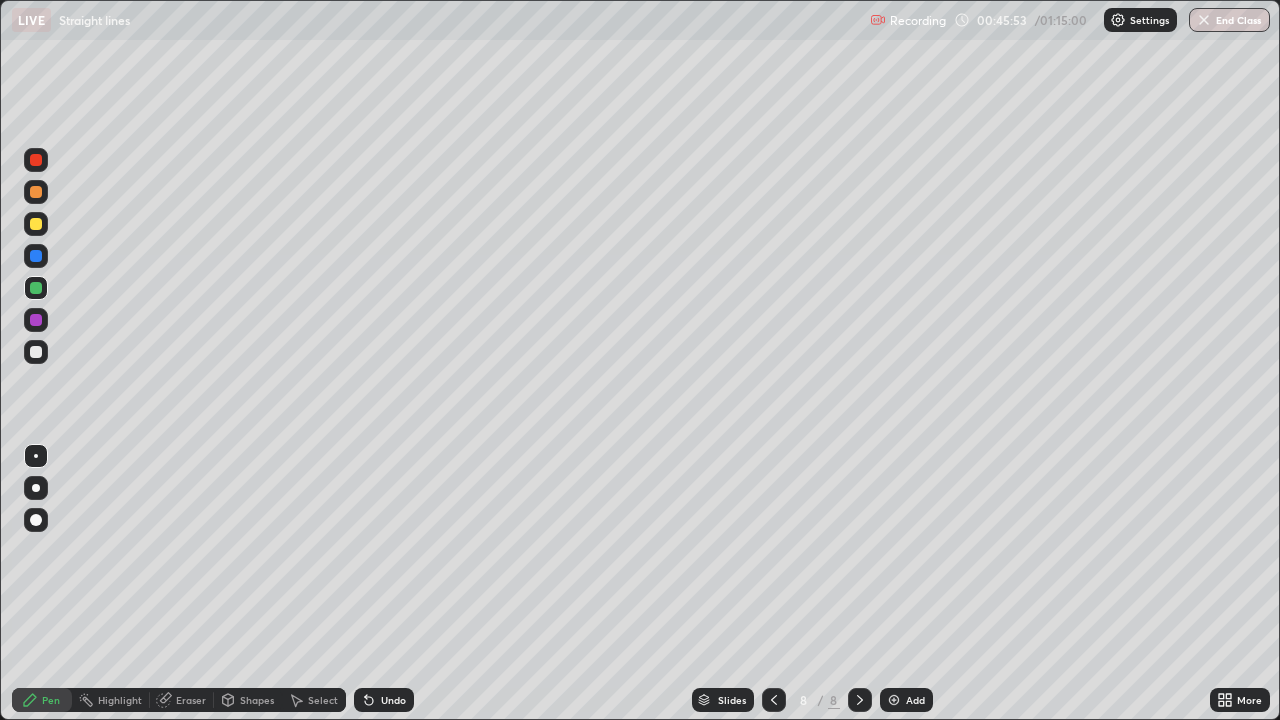 click at bounding box center [36, 288] 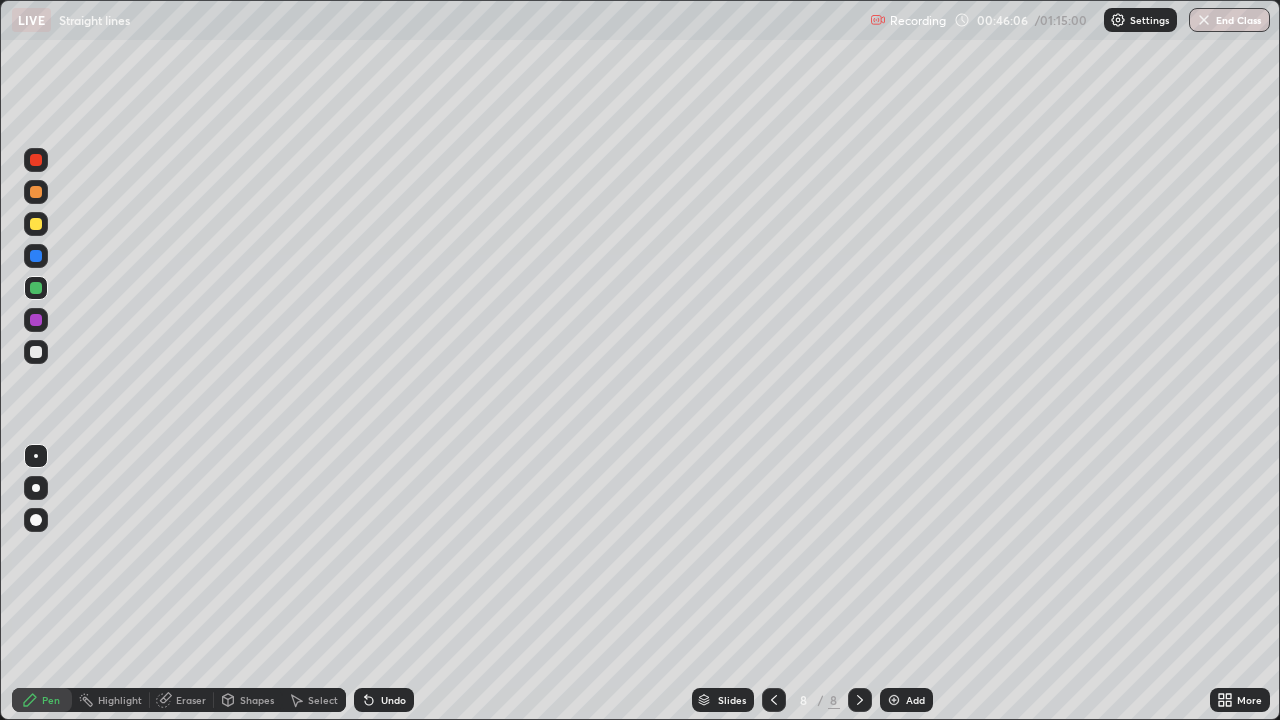 click 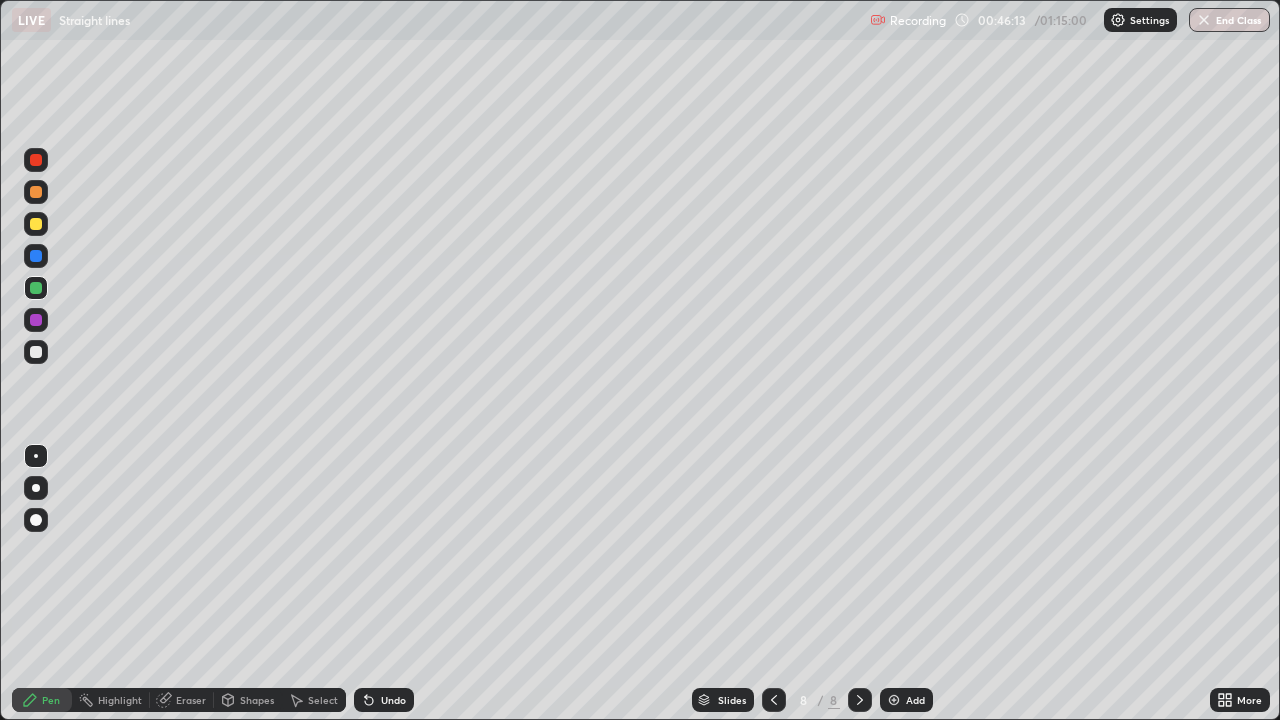 click 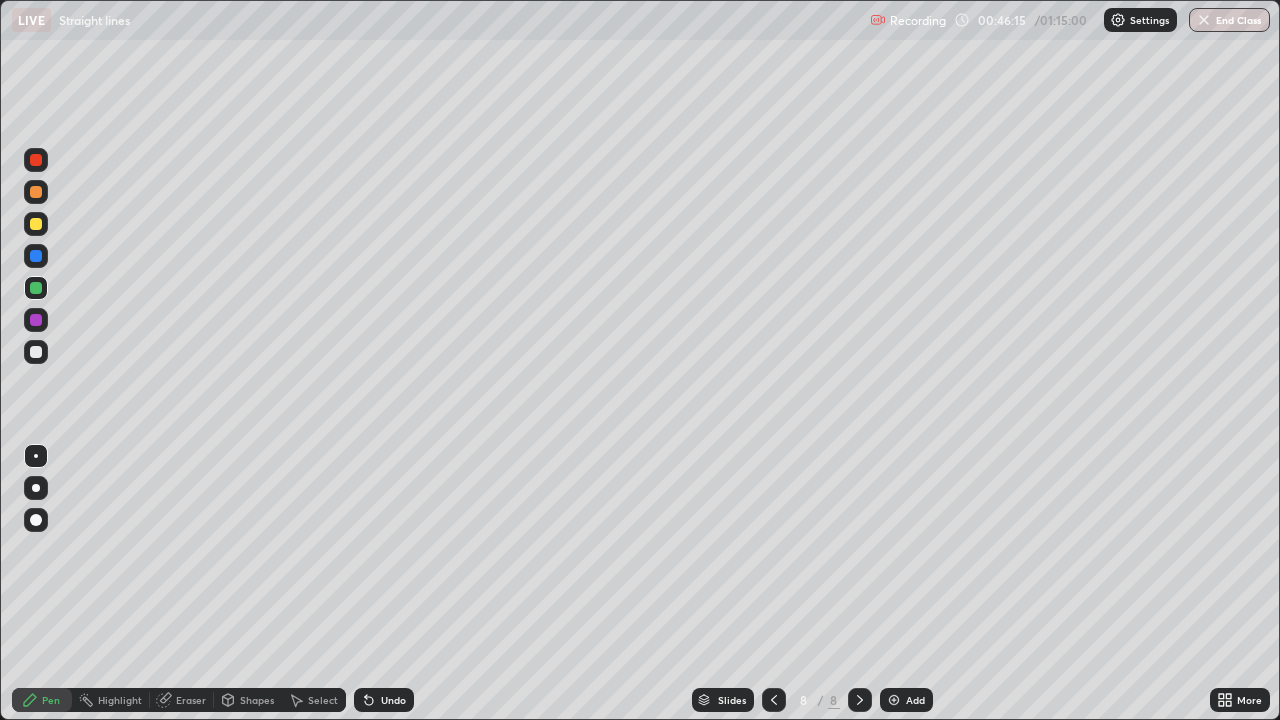 click on "Undo" at bounding box center [384, 700] 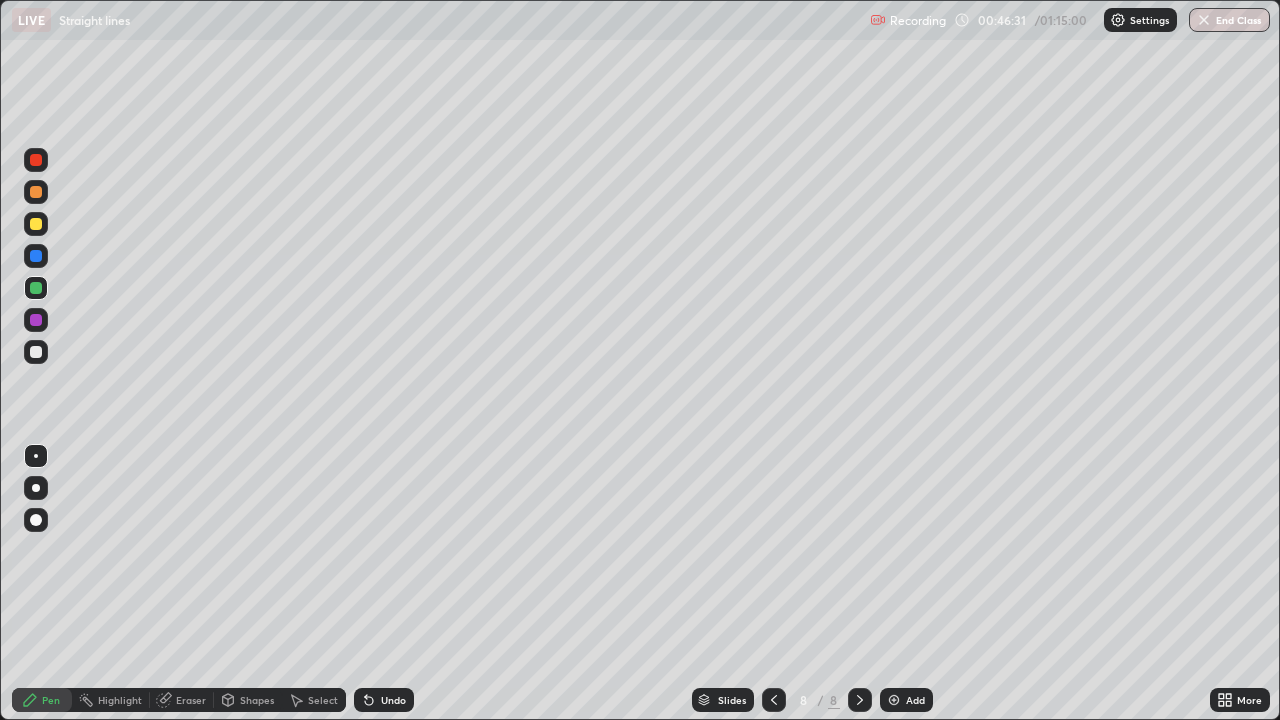 click at bounding box center (36, 320) 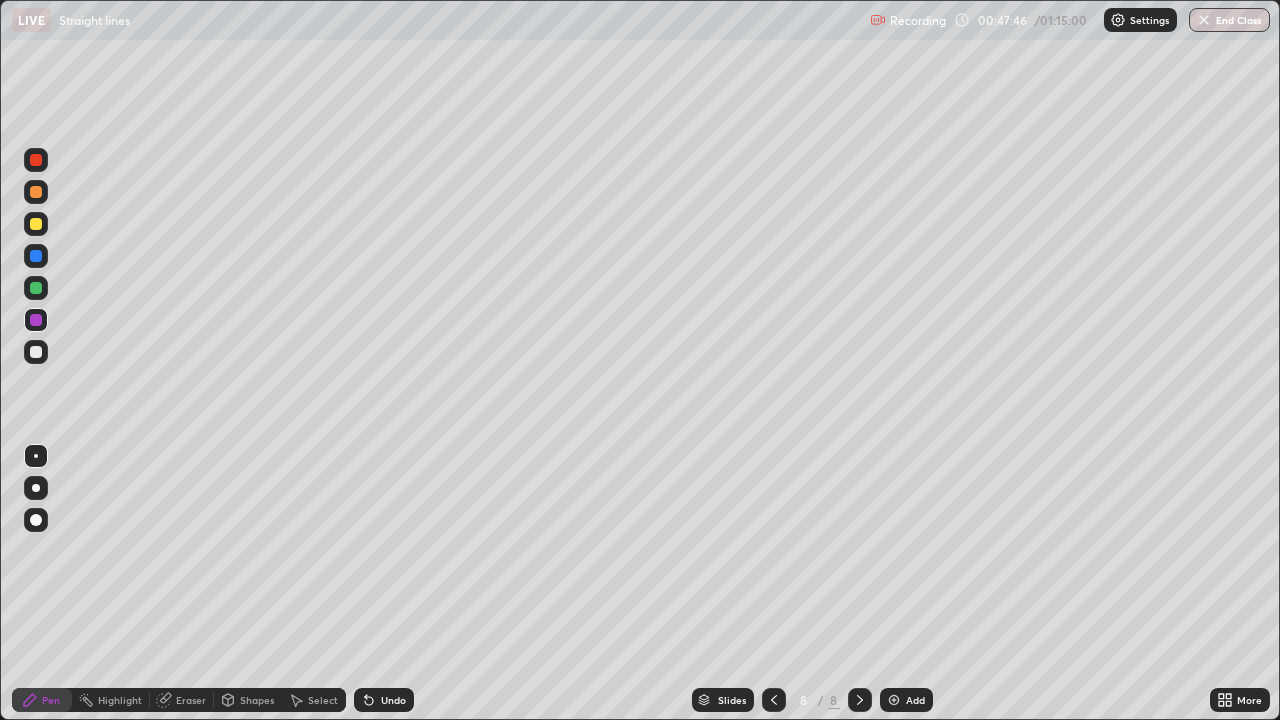click at bounding box center (36, 352) 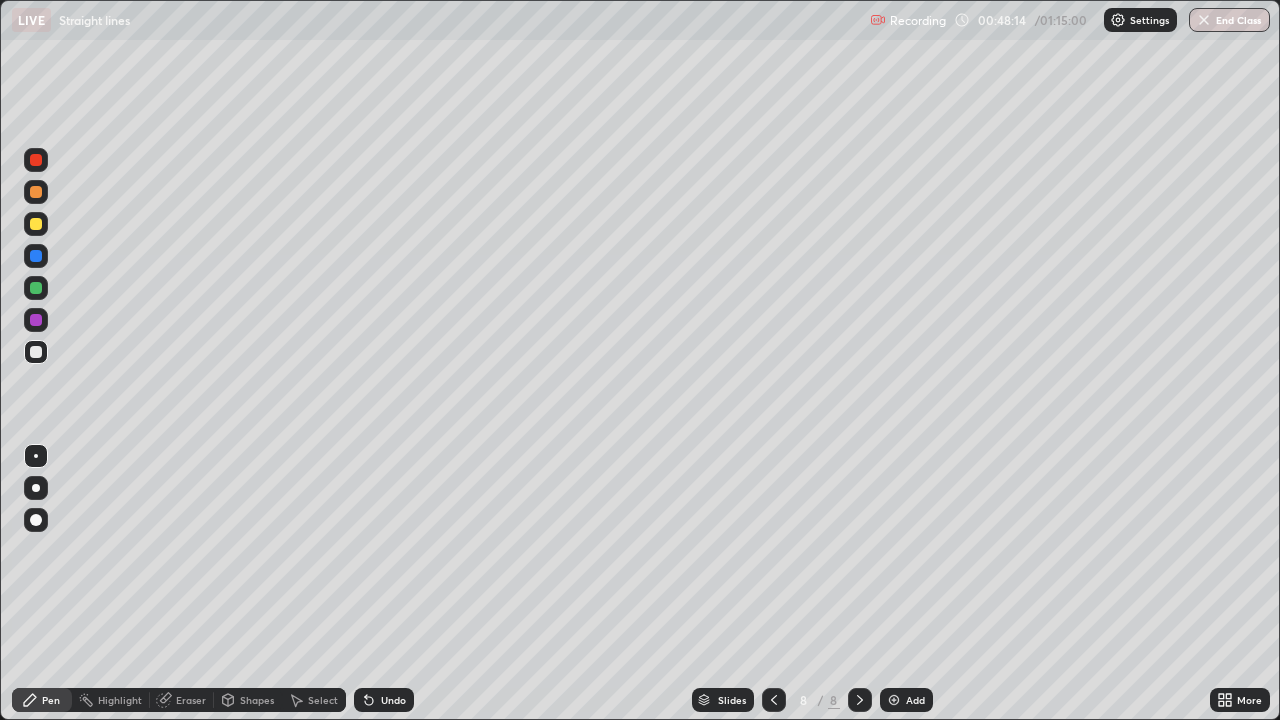 click at bounding box center [36, 288] 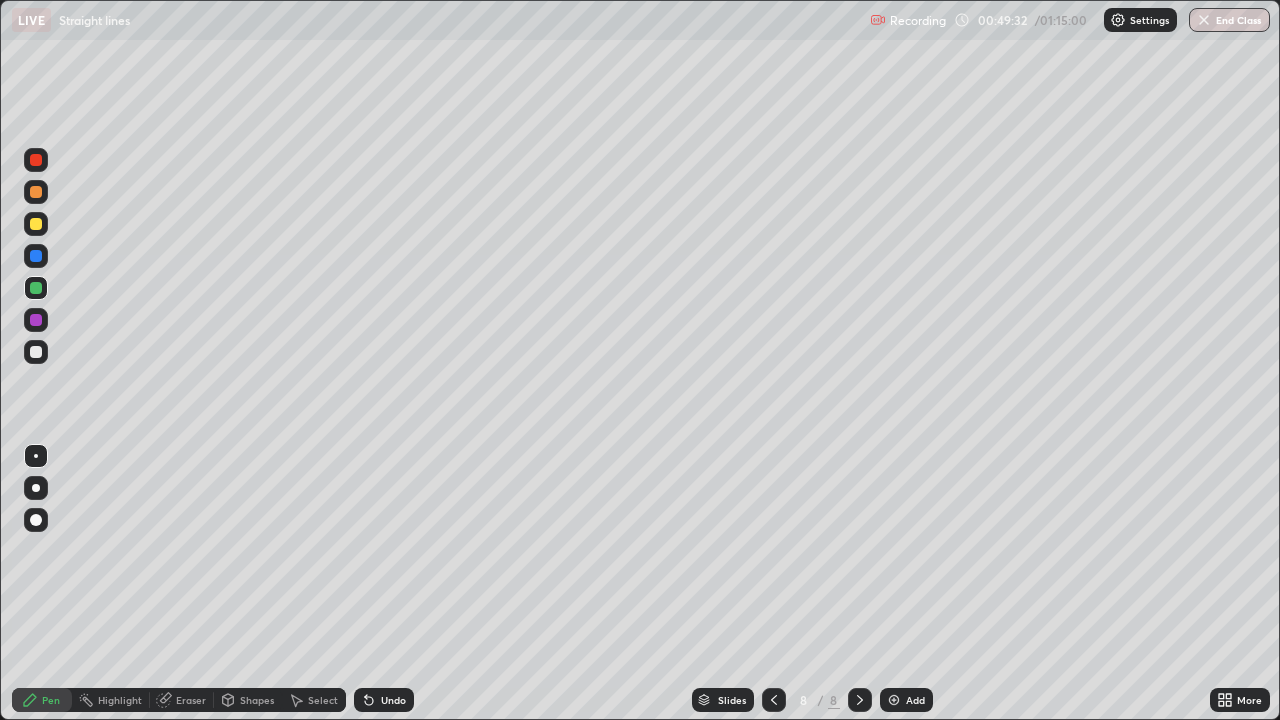 click at bounding box center [36, 256] 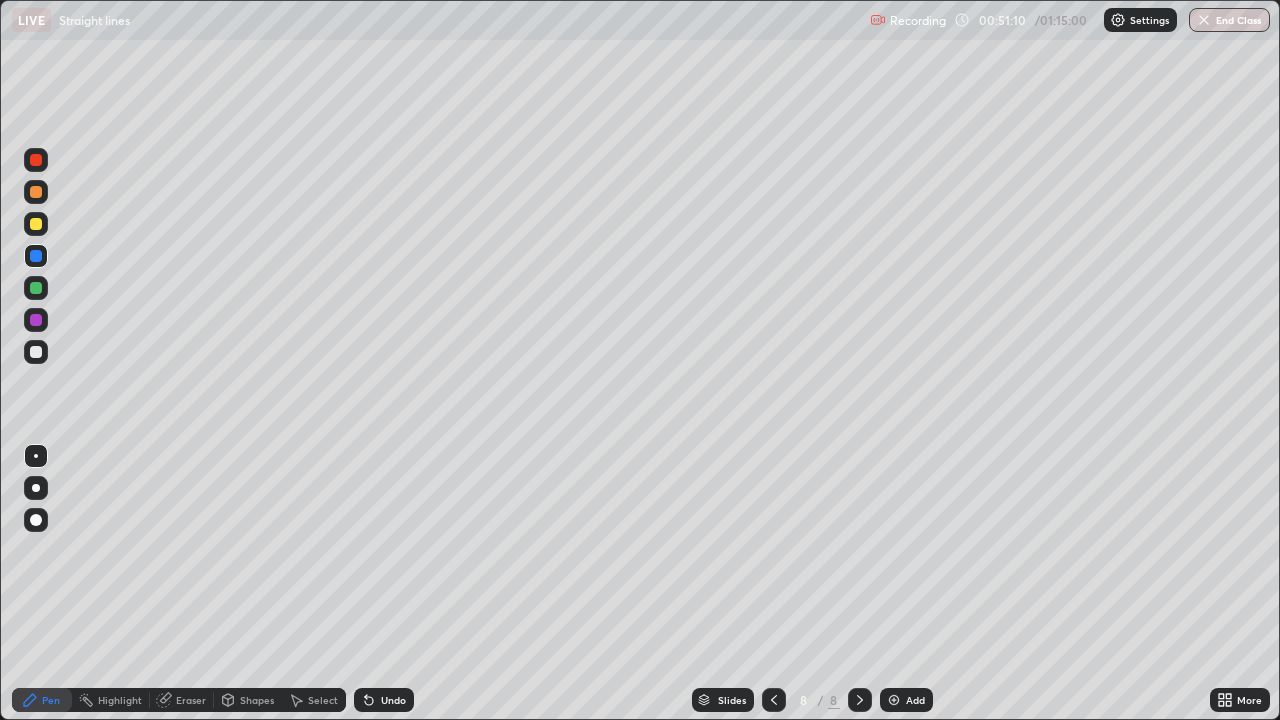 click 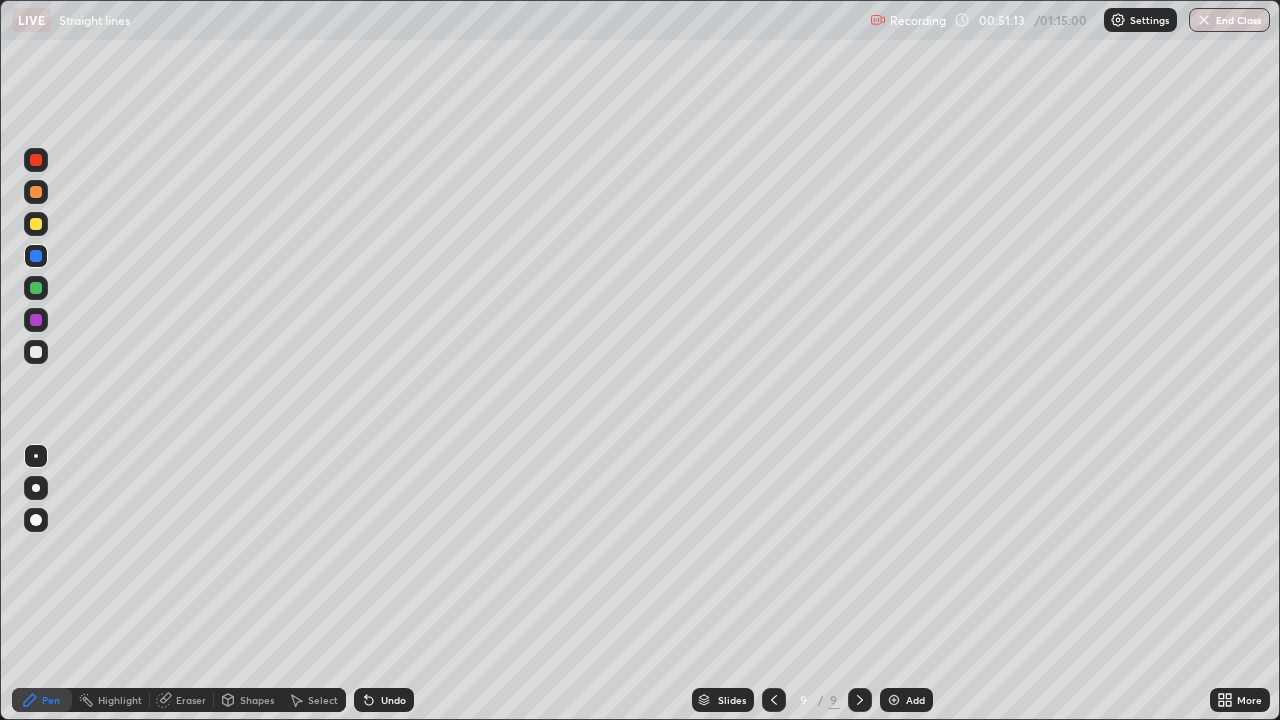 click at bounding box center [36, 224] 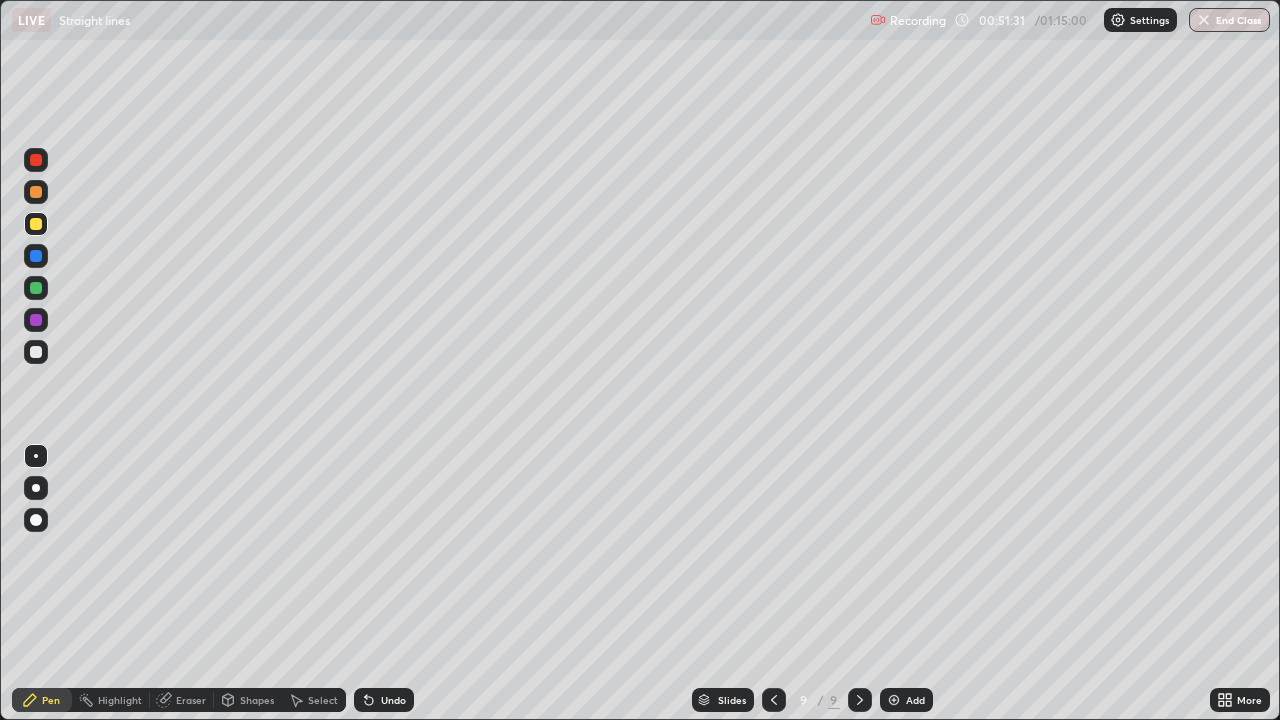 click 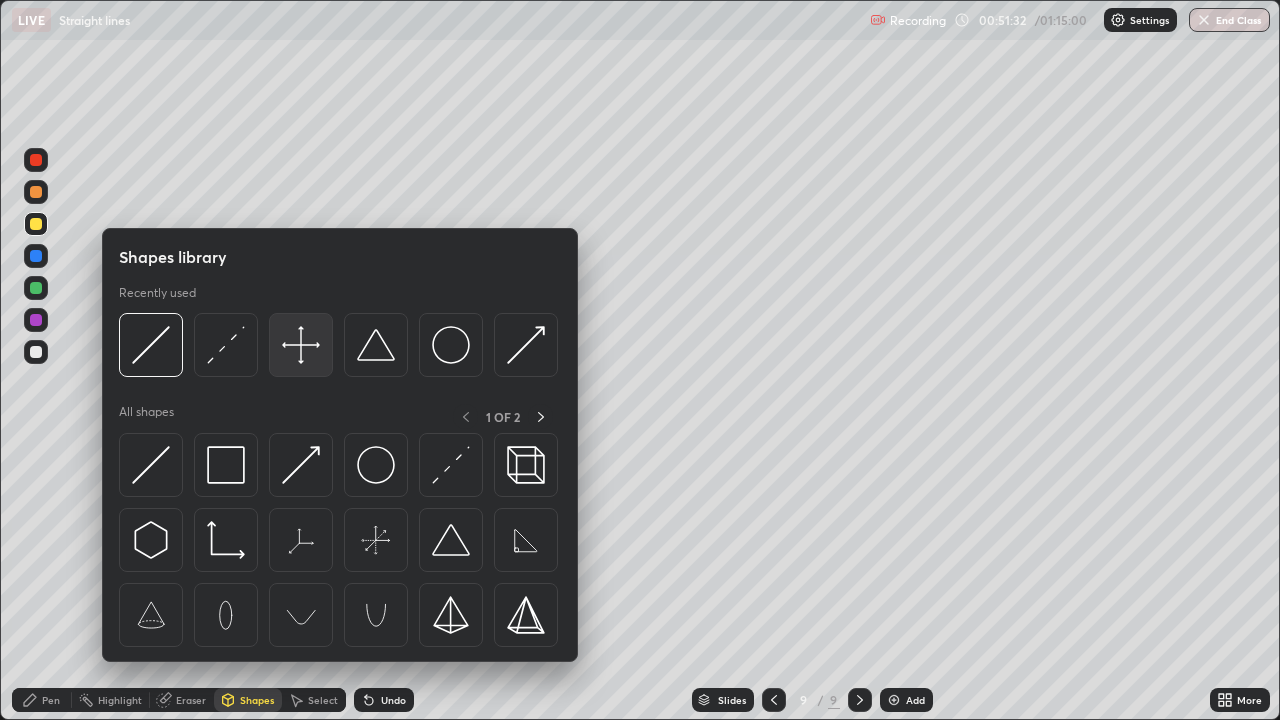 click at bounding box center (301, 345) 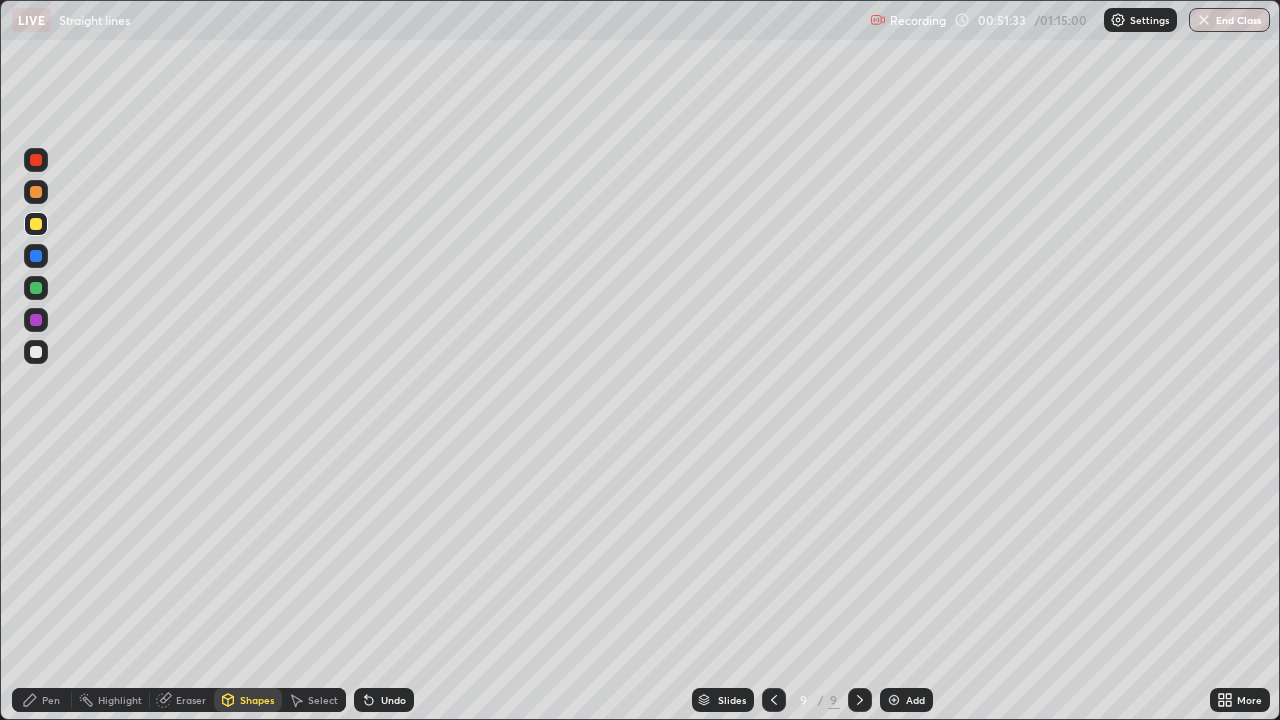 click at bounding box center [36, 352] 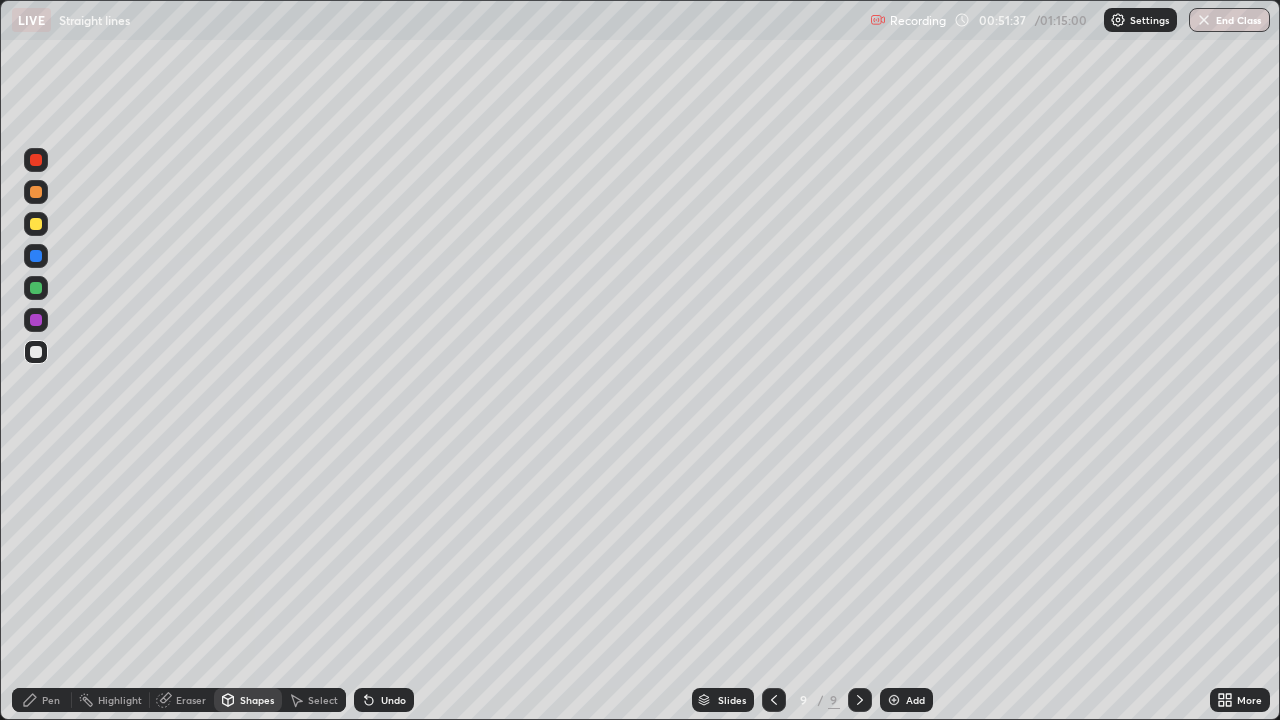 click on "Shapes" at bounding box center (257, 700) 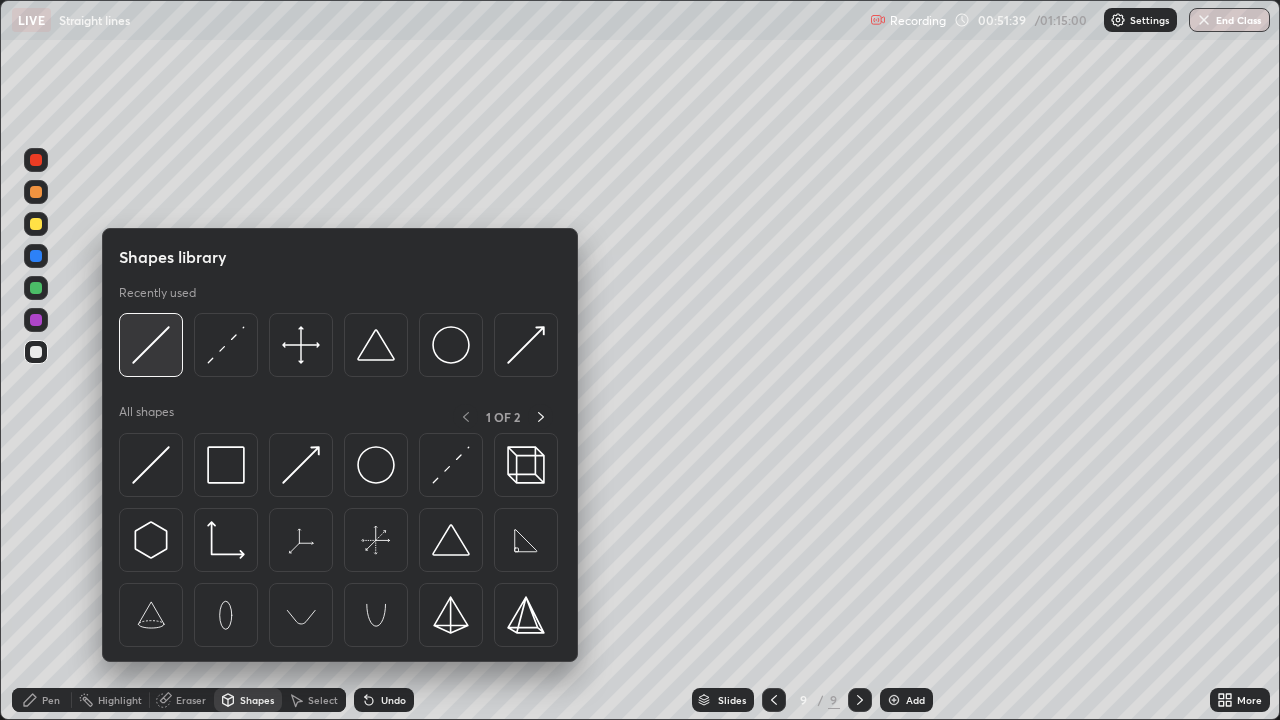 click at bounding box center [151, 345] 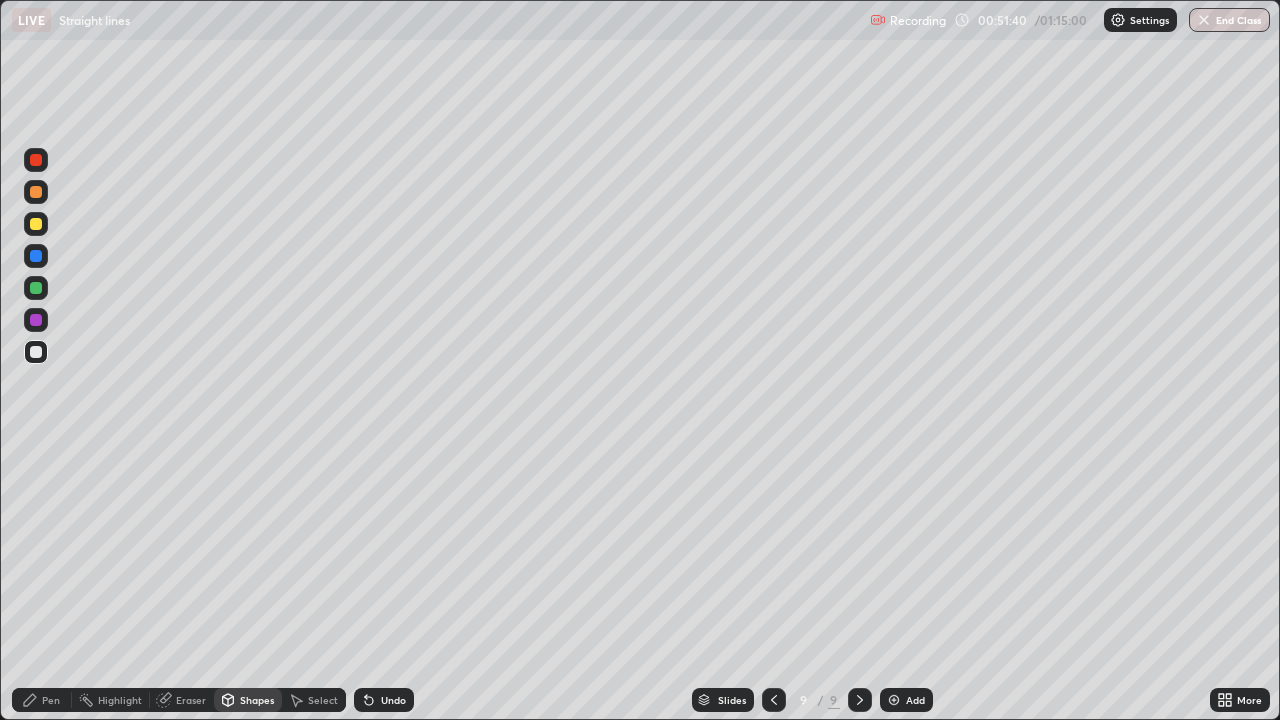click at bounding box center [36, 224] 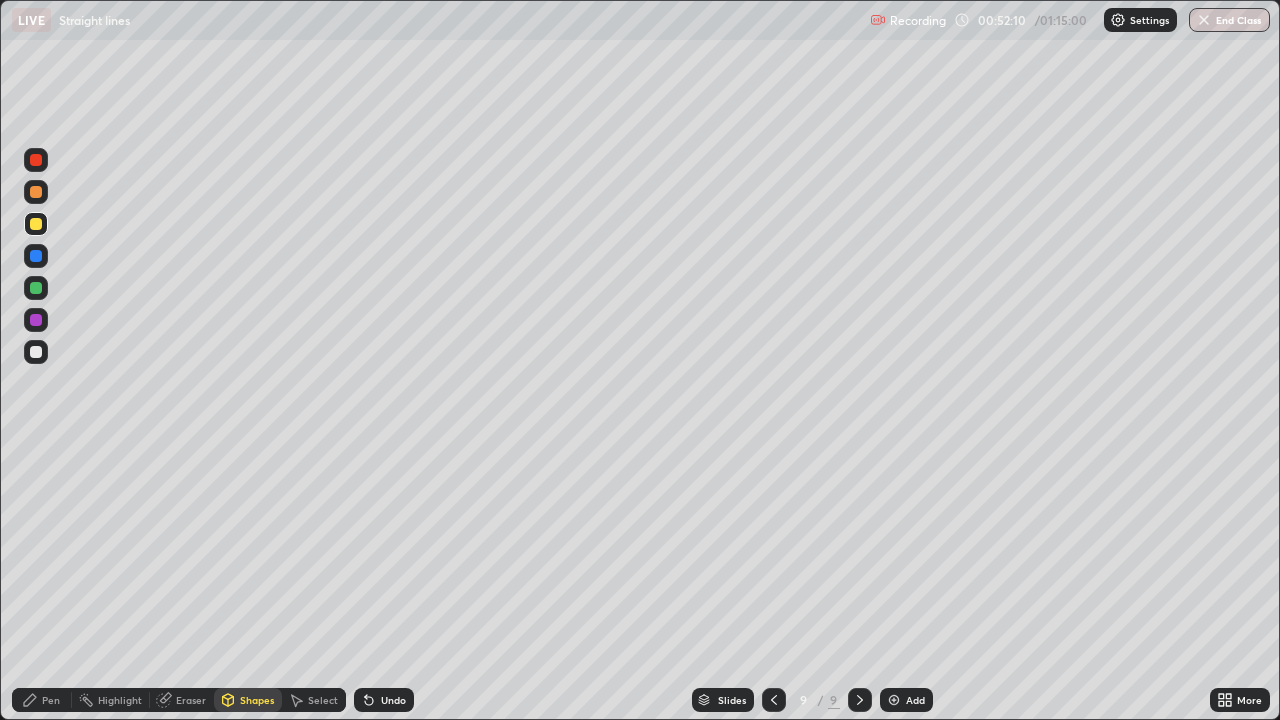 click 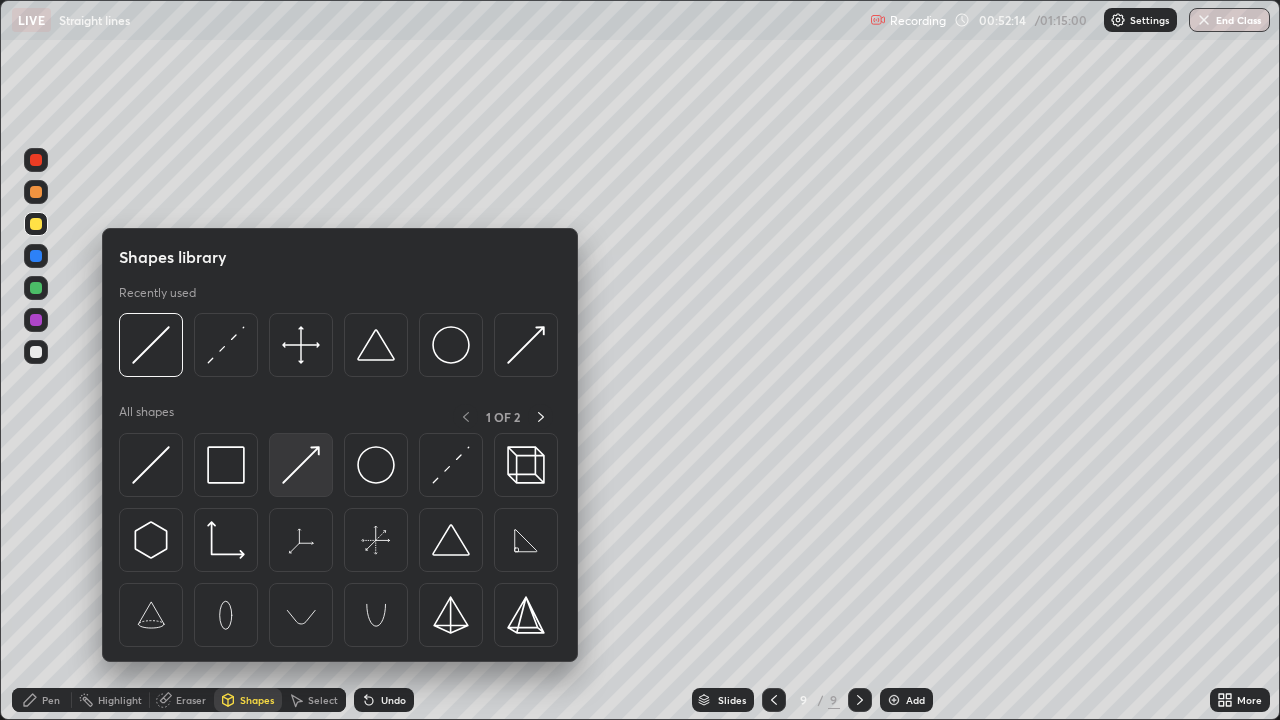 click at bounding box center (301, 465) 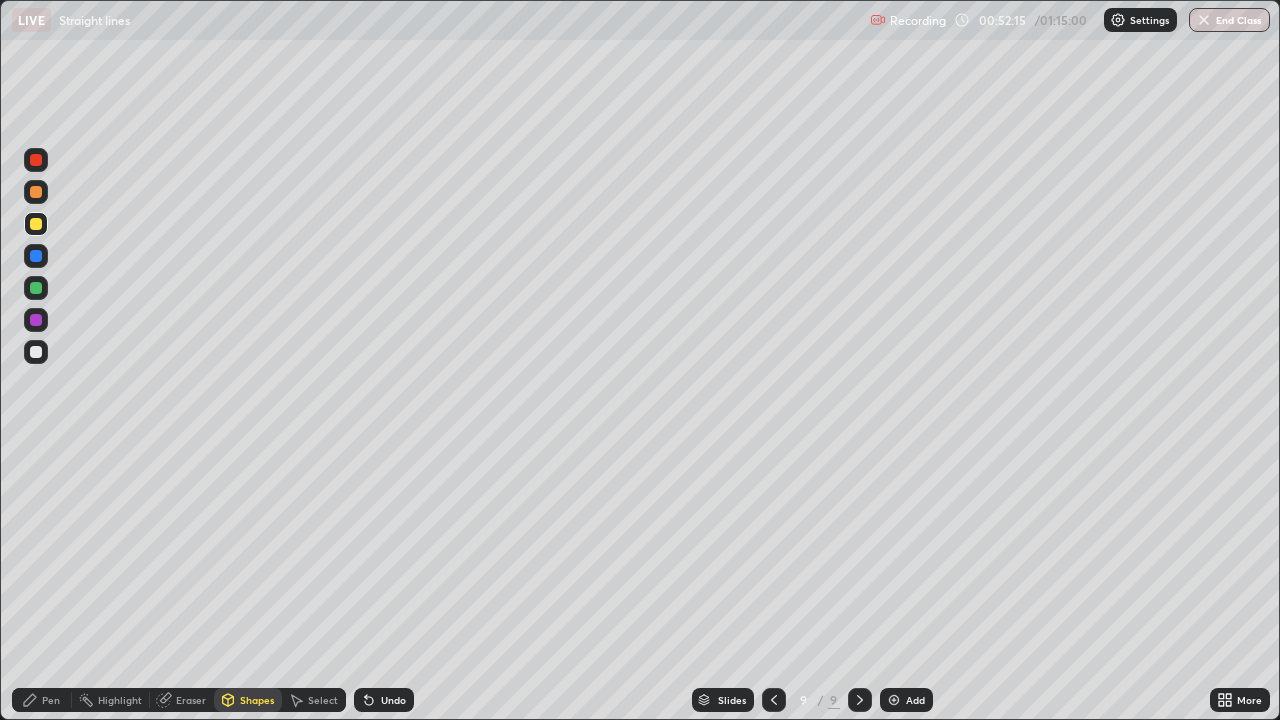 click on "Pen" at bounding box center [42, 700] 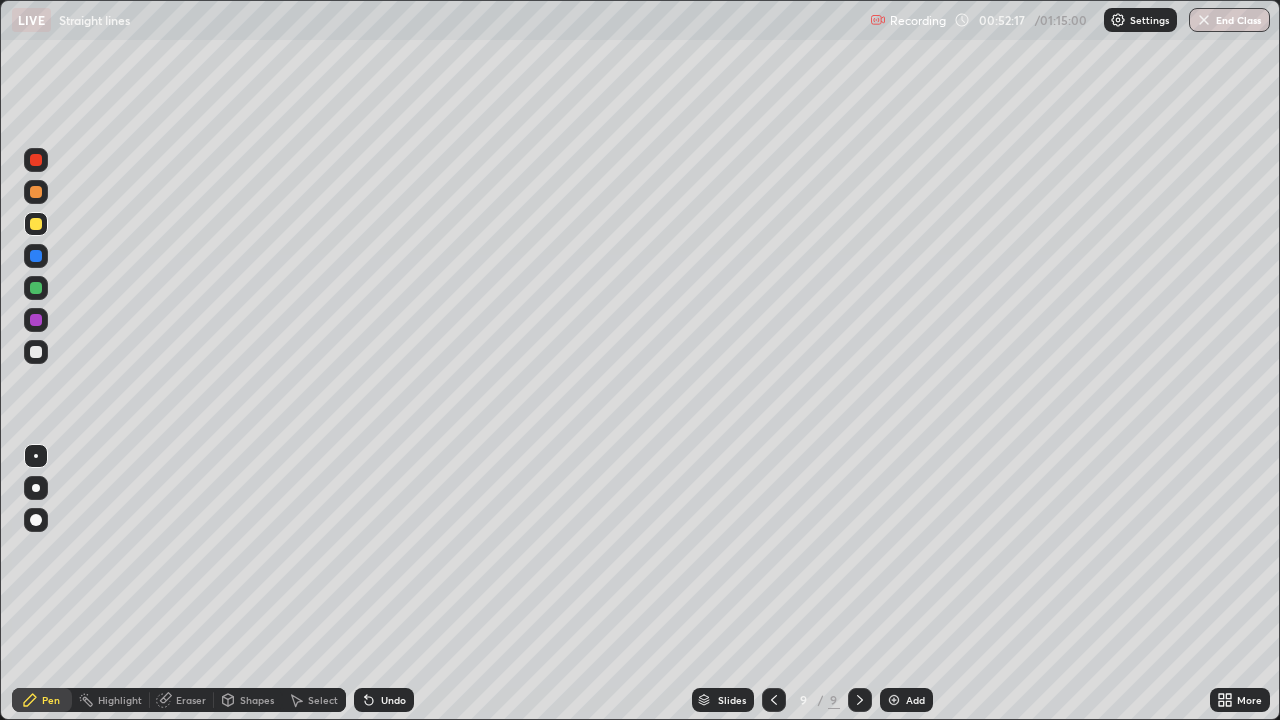 click at bounding box center (36, 288) 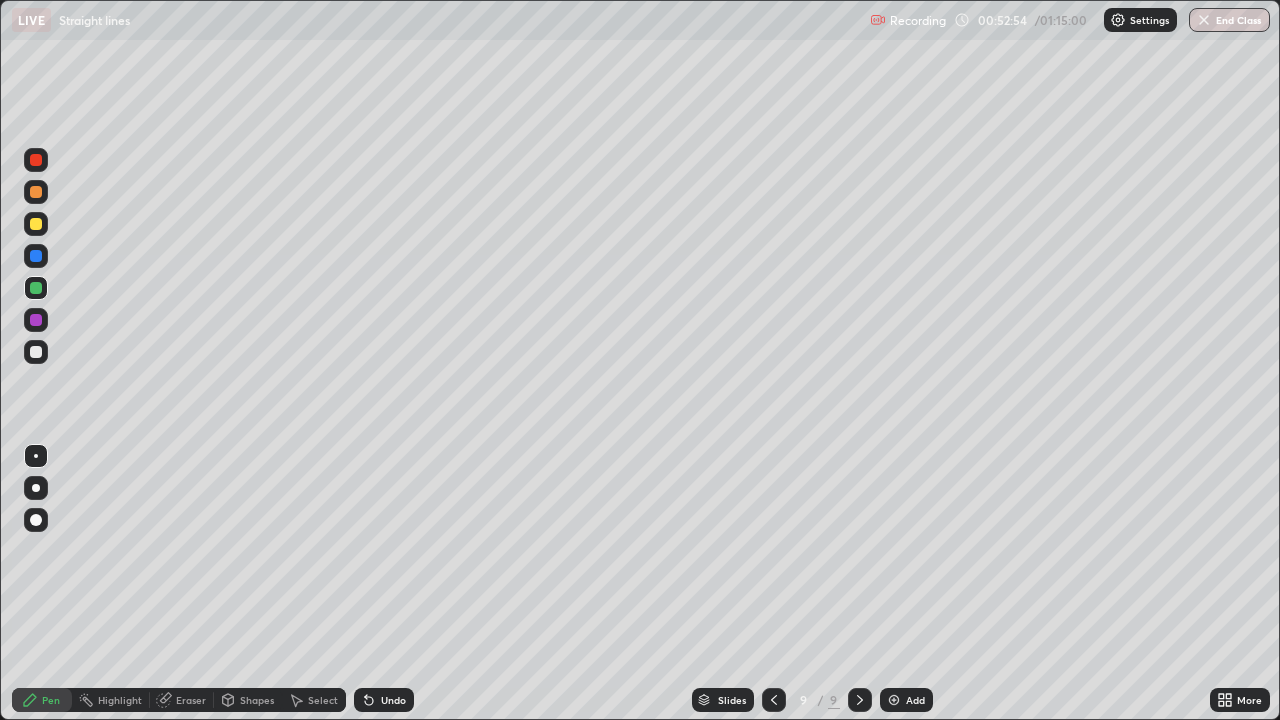 click at bounding box center [36, 320] 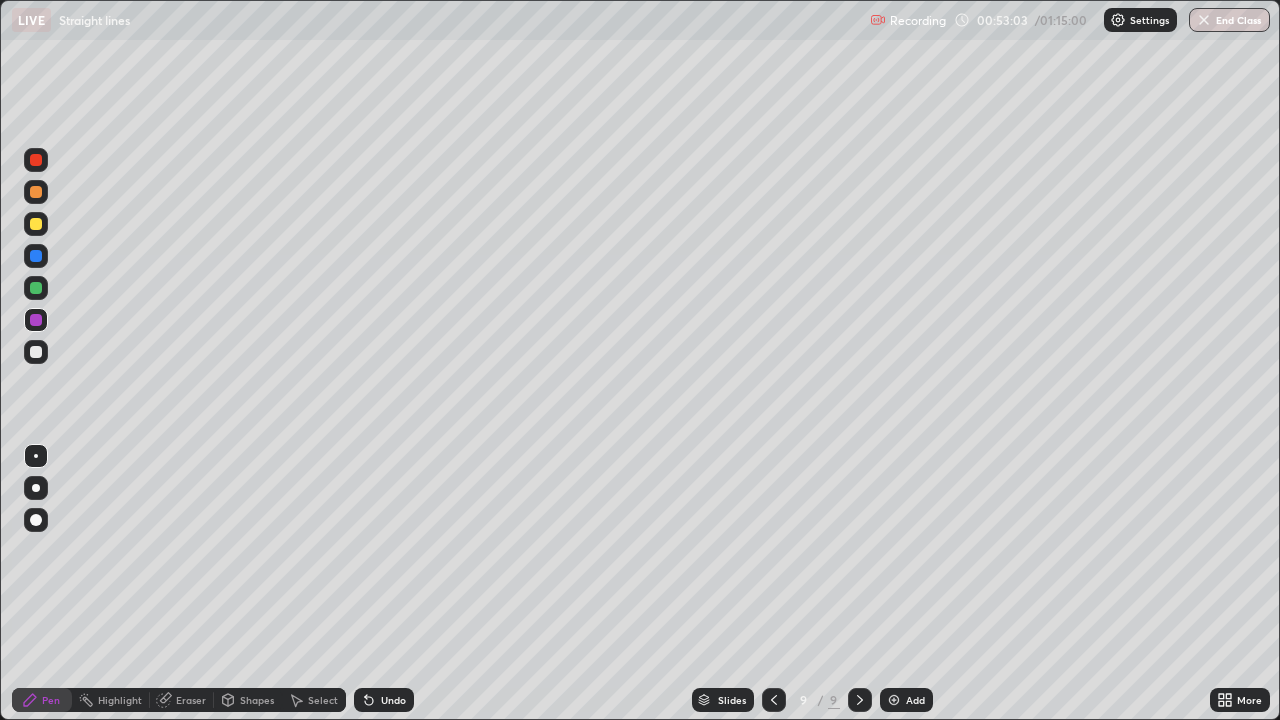 click 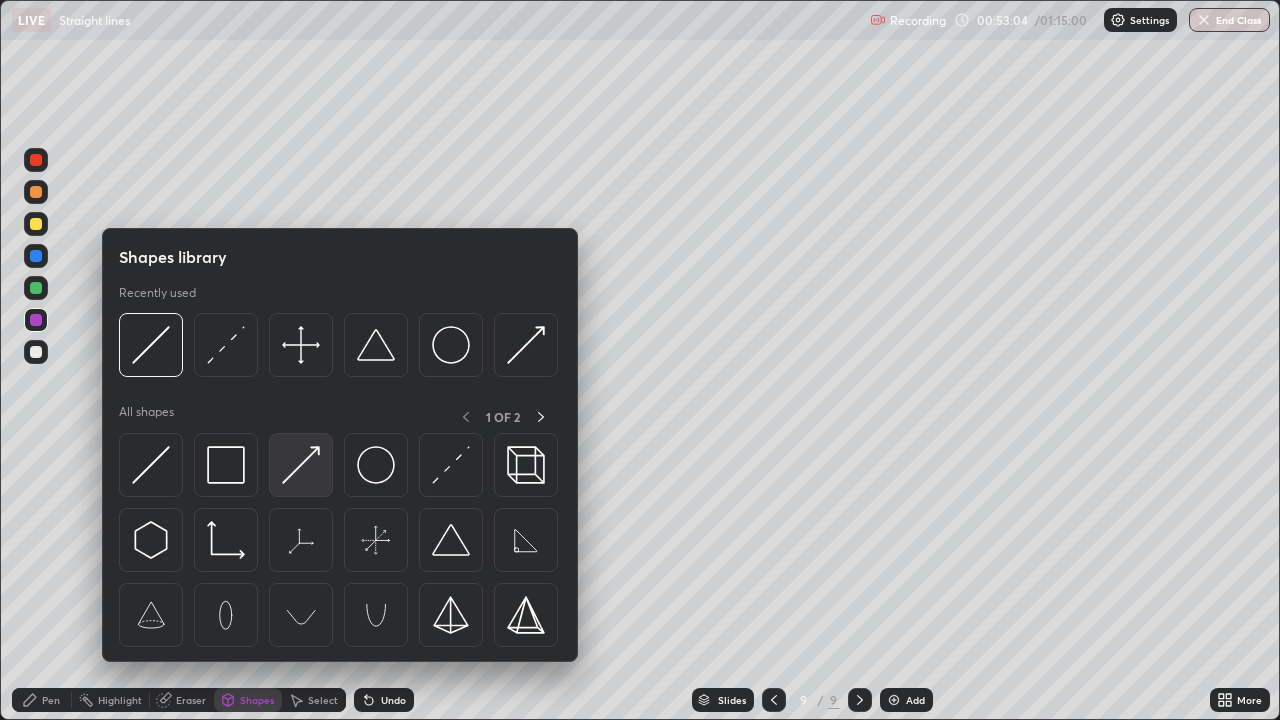 click at bounding box center [301, 465] 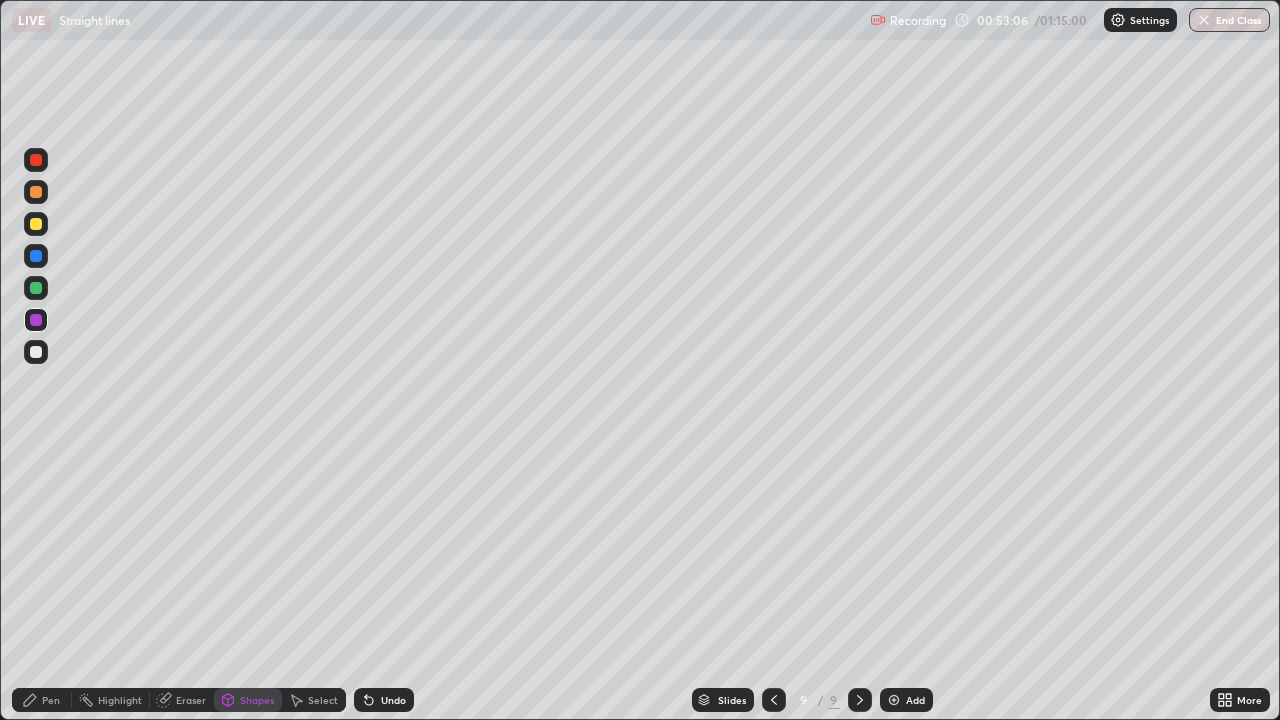 click at bounding box center (36, 288) 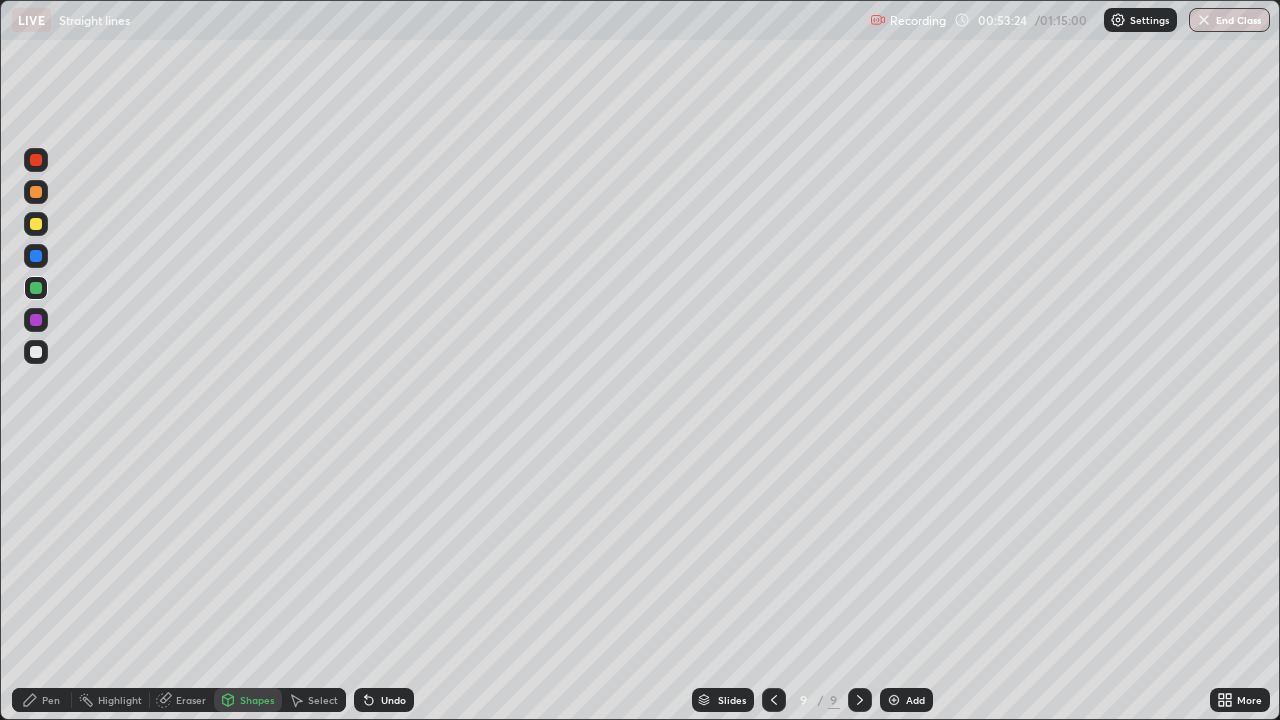 click at bounding box center [36, 288] 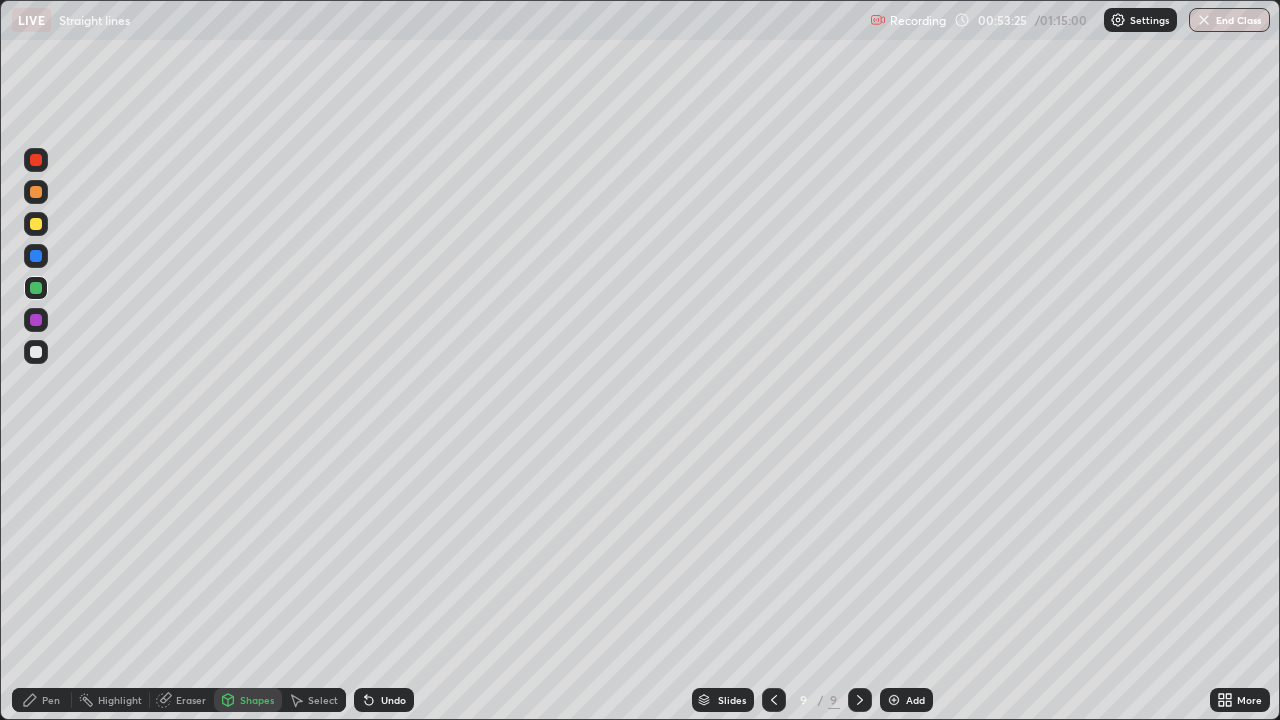 click 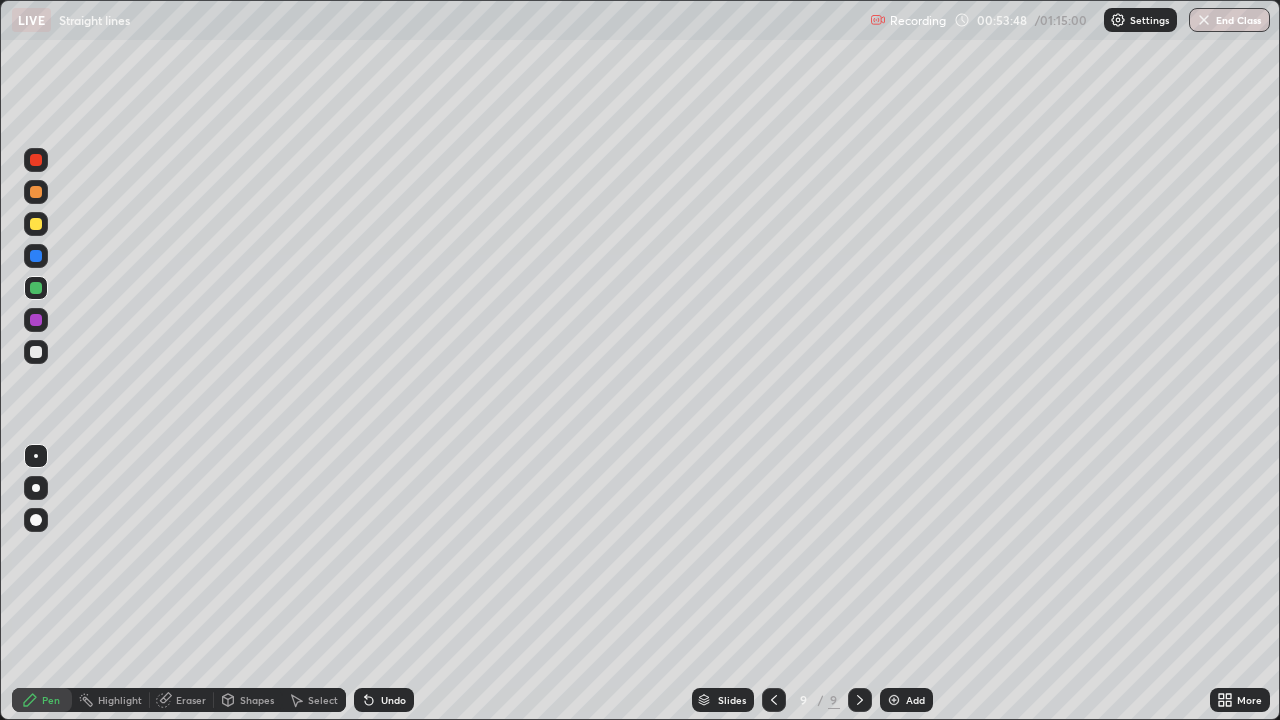 click on "Shapes" at bounding box center [248, 700] 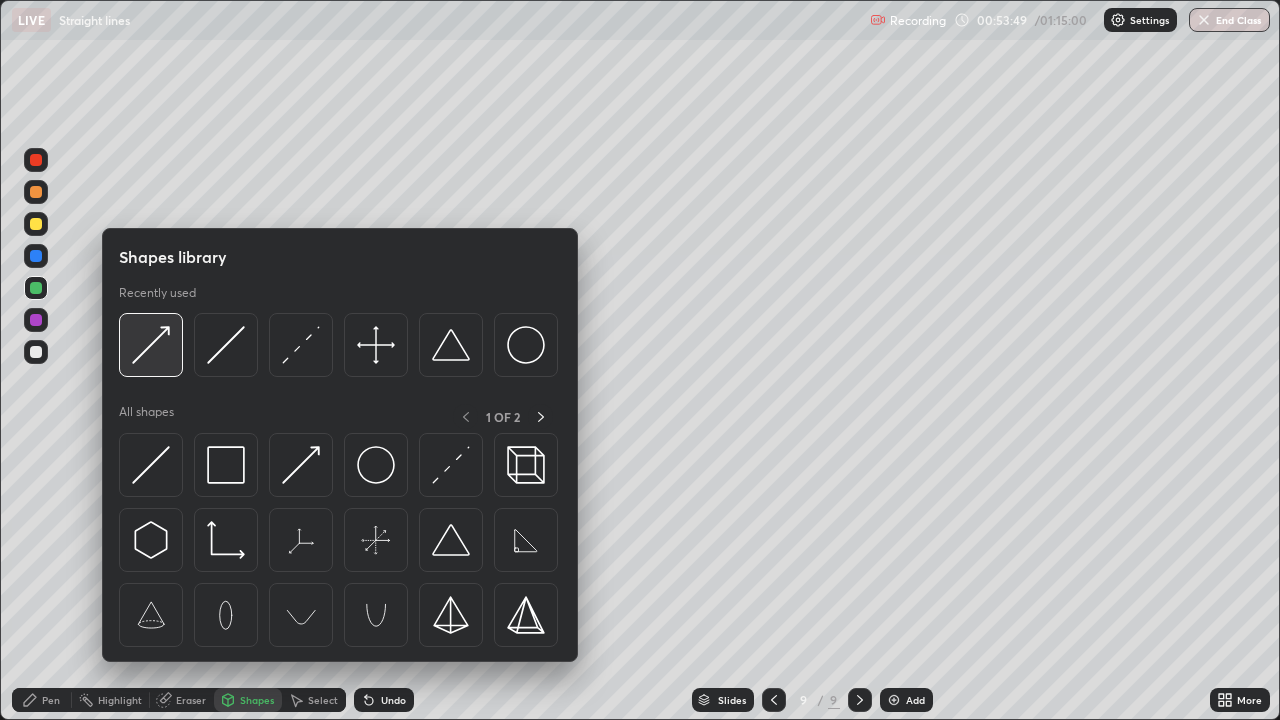 click at bounding box center [151, 345] 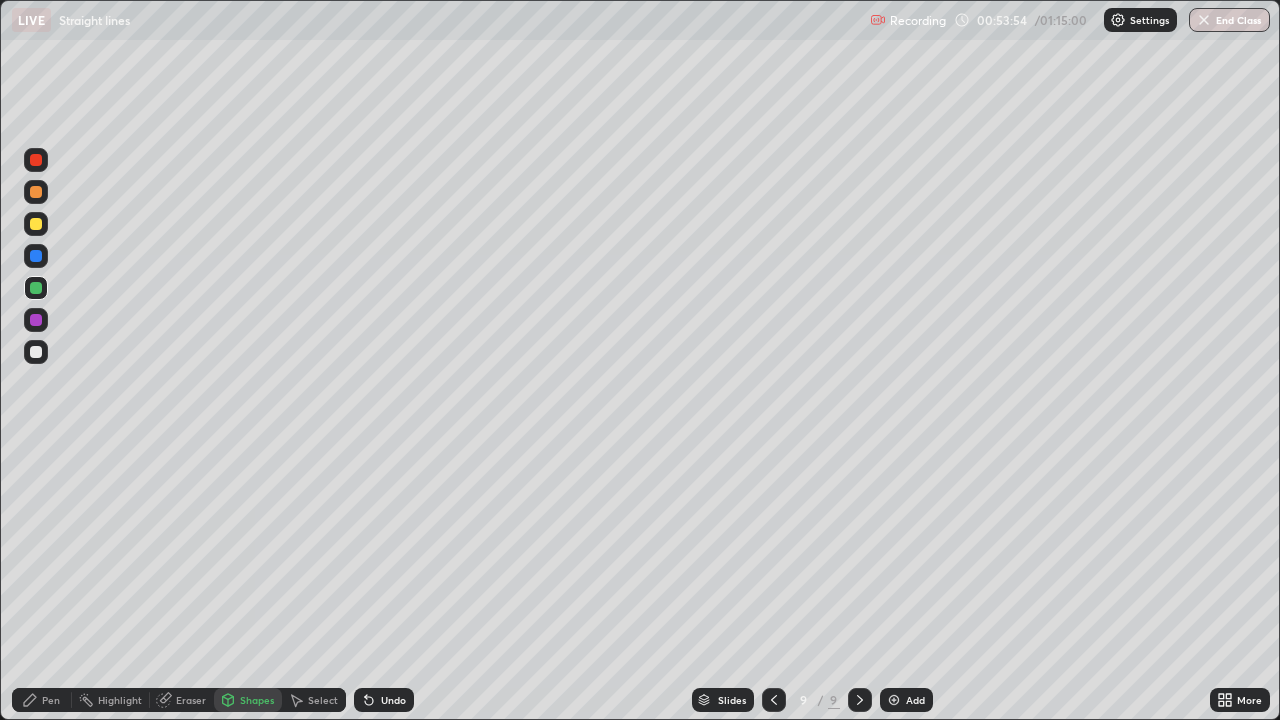 click on "Undo" at bounding box center [384, 700] 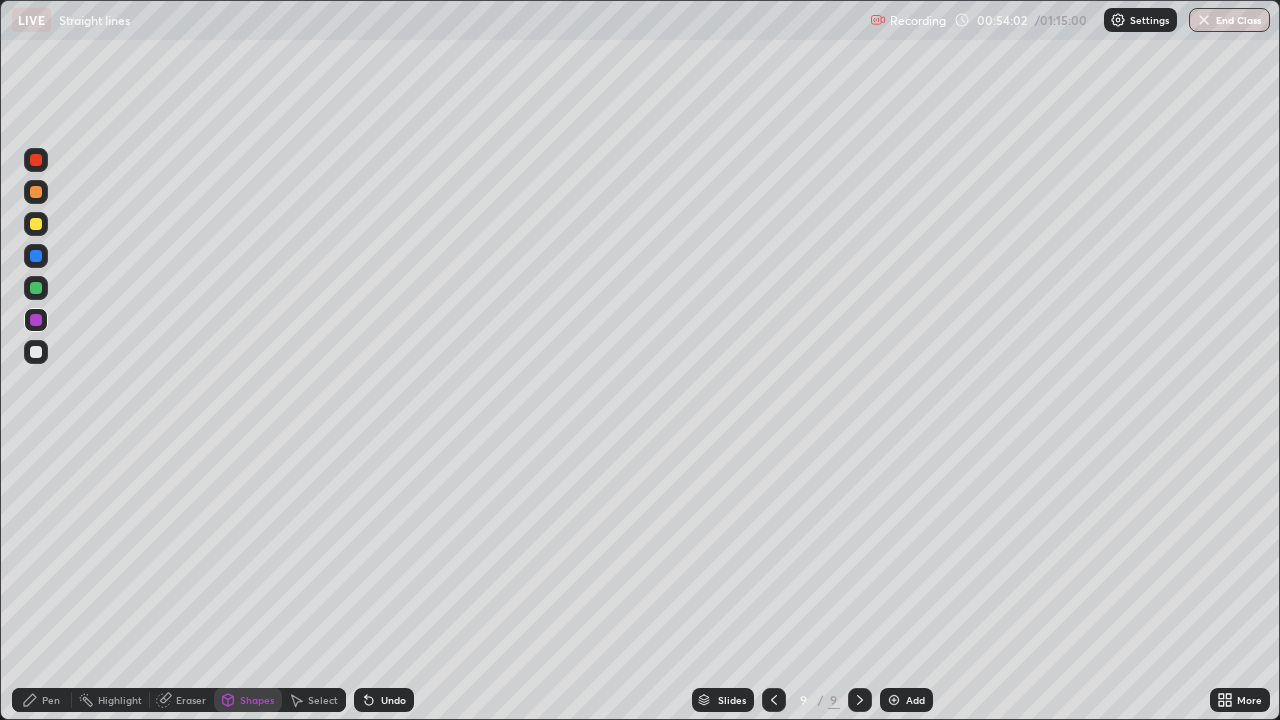 click on "Undo" at bounding box center [384, 700] 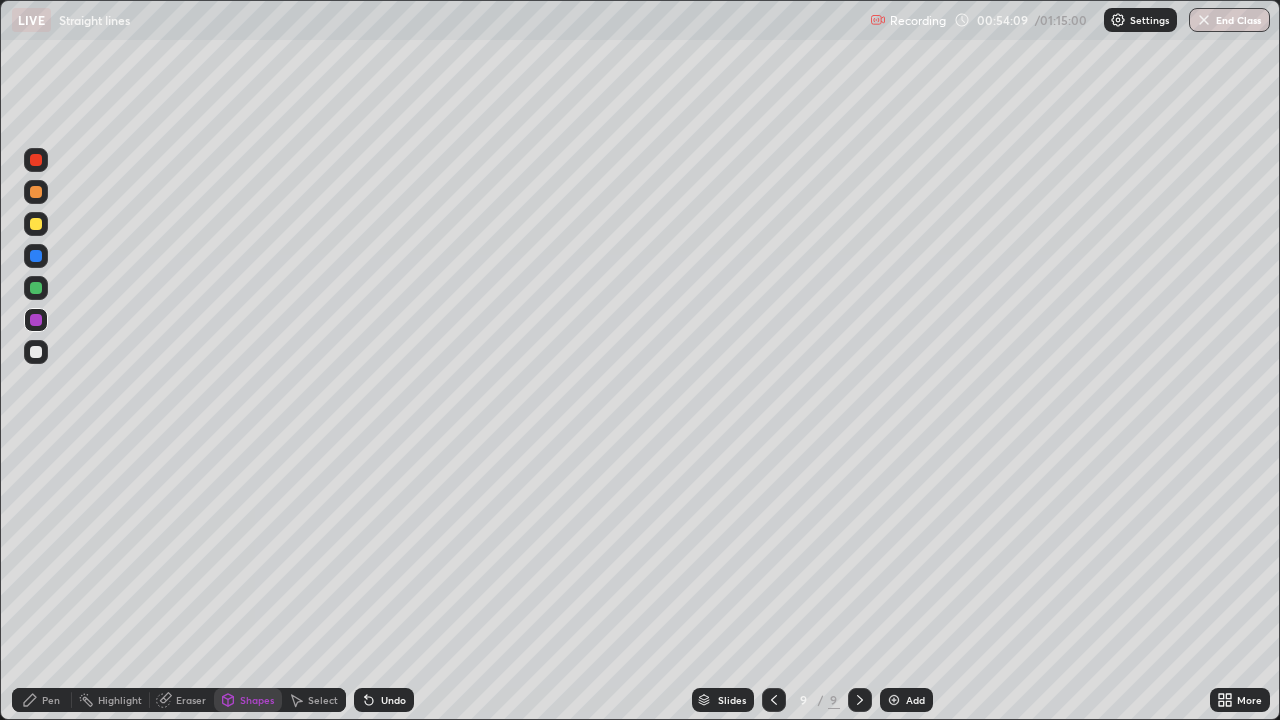 click on "Eraser" at bounding box center [191, 700] 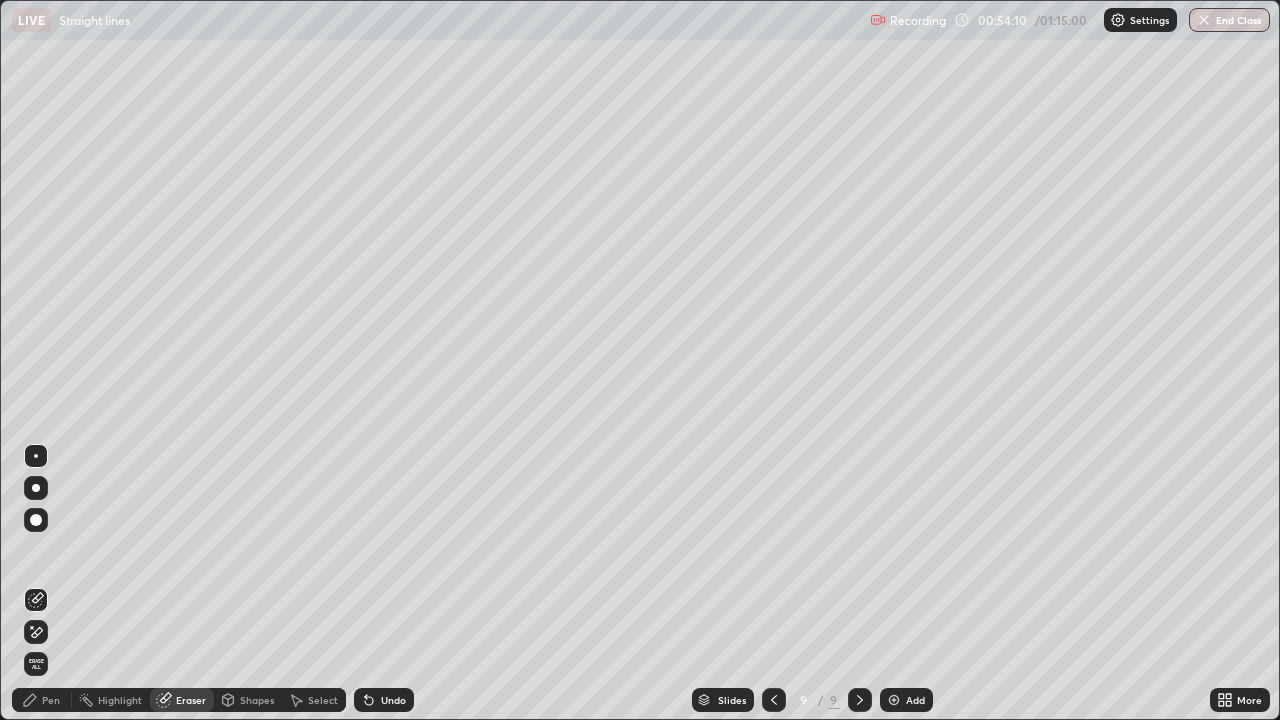 click 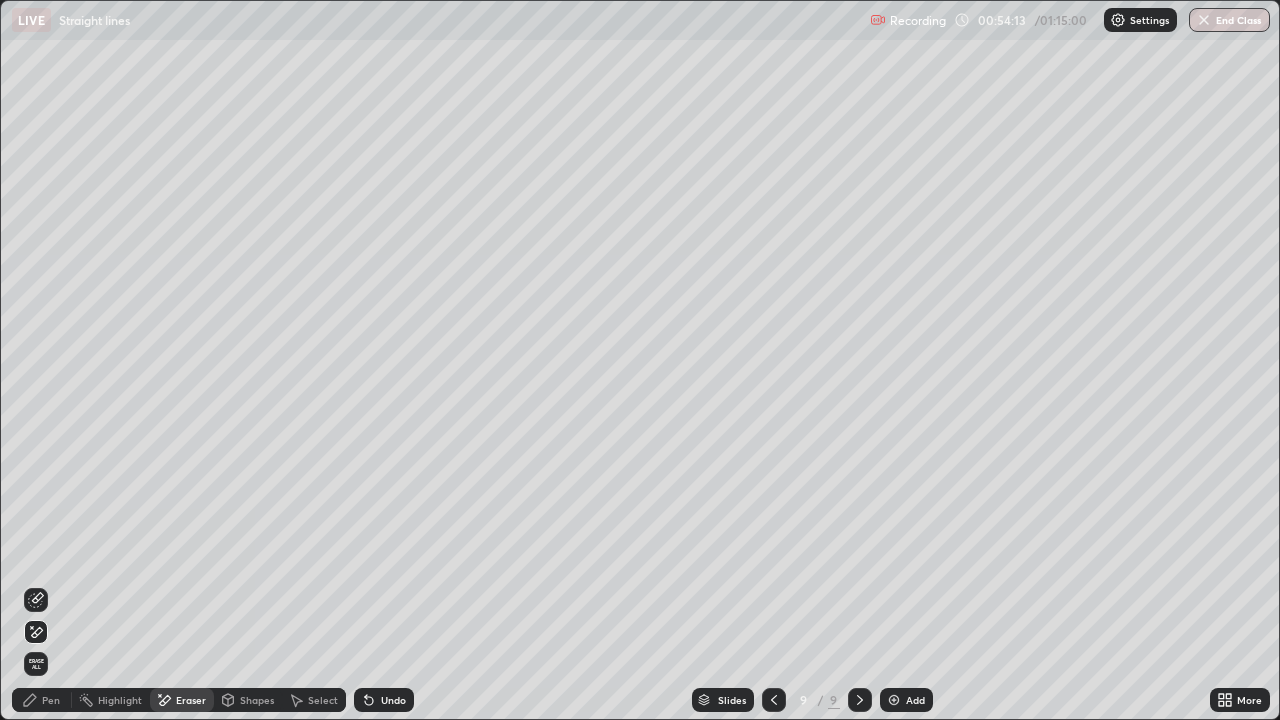 click 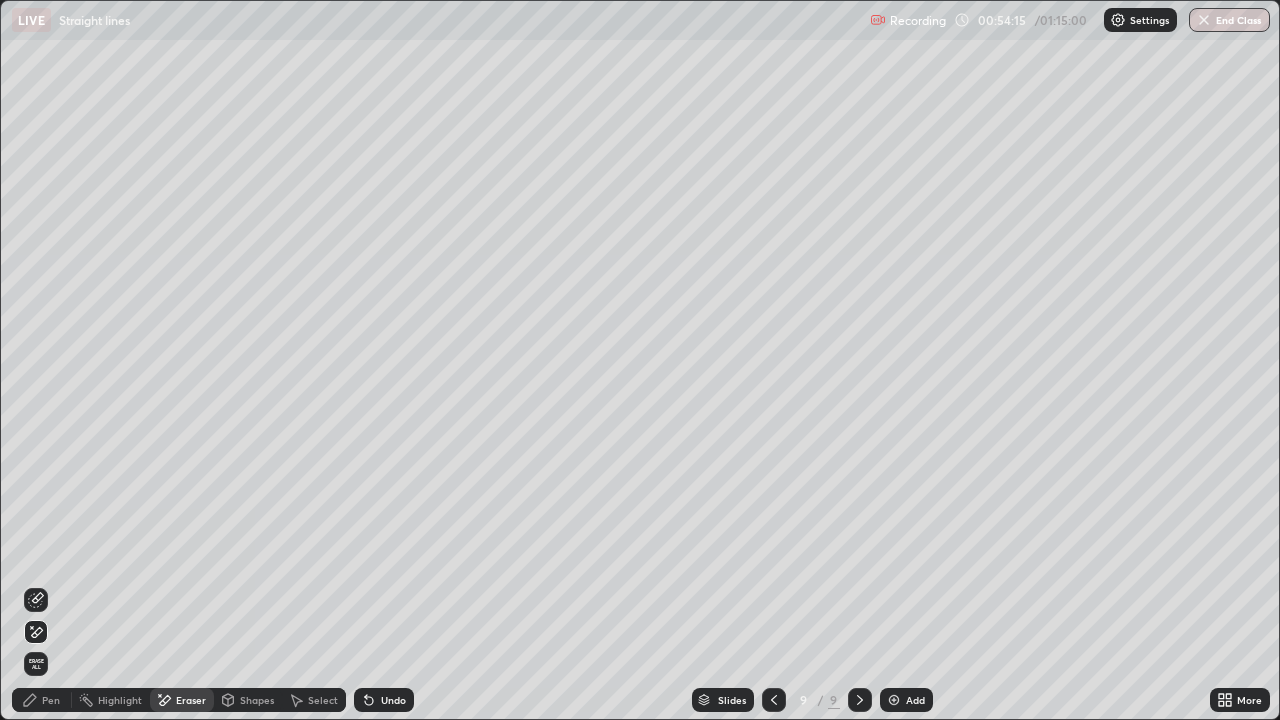 click 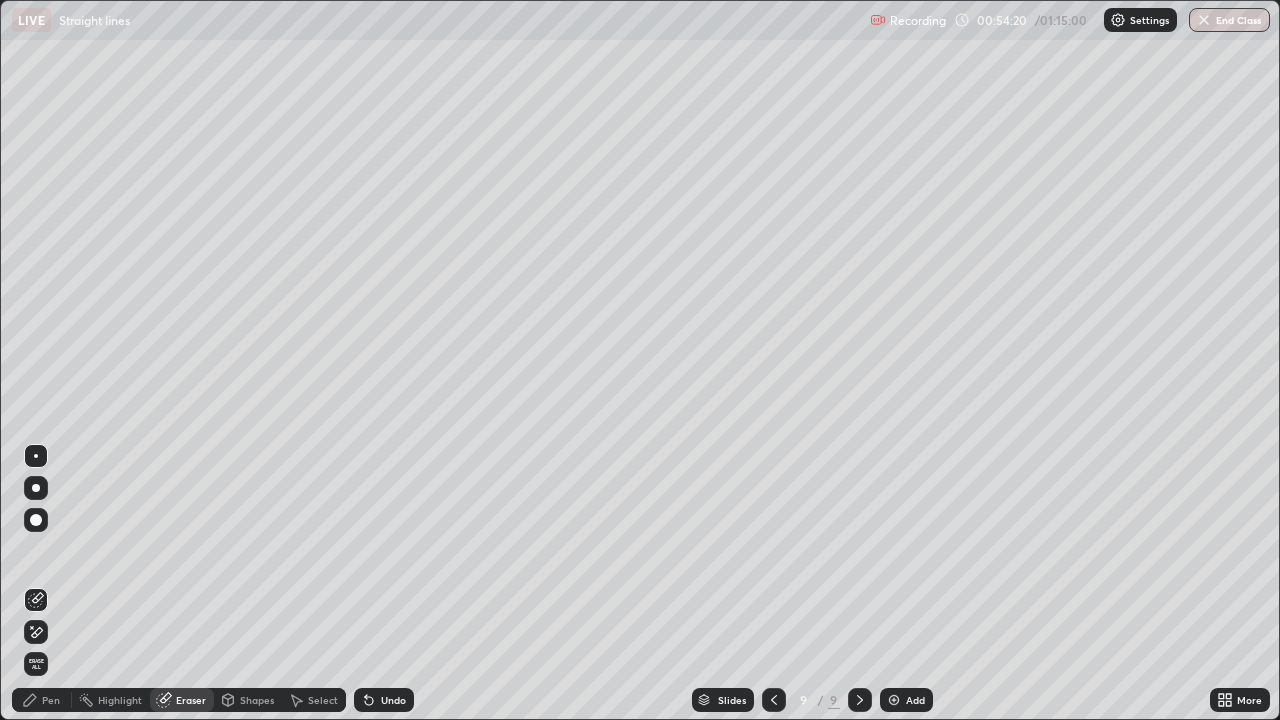 click on "Pen" at bounding box center (42, 700) 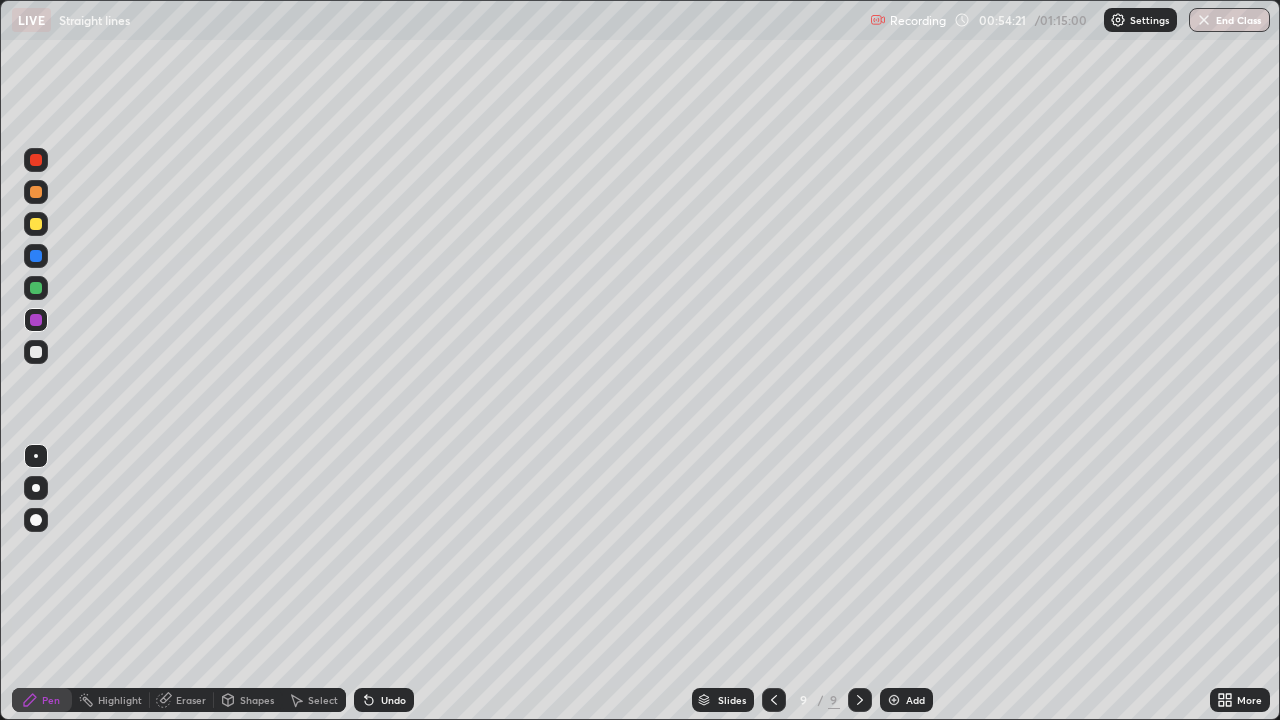 click at bounding box center (36, 320) 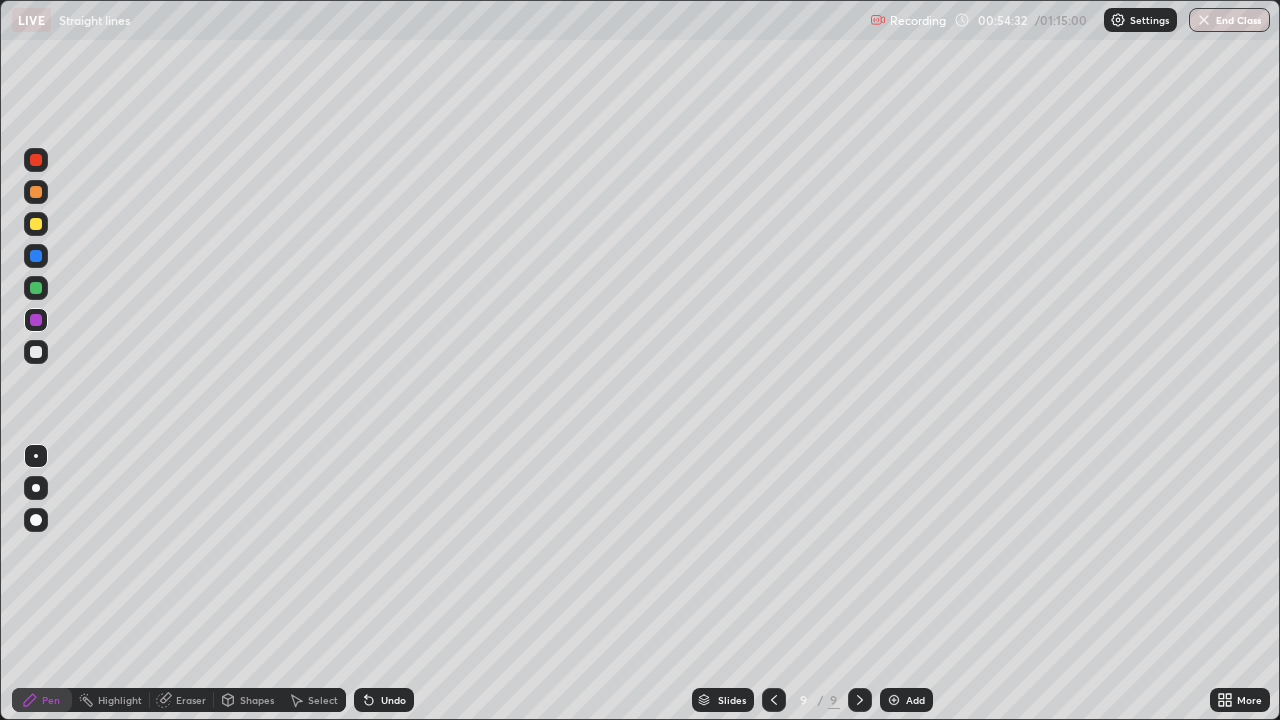 click at bounding box center [36, 224] 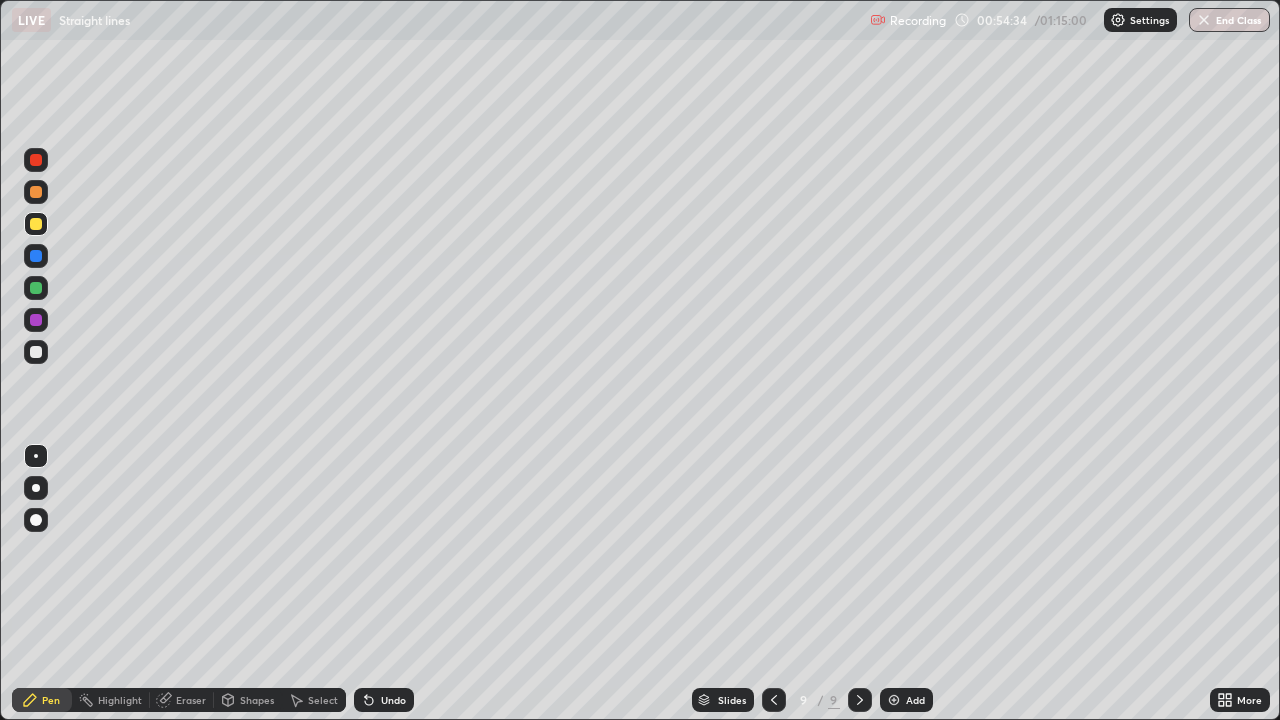 click on "Pen" at bounding box center [42, 700] 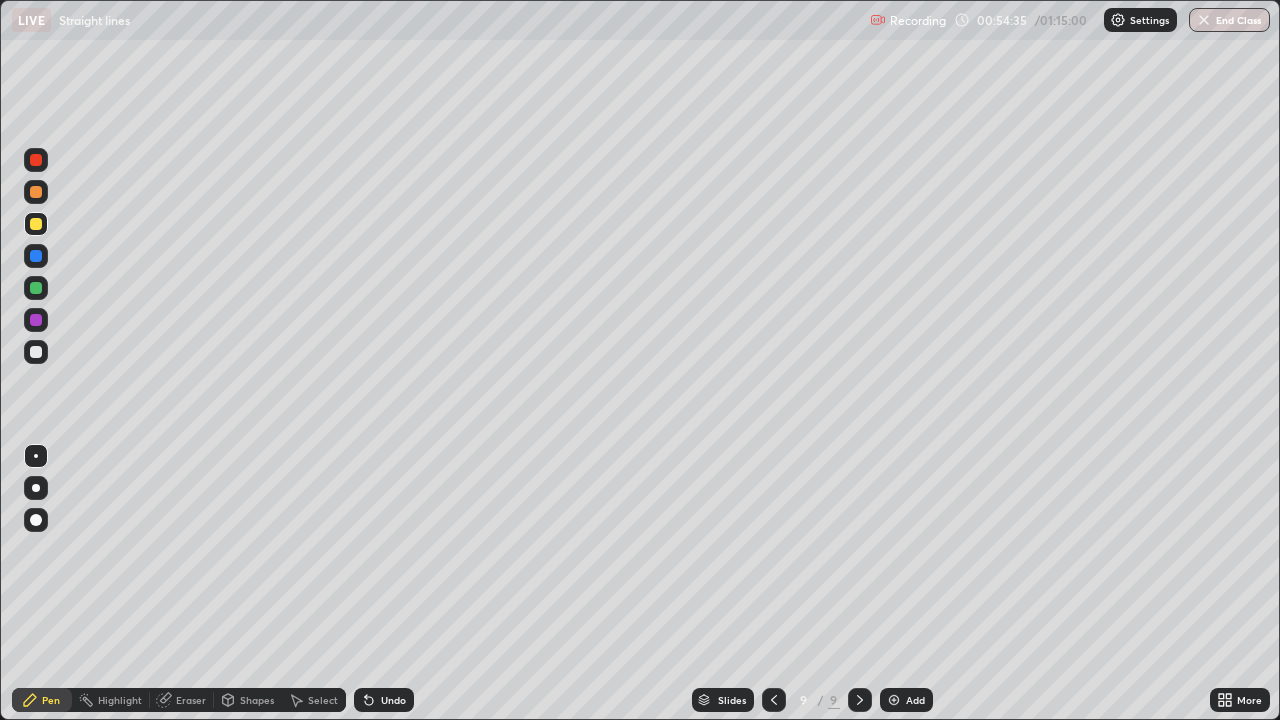 click at bounding box center [36, 320] 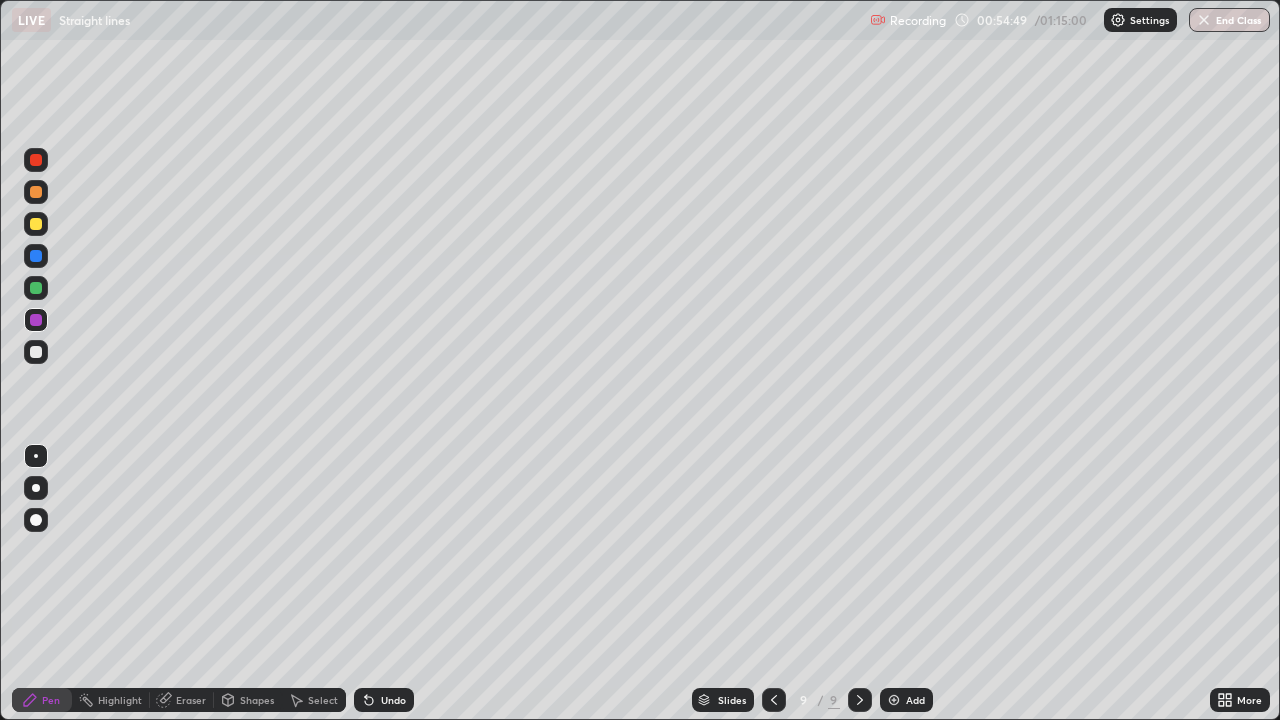 click at bounding box center [36, 192] 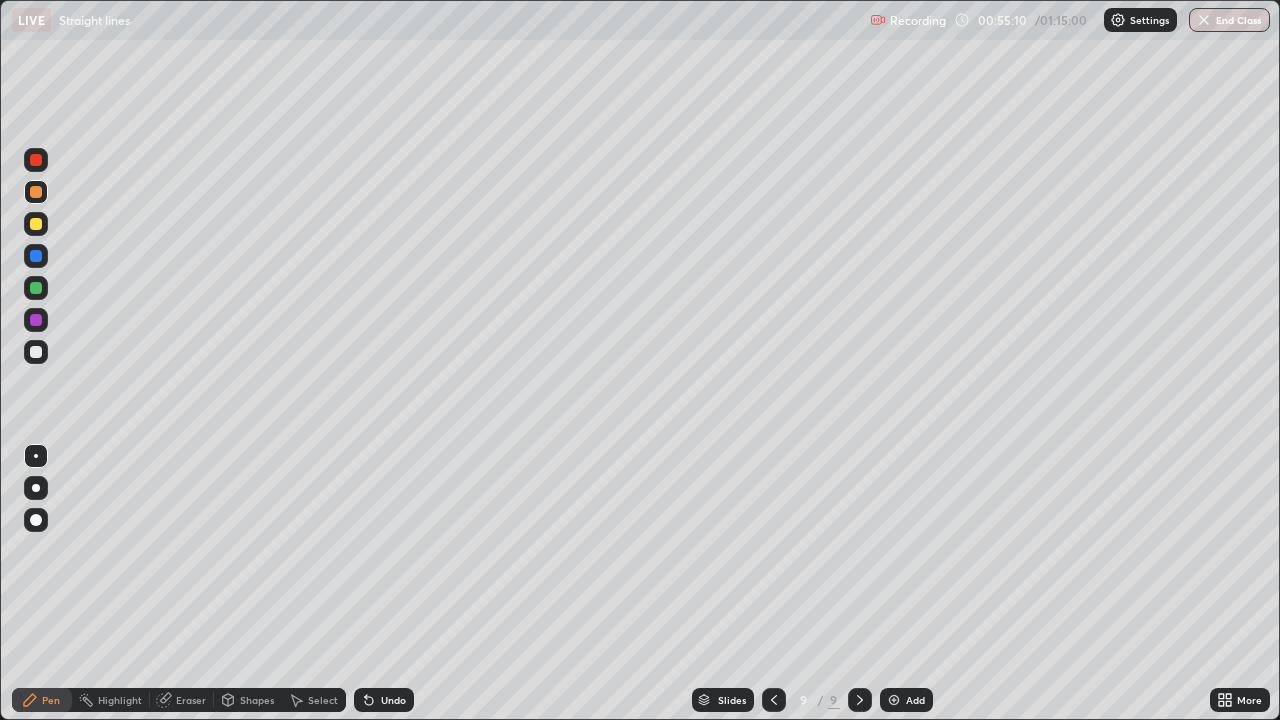 click at bounding box center (36, 256) 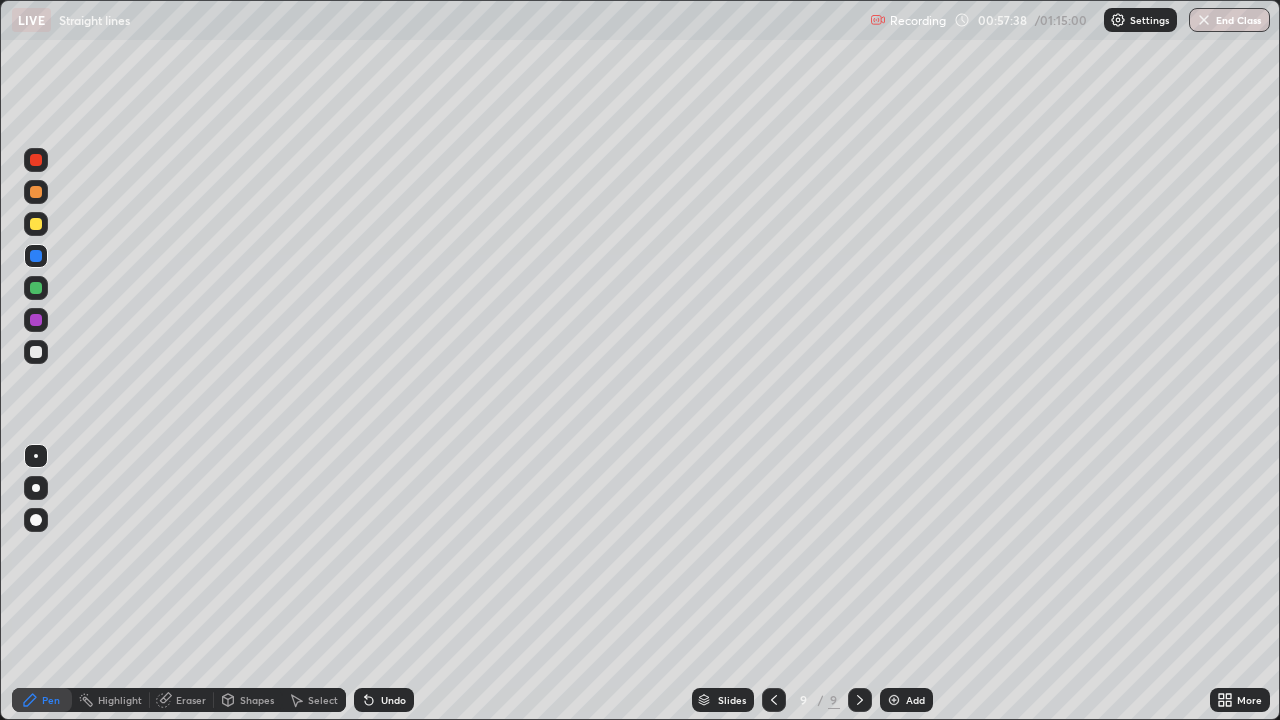 click at bounding box center [36, 320] 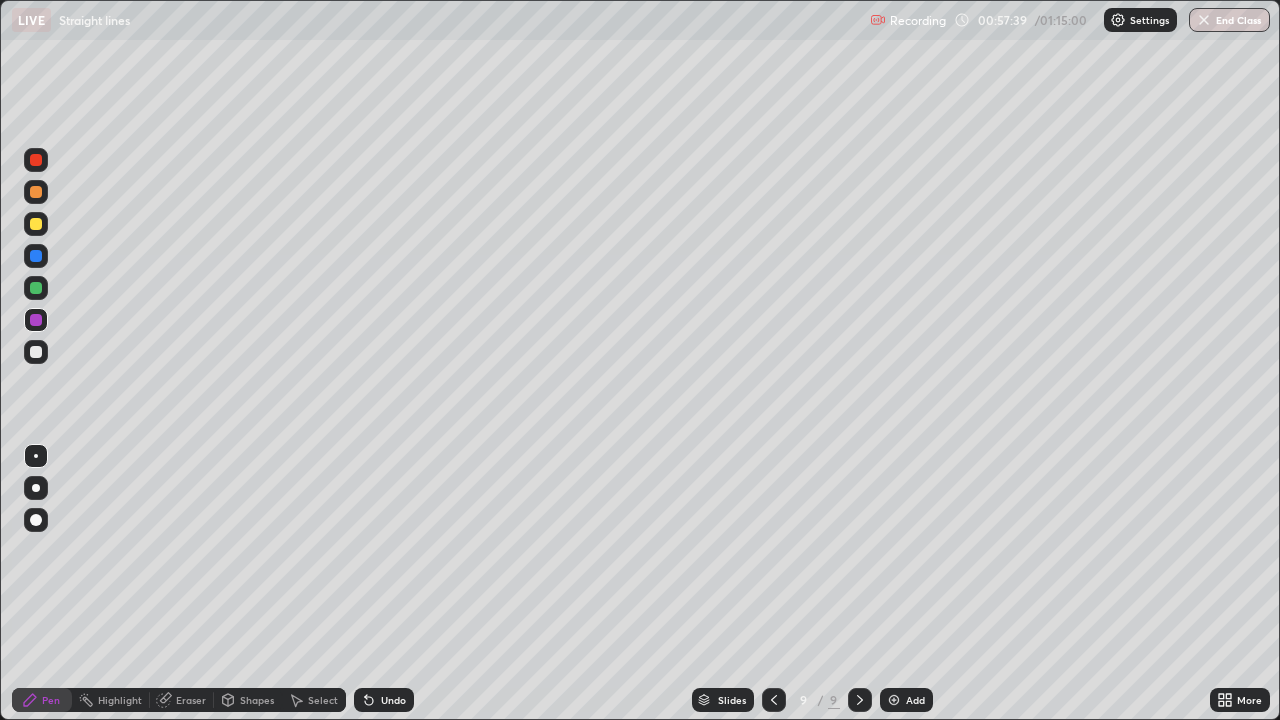 click at bounding box center [36, 352] 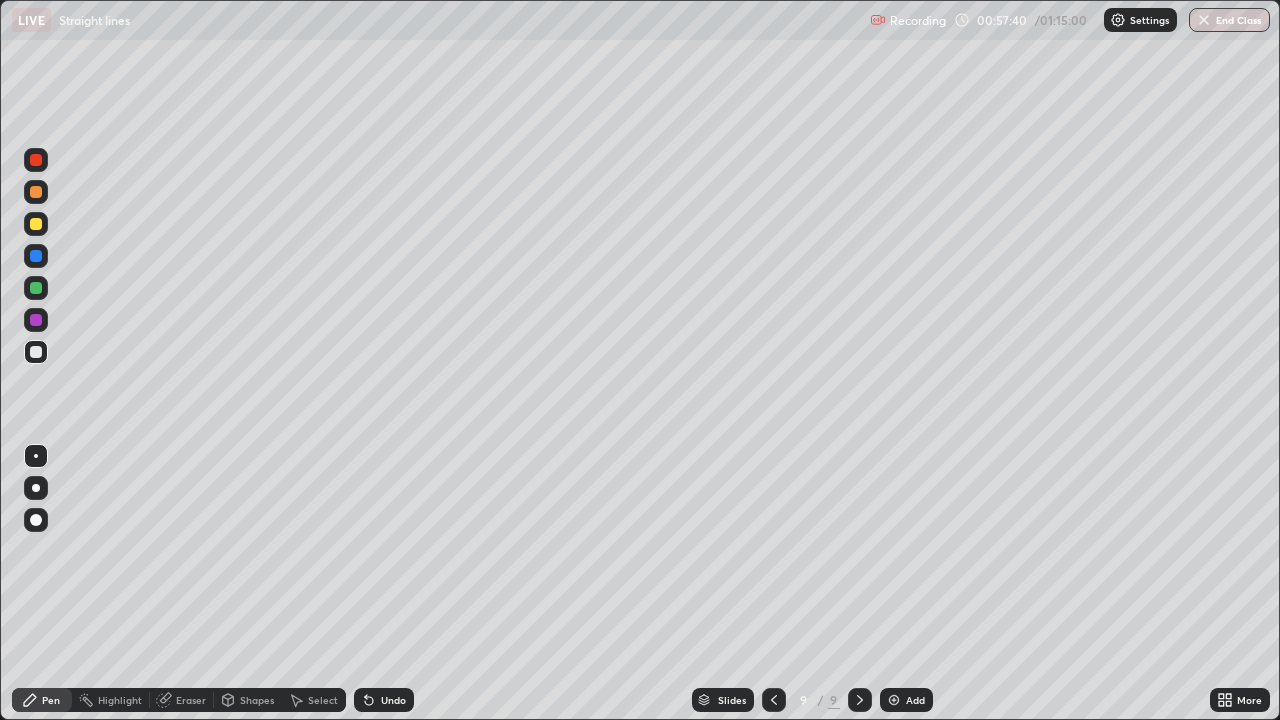 click at bounding box center [36, 192] 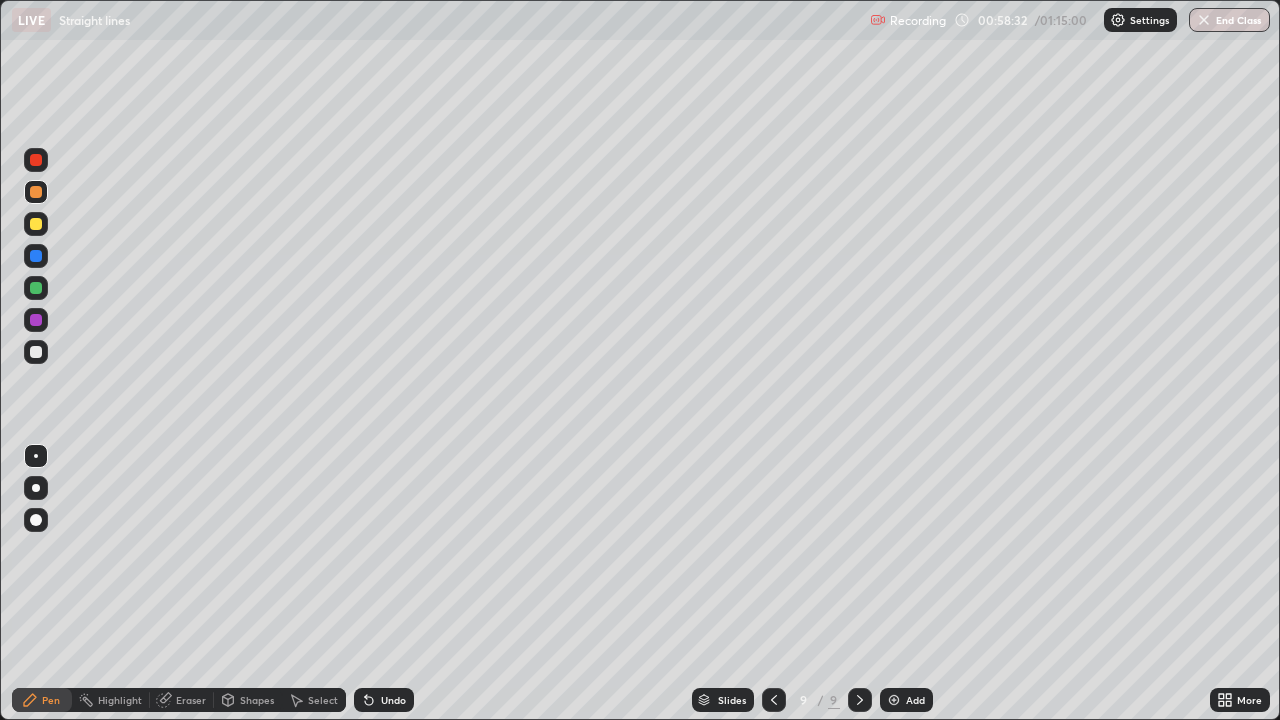 click at bounding box center (36, 352) 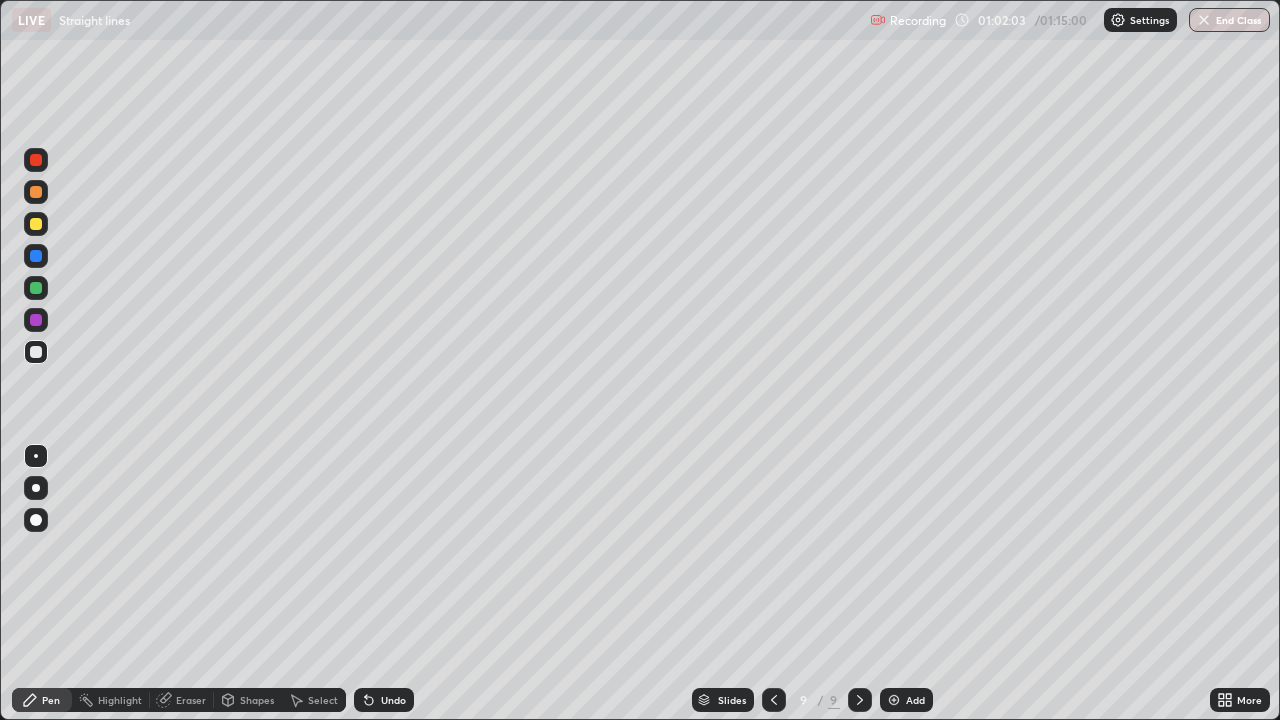 click 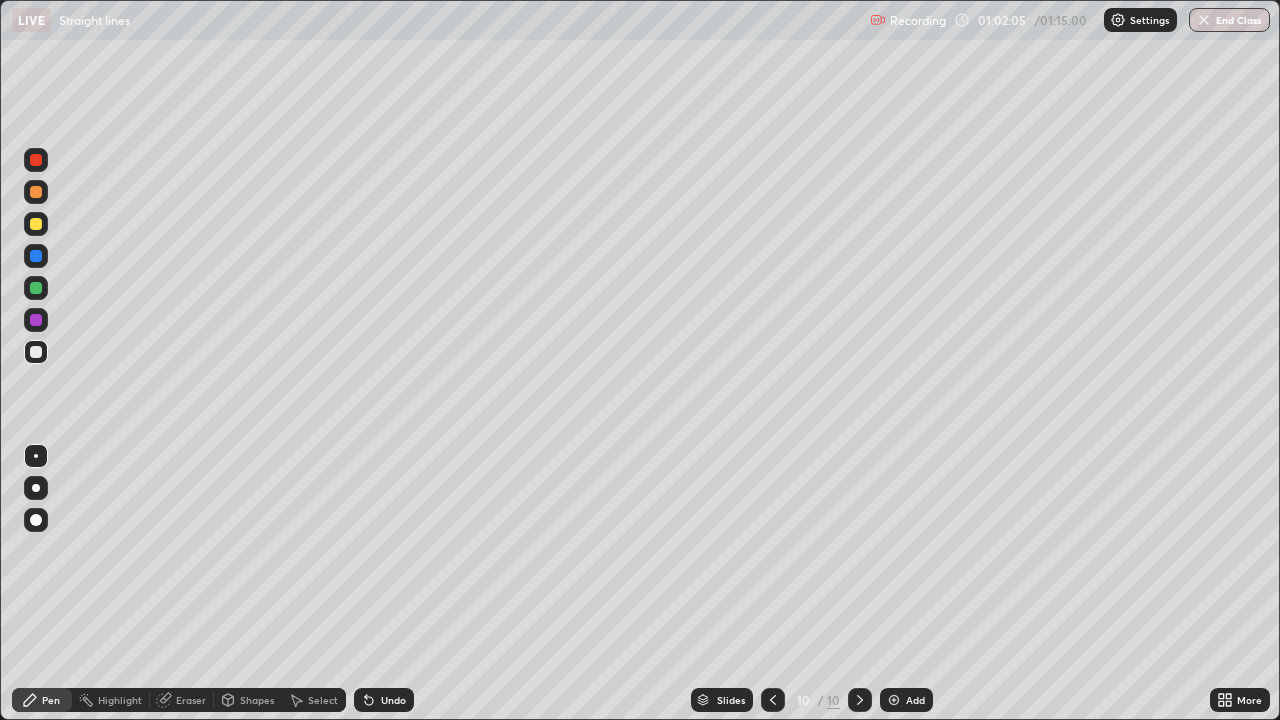 click at bounding box center (36, 224) 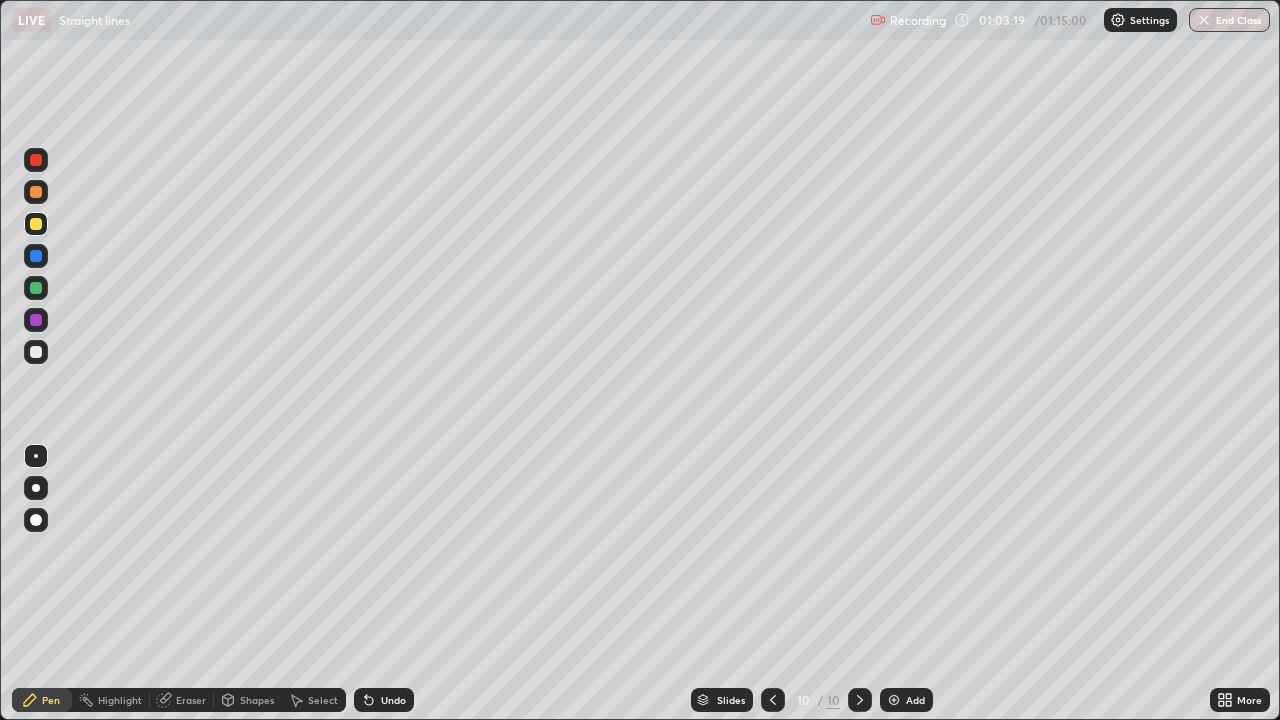 click at bounding box center [773, 700] 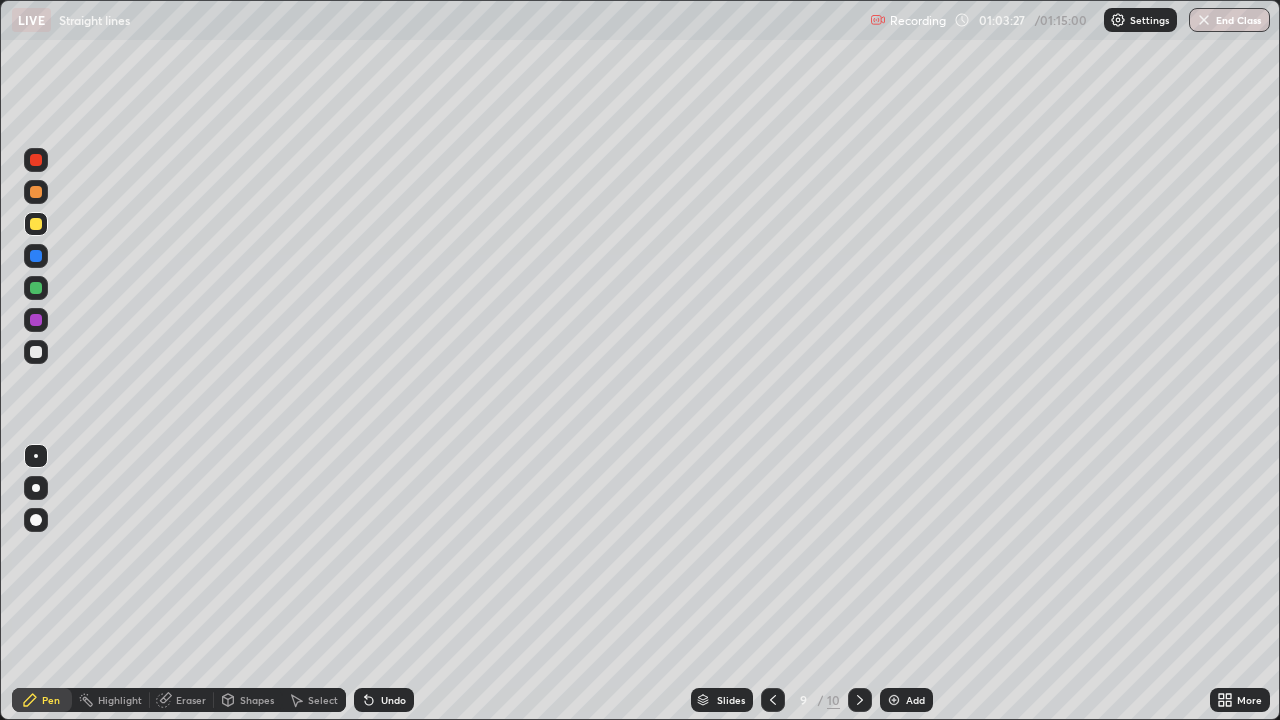 click 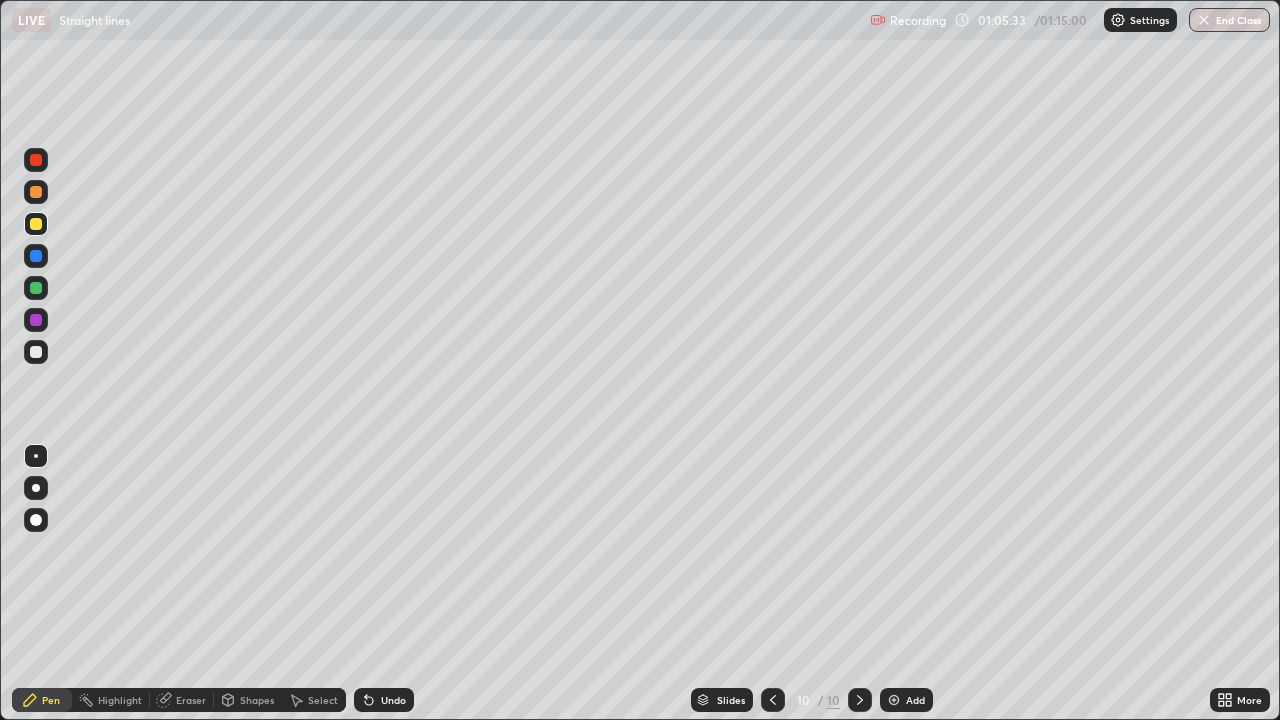click at bounding box center (860, 700) 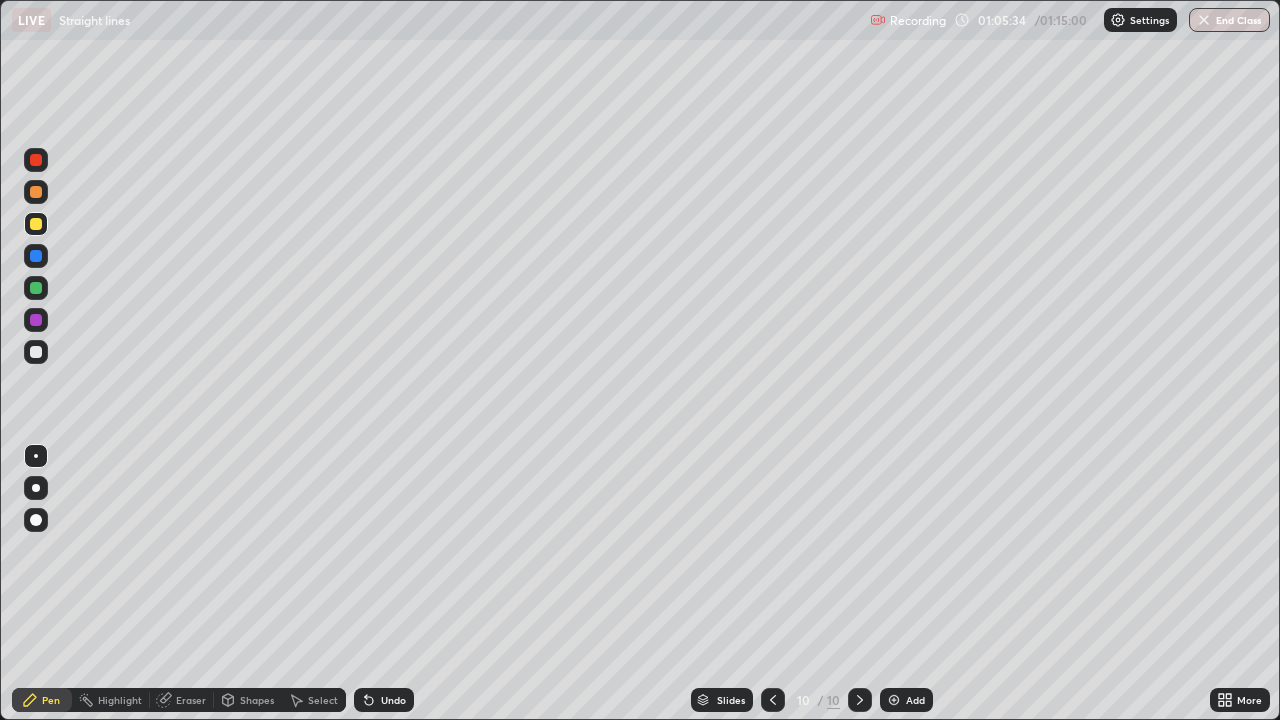 click at bounding box center (894, 700) 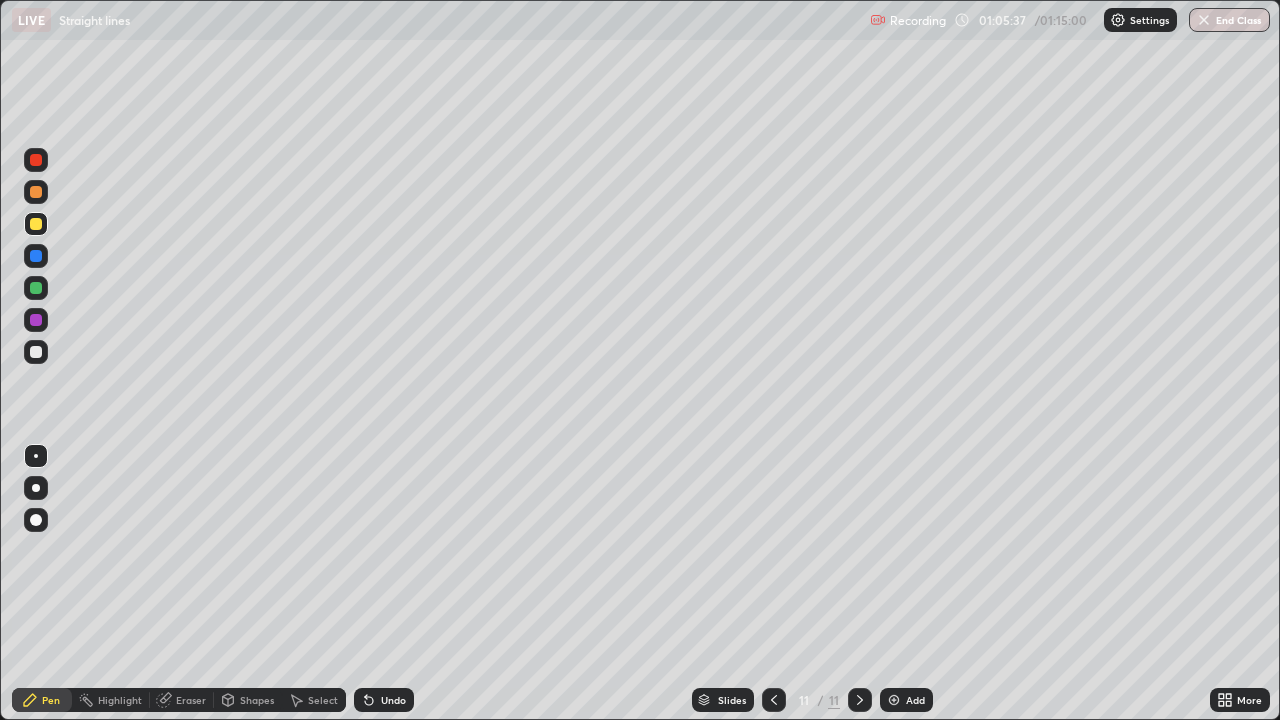 click at bounding box center [36, 224] 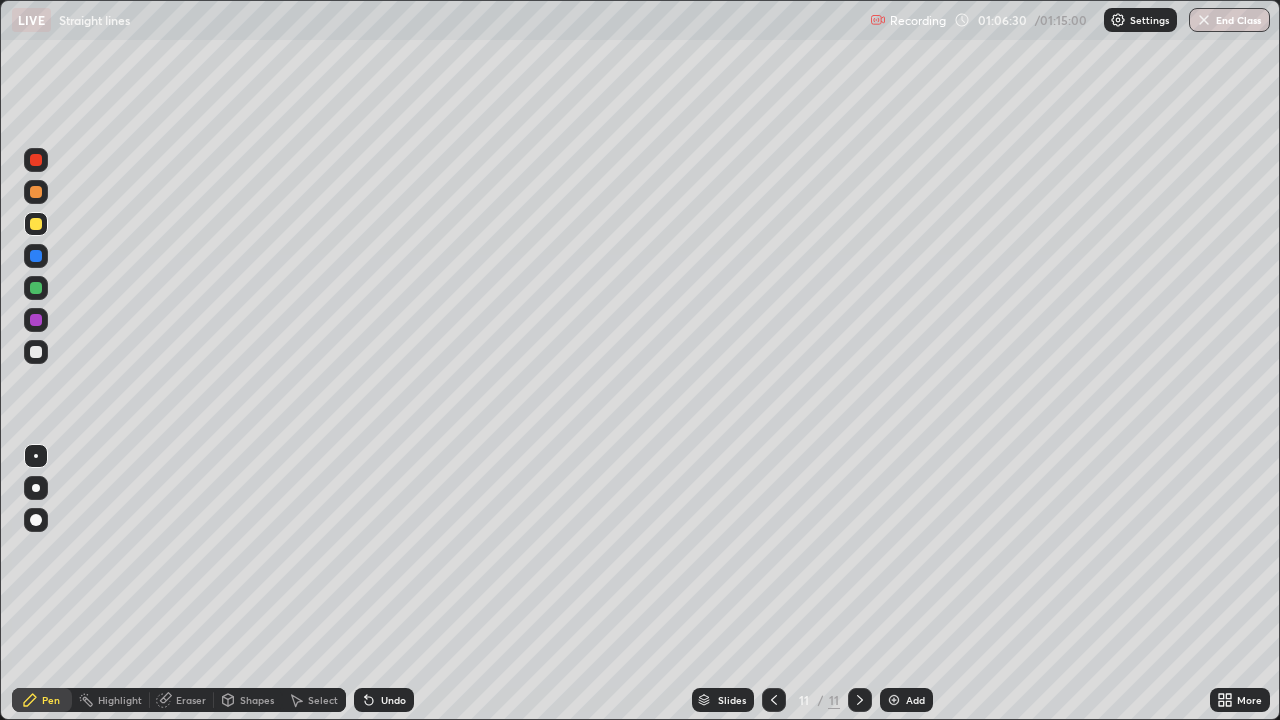 click 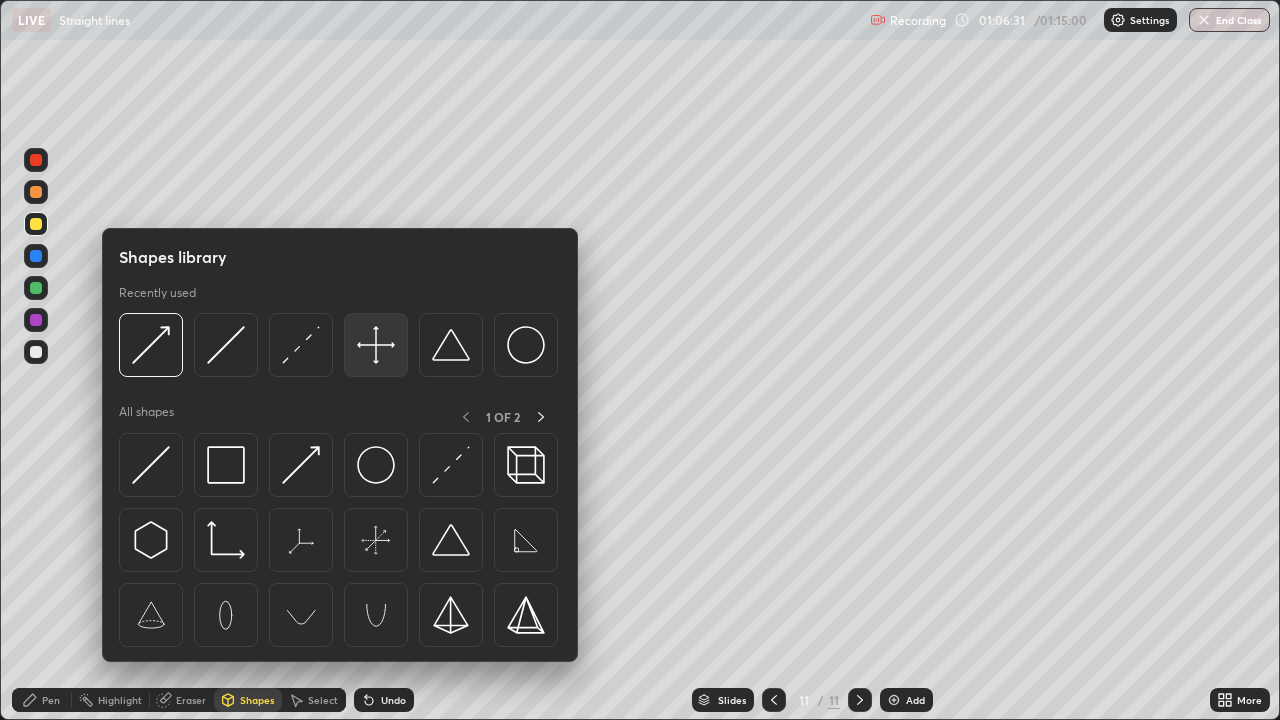 click at bounding box center [376, 345] 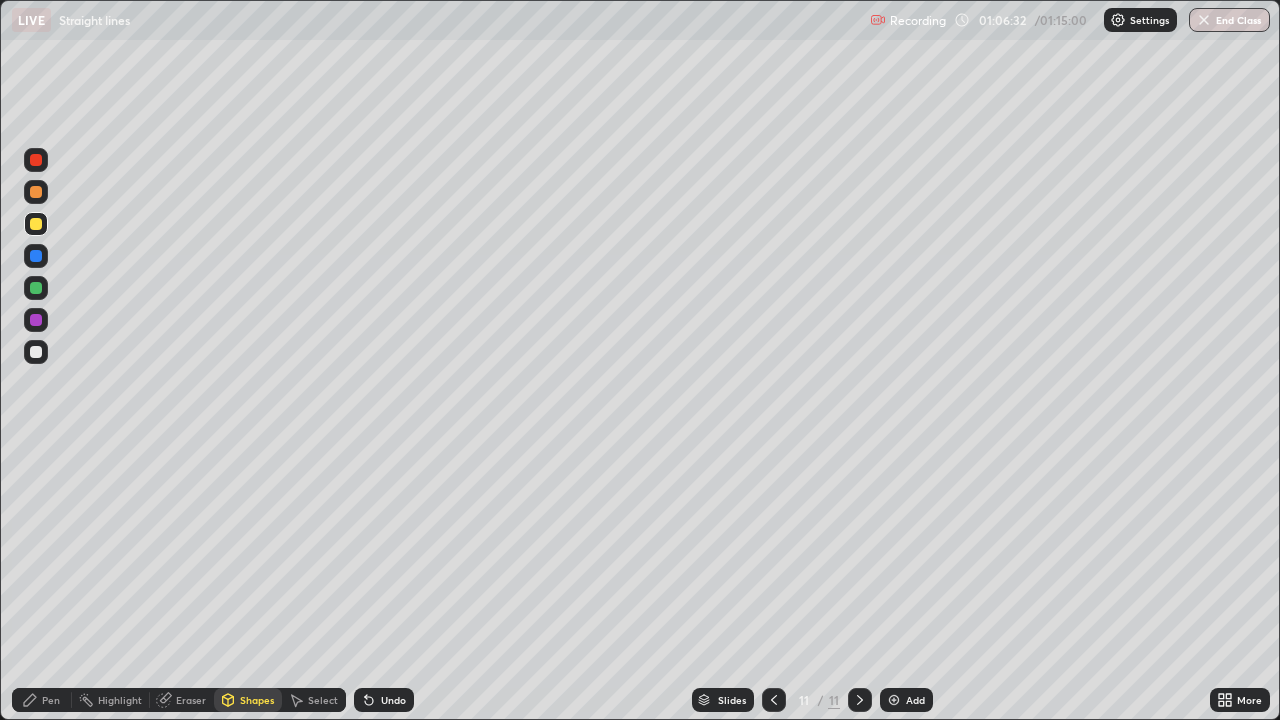 click at bounding box center (36, 352) 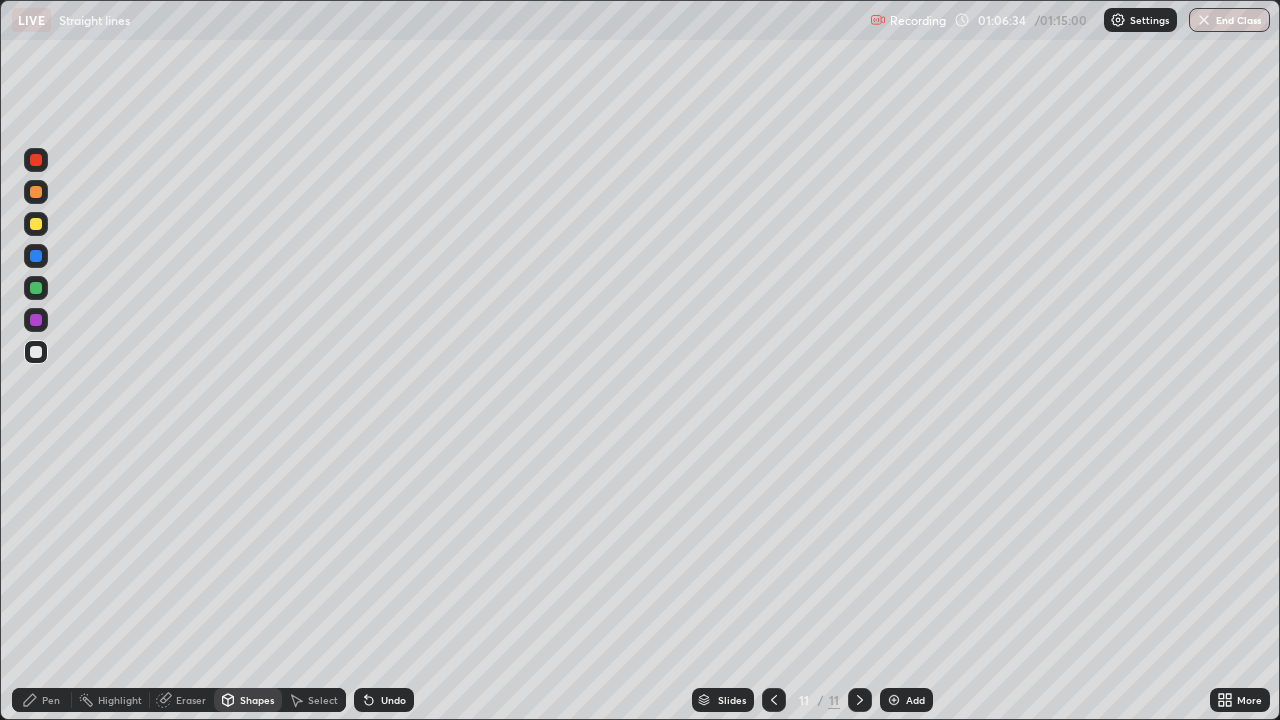click on "Pen" at bounding box center [42, 700] 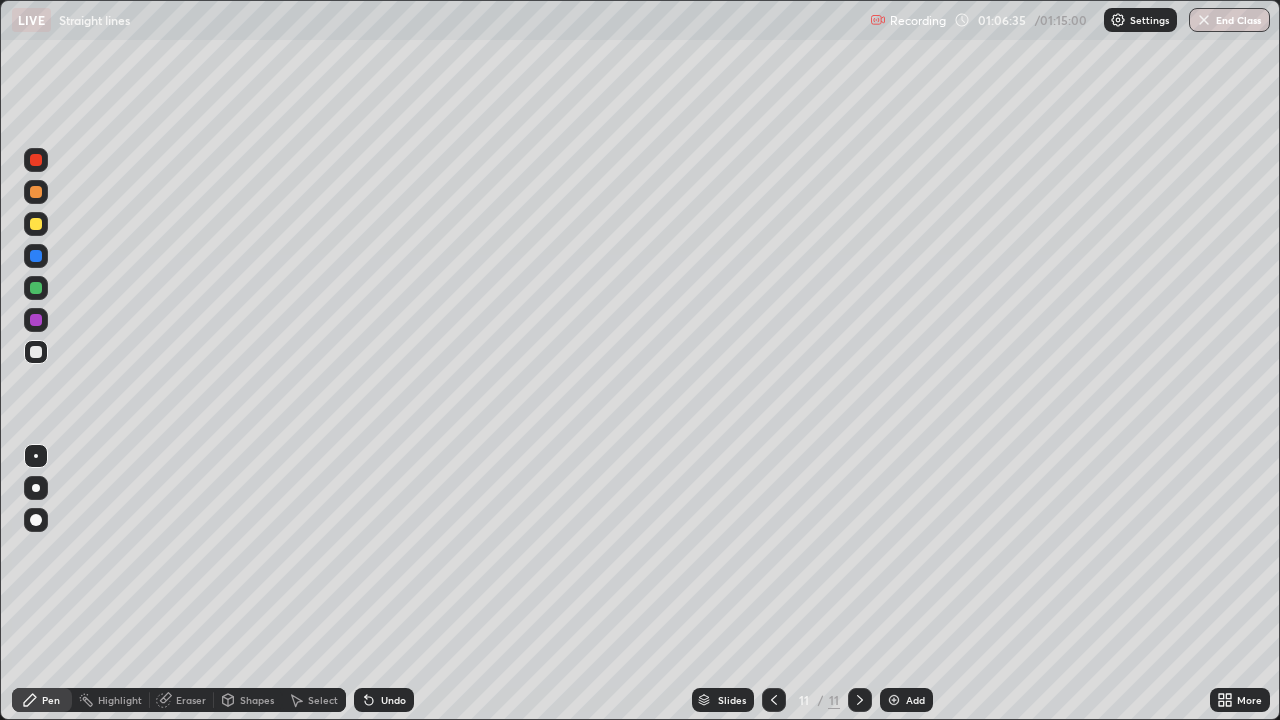 click at bounding box center [36, 224] 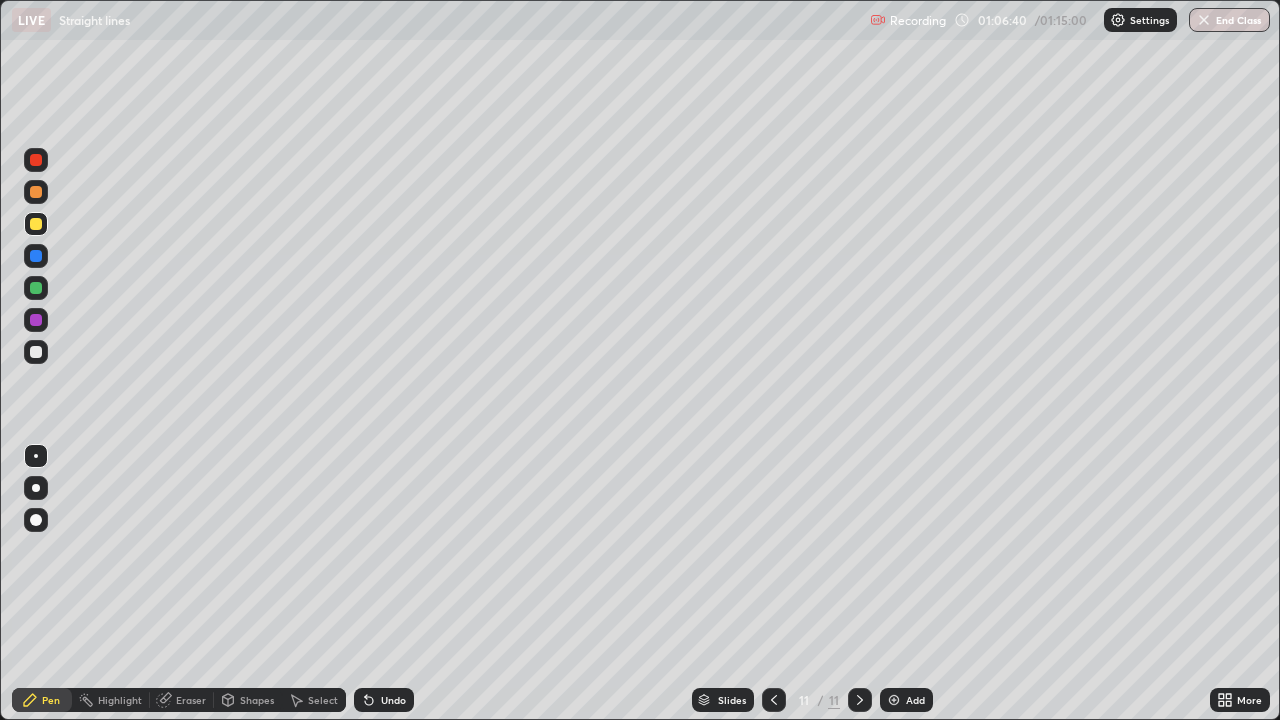 click at bounding box center (36, 224) 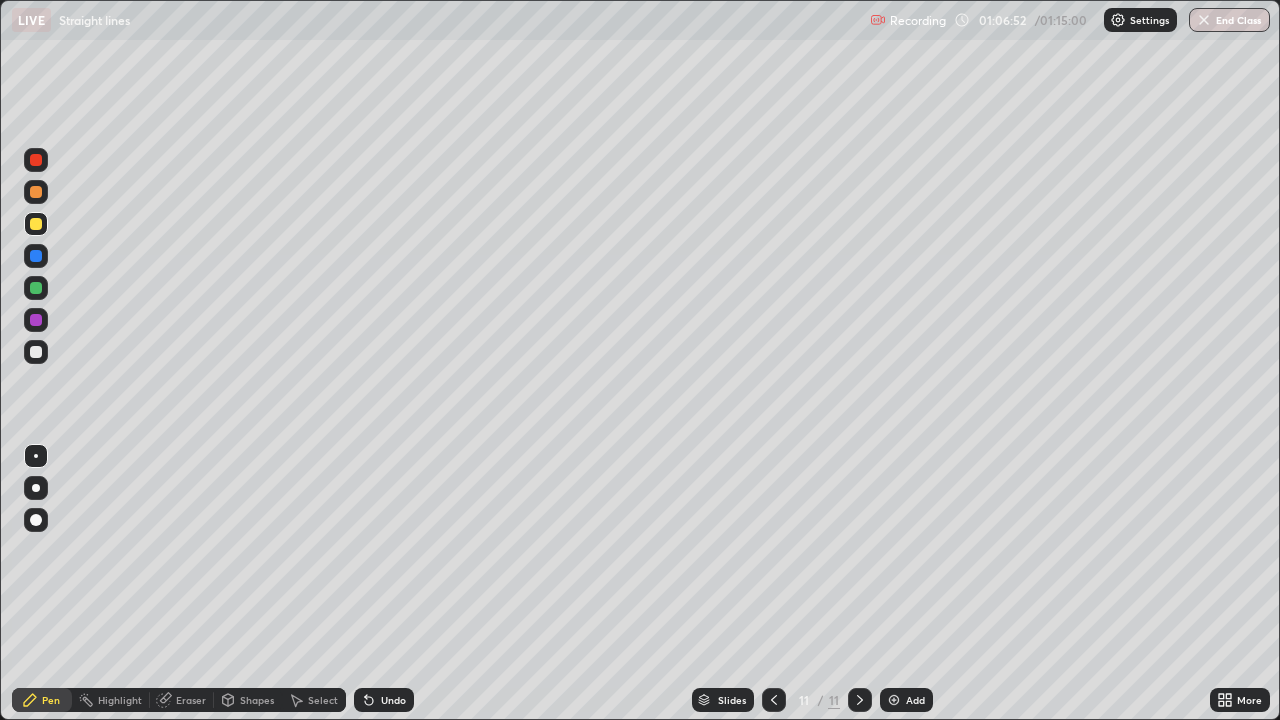 click on "Shapes" at bounding box center [257, 700] 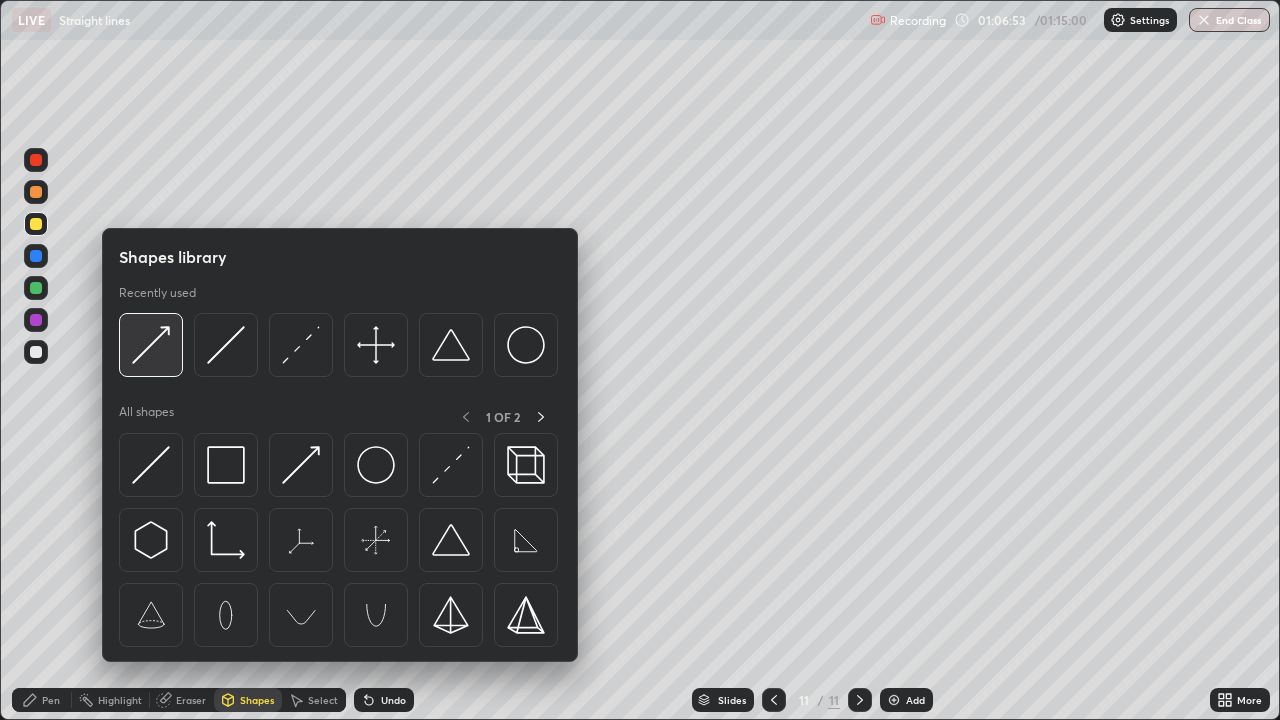 click at bounding box center (151, 345) 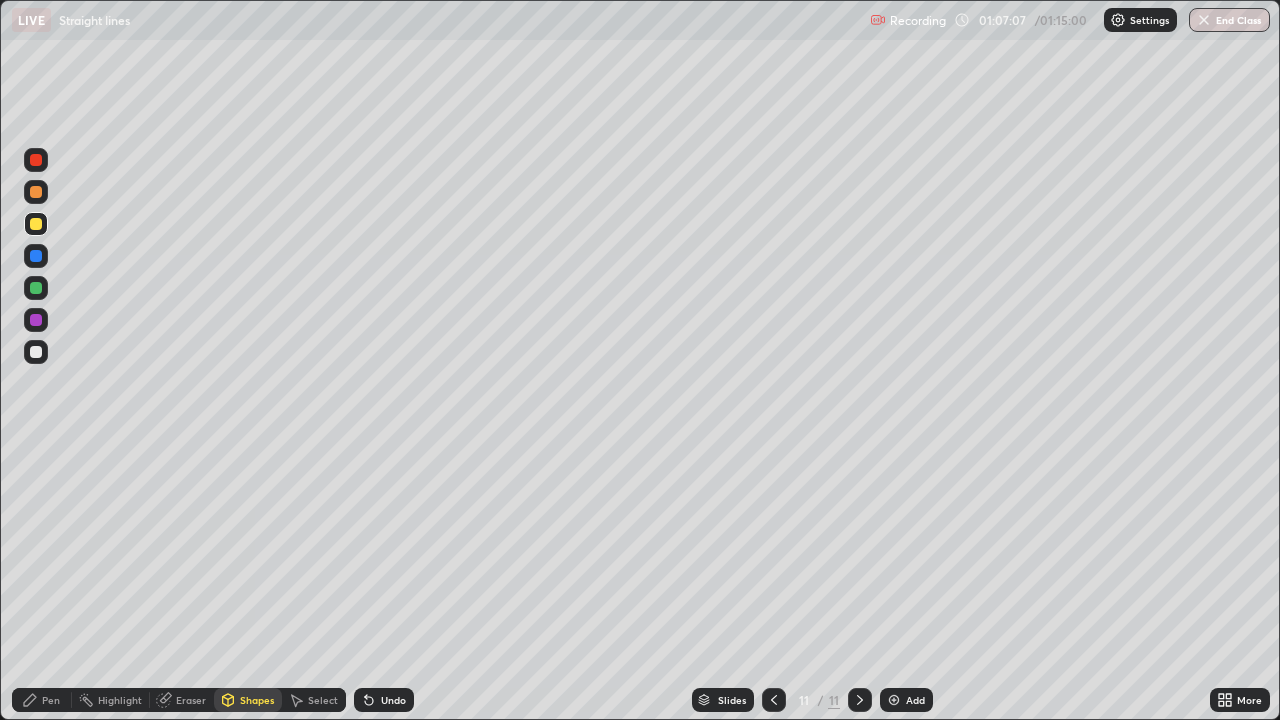 click at bounding box center (36, 288) 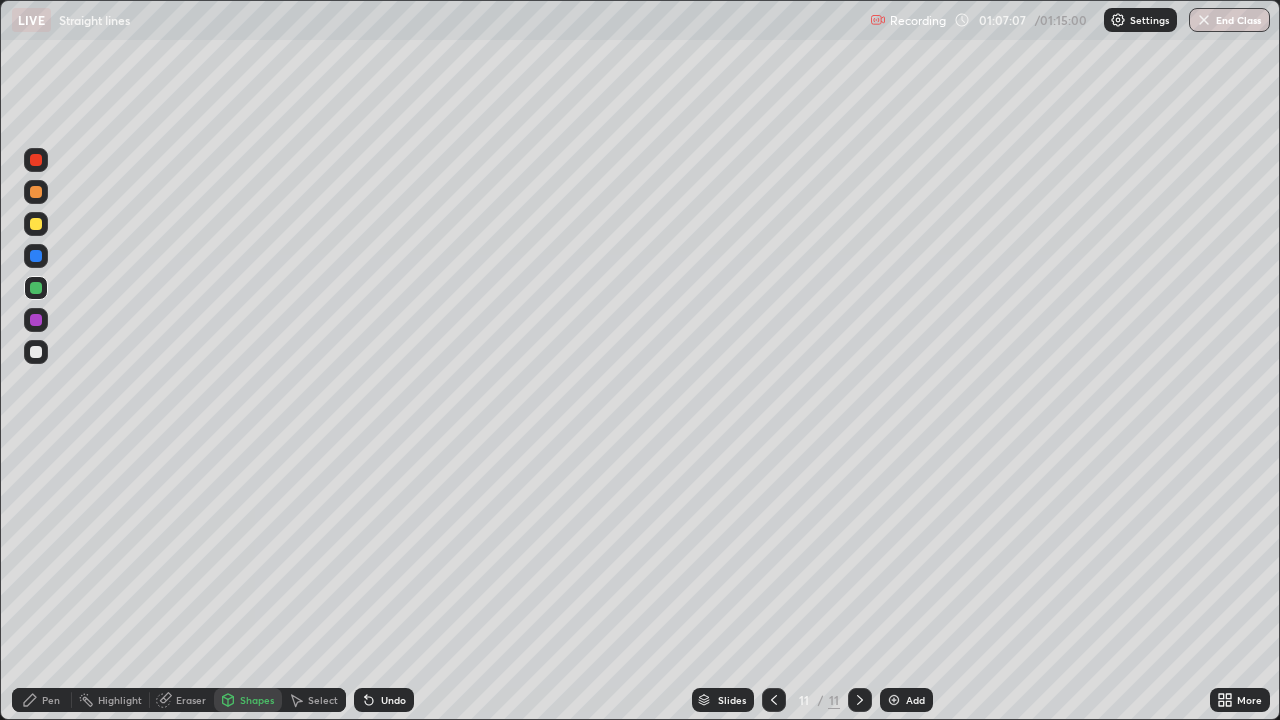 click on "Pen" at bounding box center [51, 700] 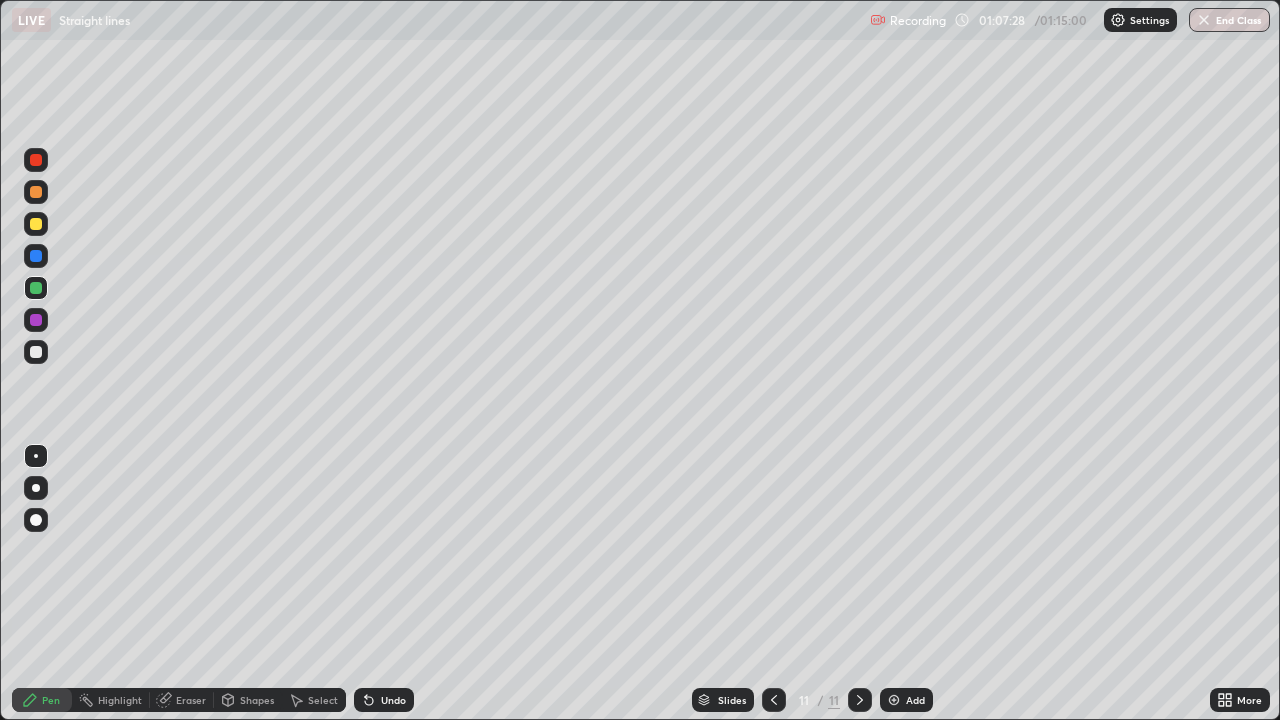 click at bounding box center [36, 320] 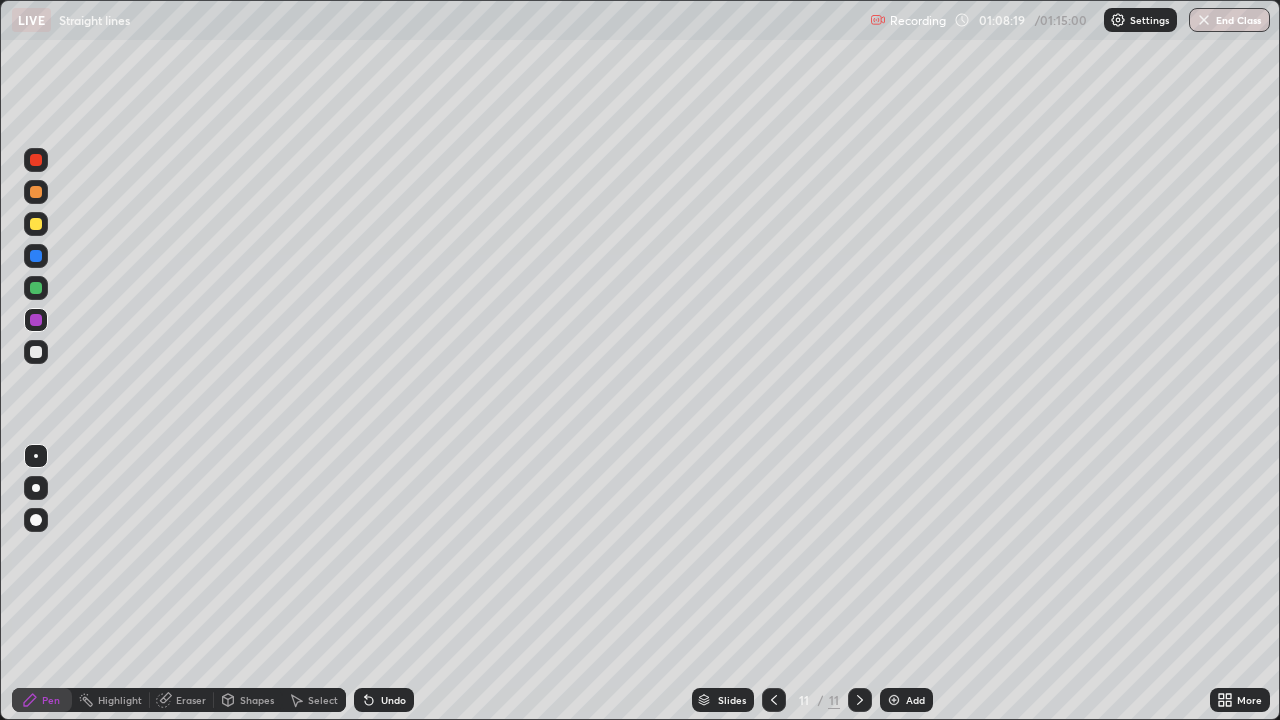 click at bounding box center [894, 700] 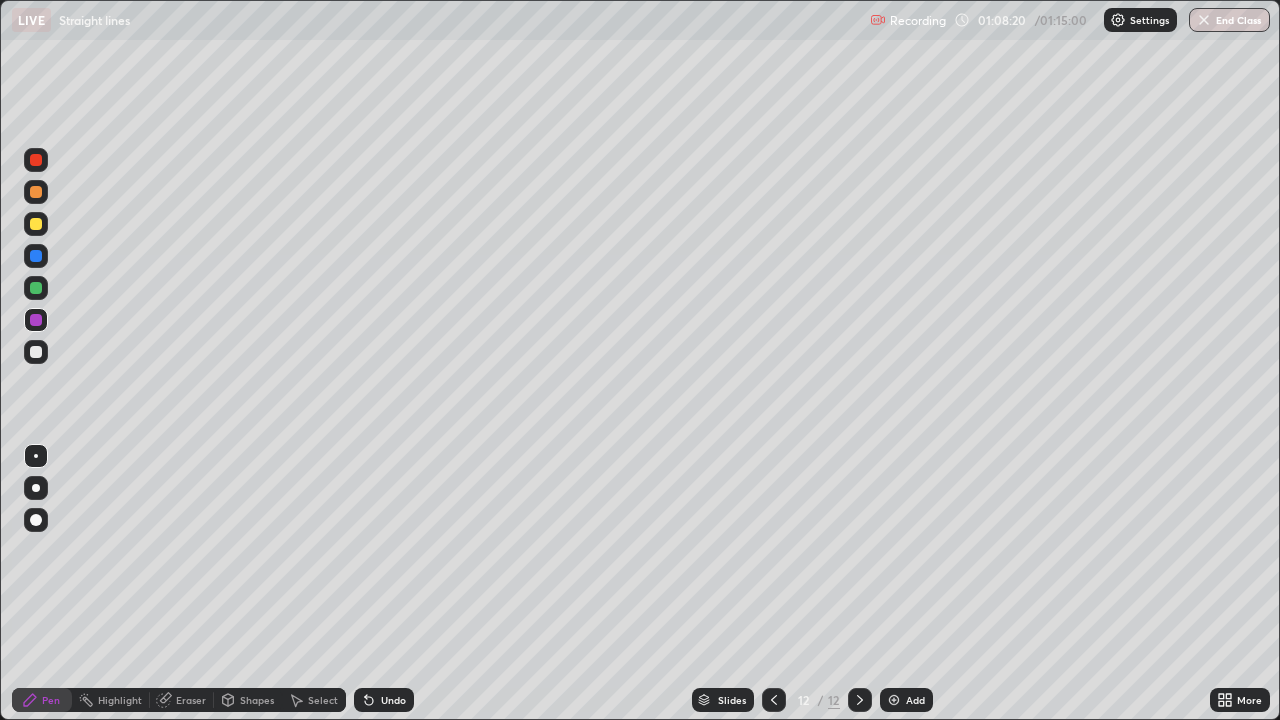 click at bounding box center [36, 224] 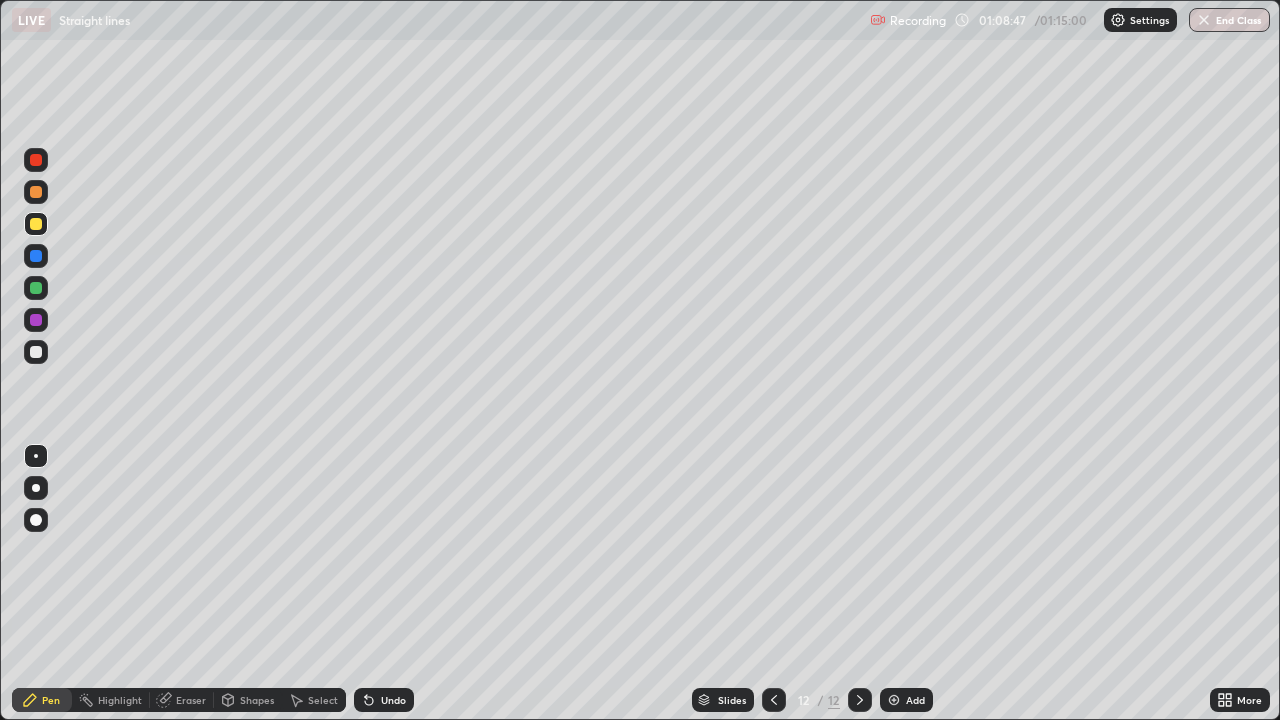 click at bounding box center (36, 256) 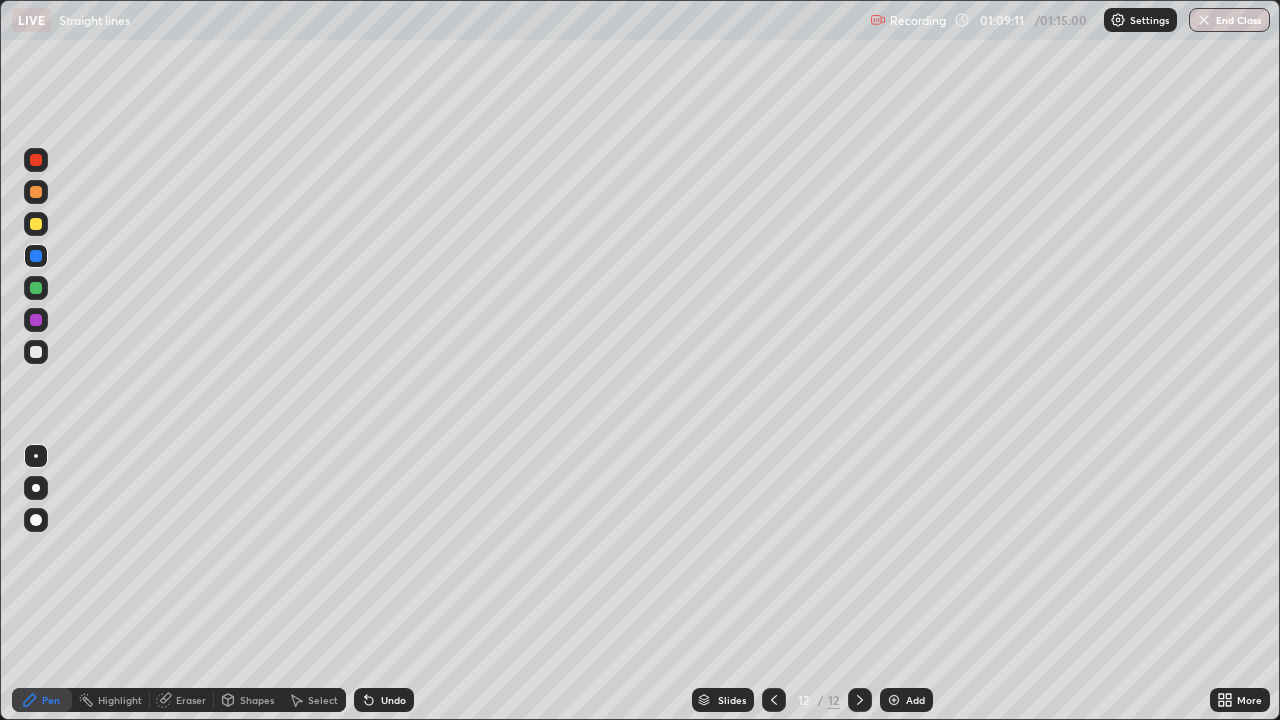 click at bounding box center (36, 224) 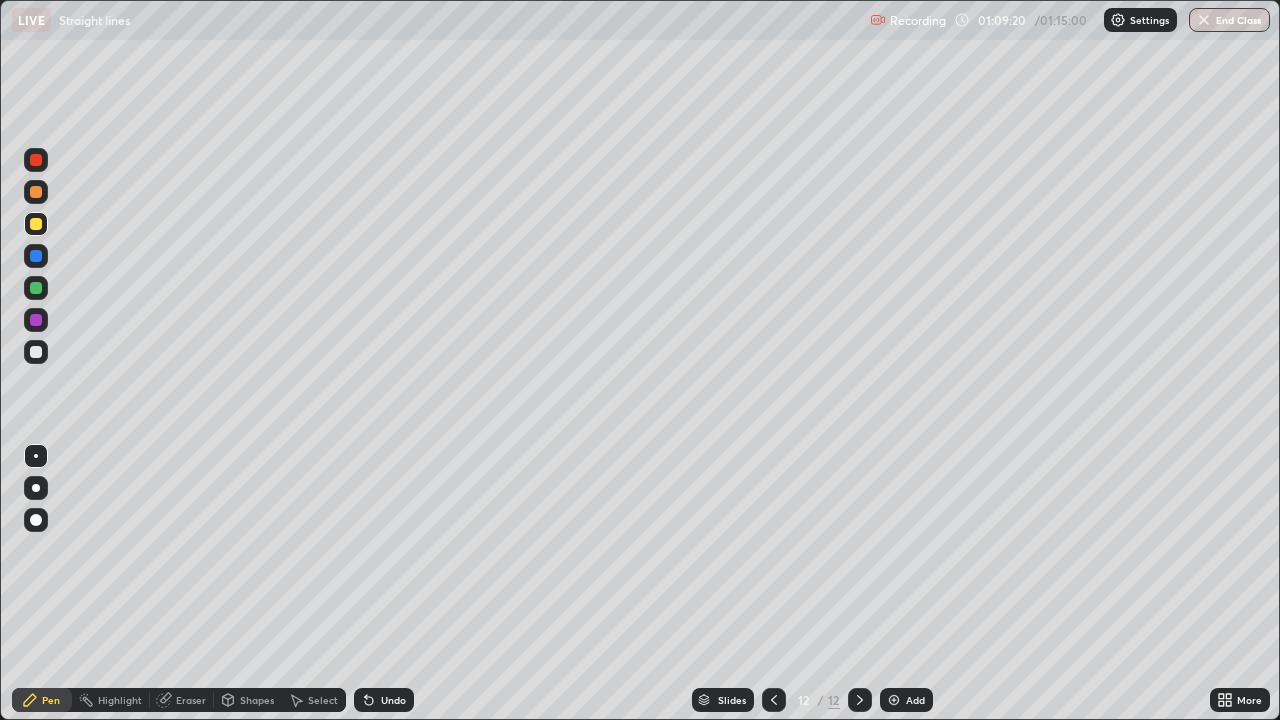 click at bounding box center (36, 192) 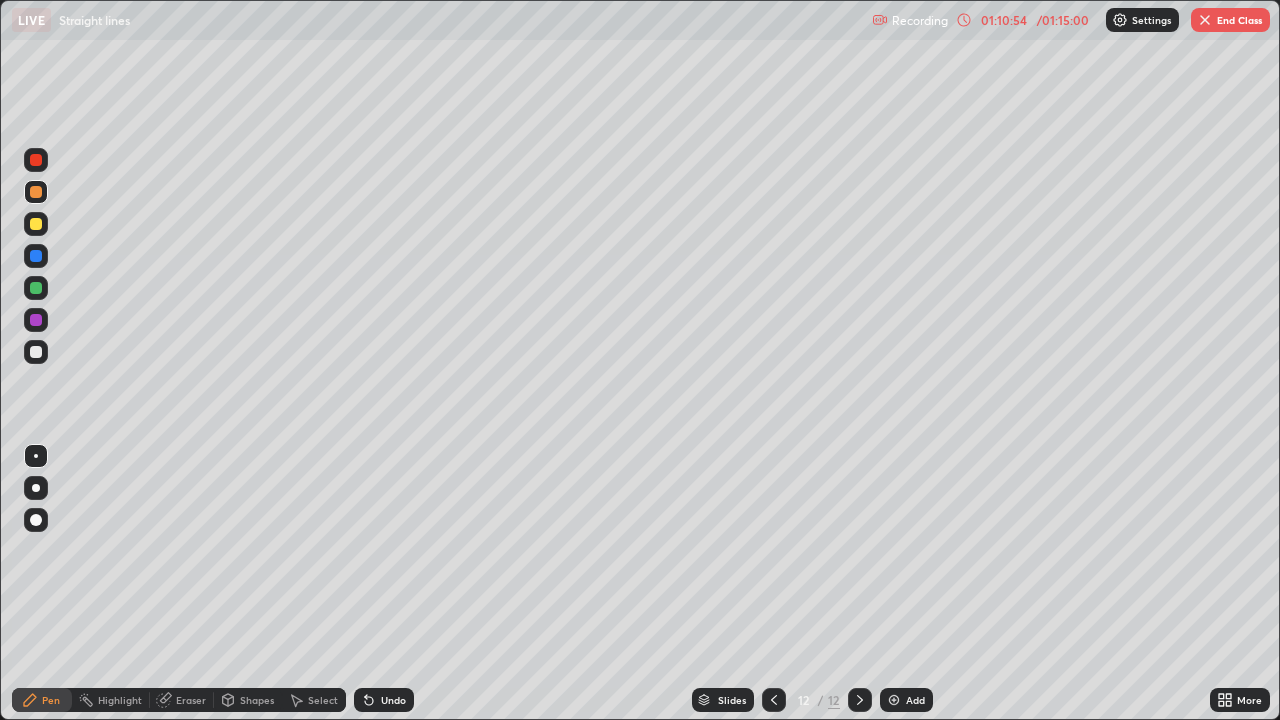 click 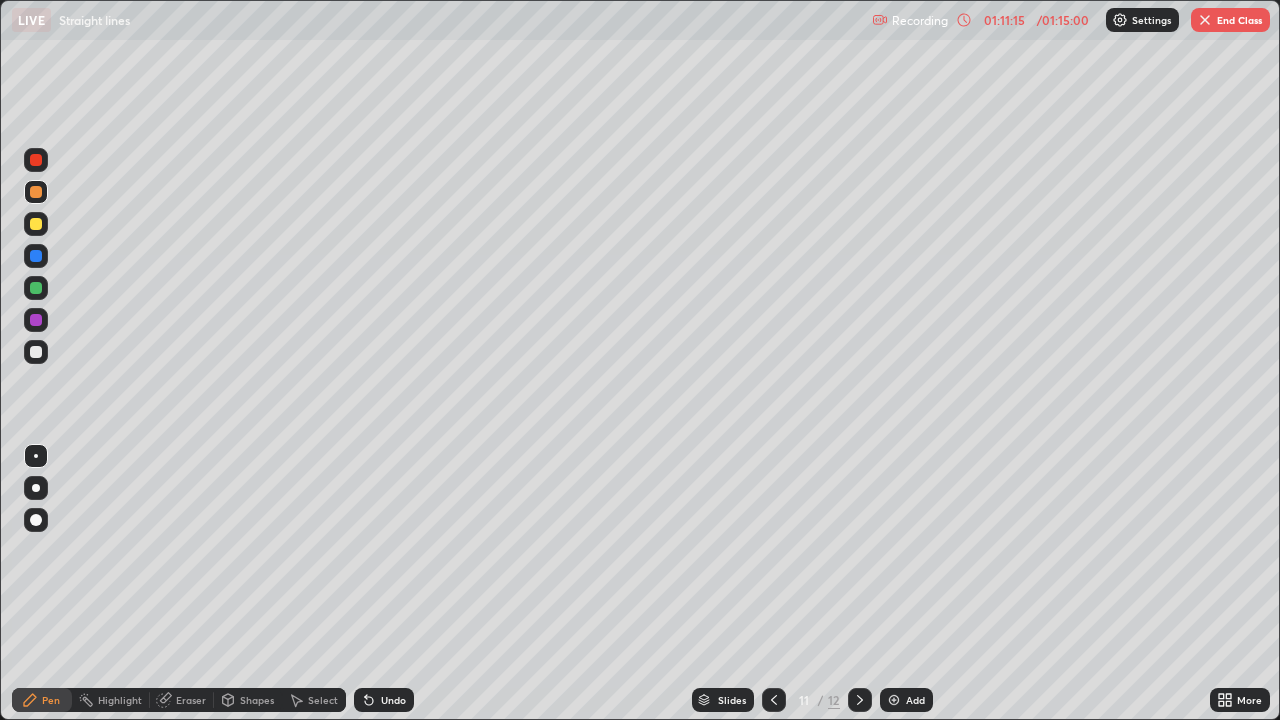 click 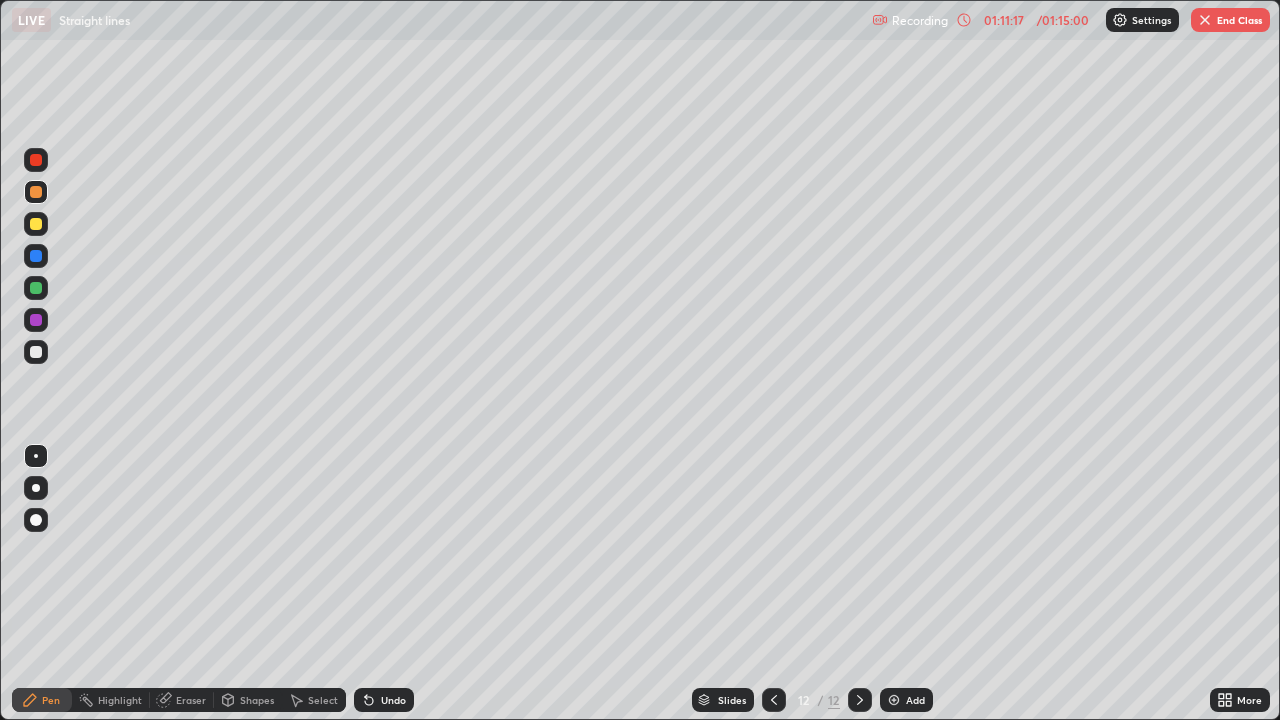 click 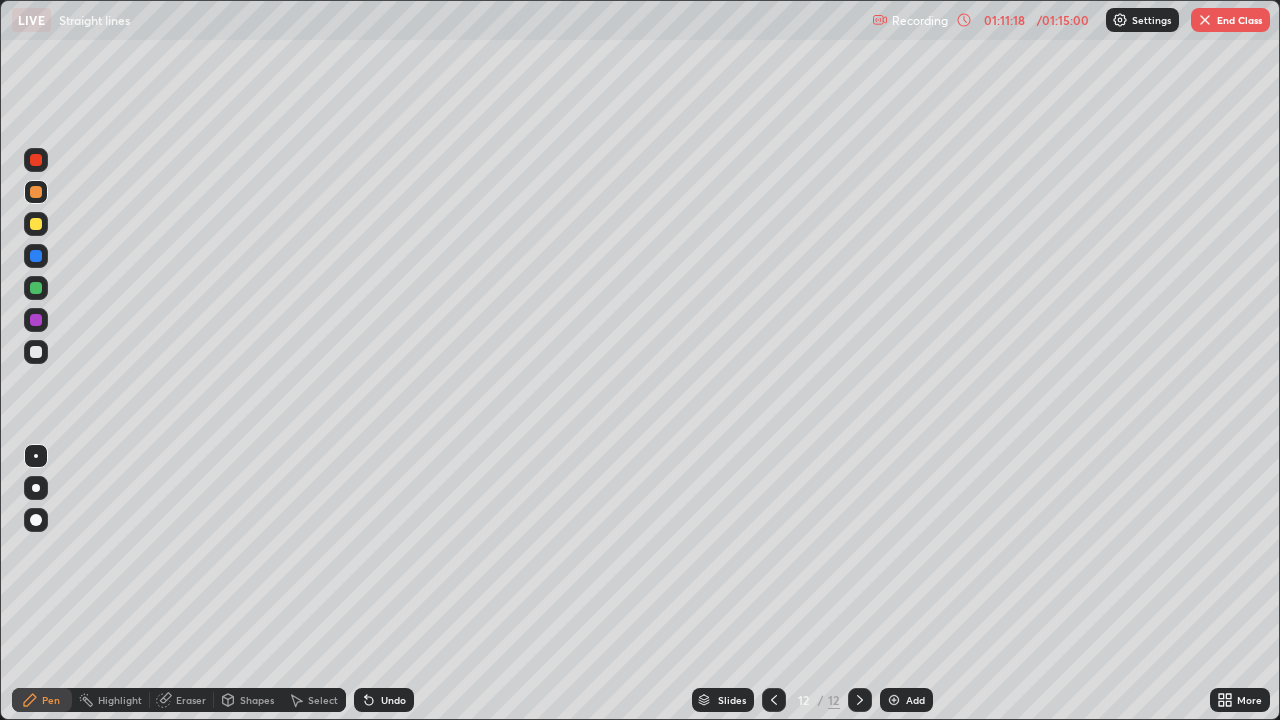 click at bounding box center (894, 700) 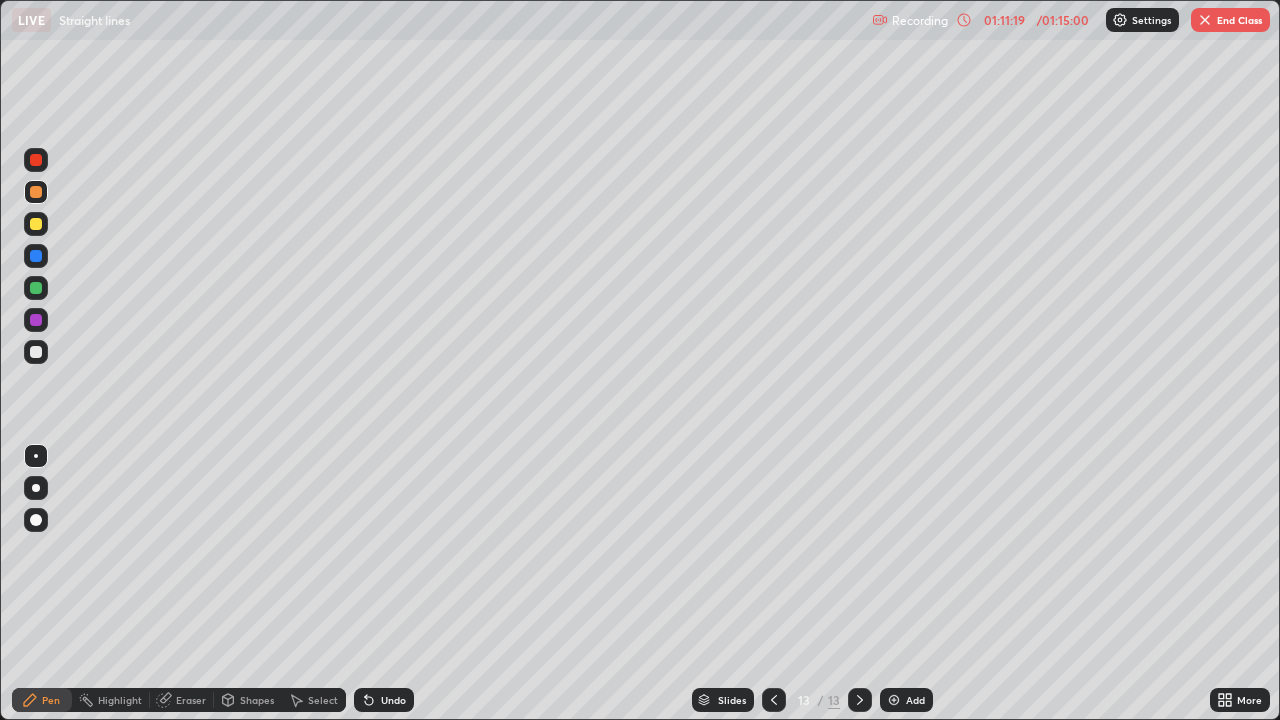 click at bounding box center [36, 224] 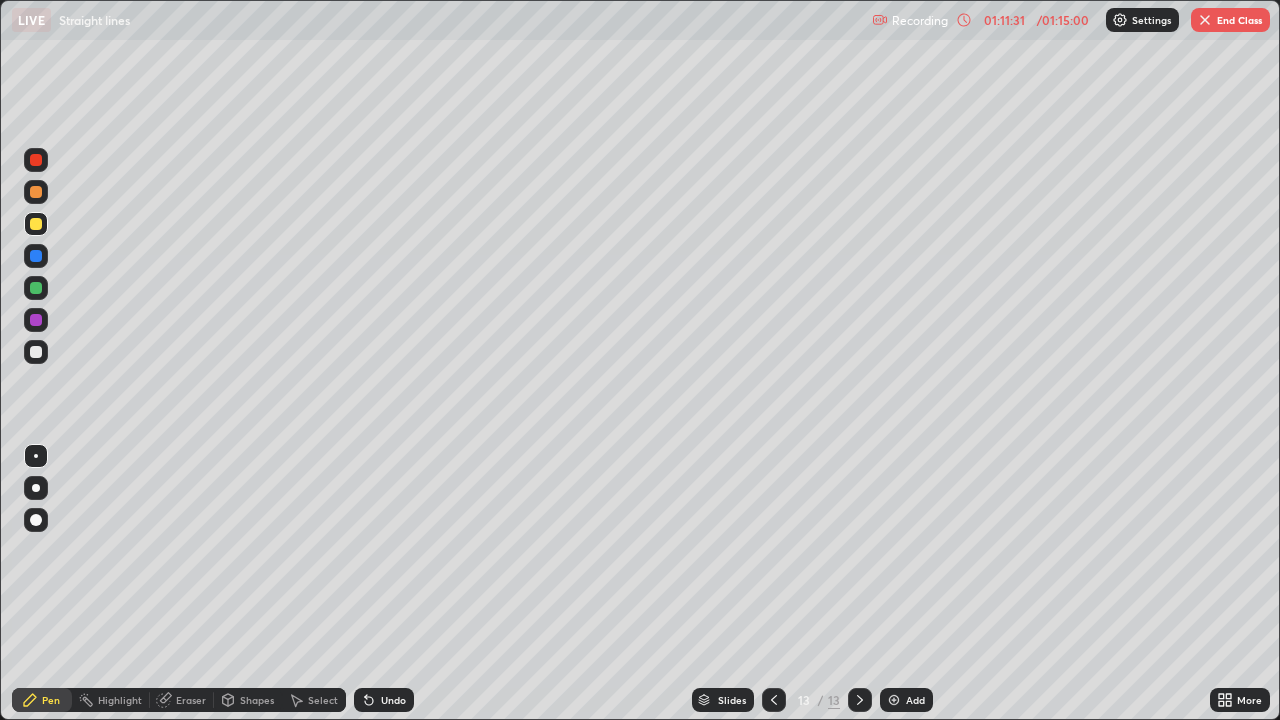 click at bounding box center [36, 224] 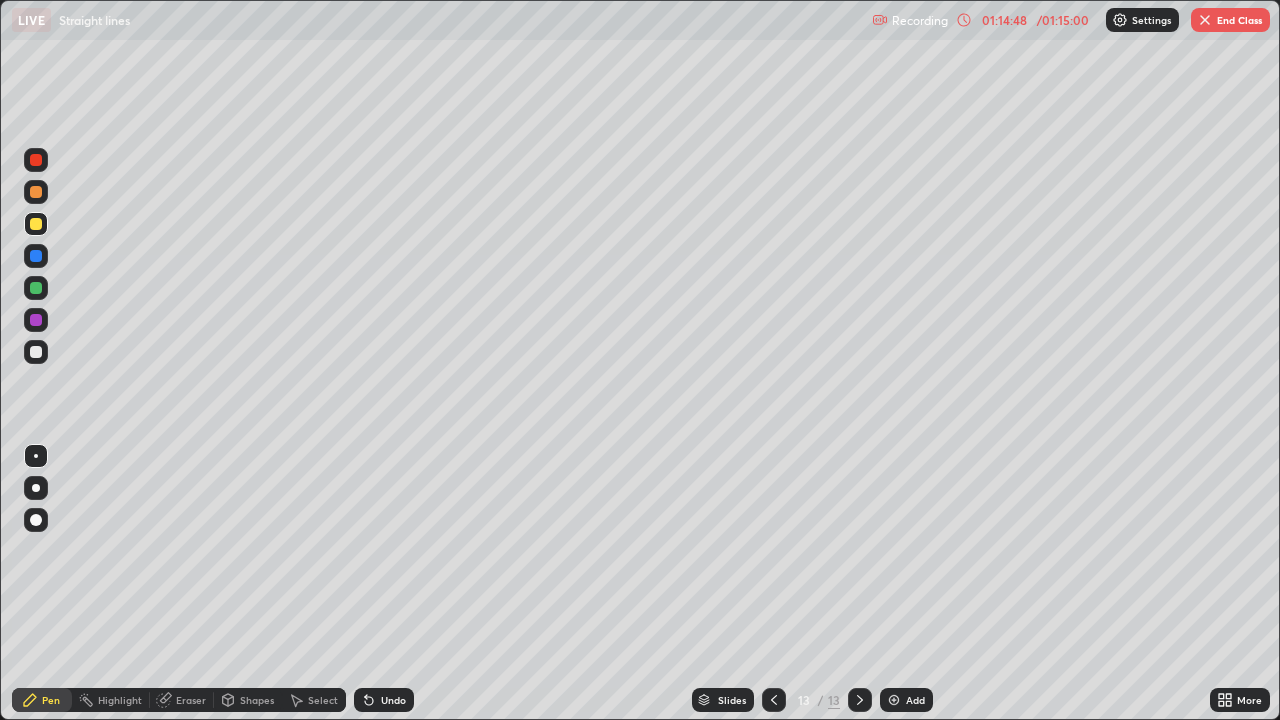click at bounding box center (36, 352) 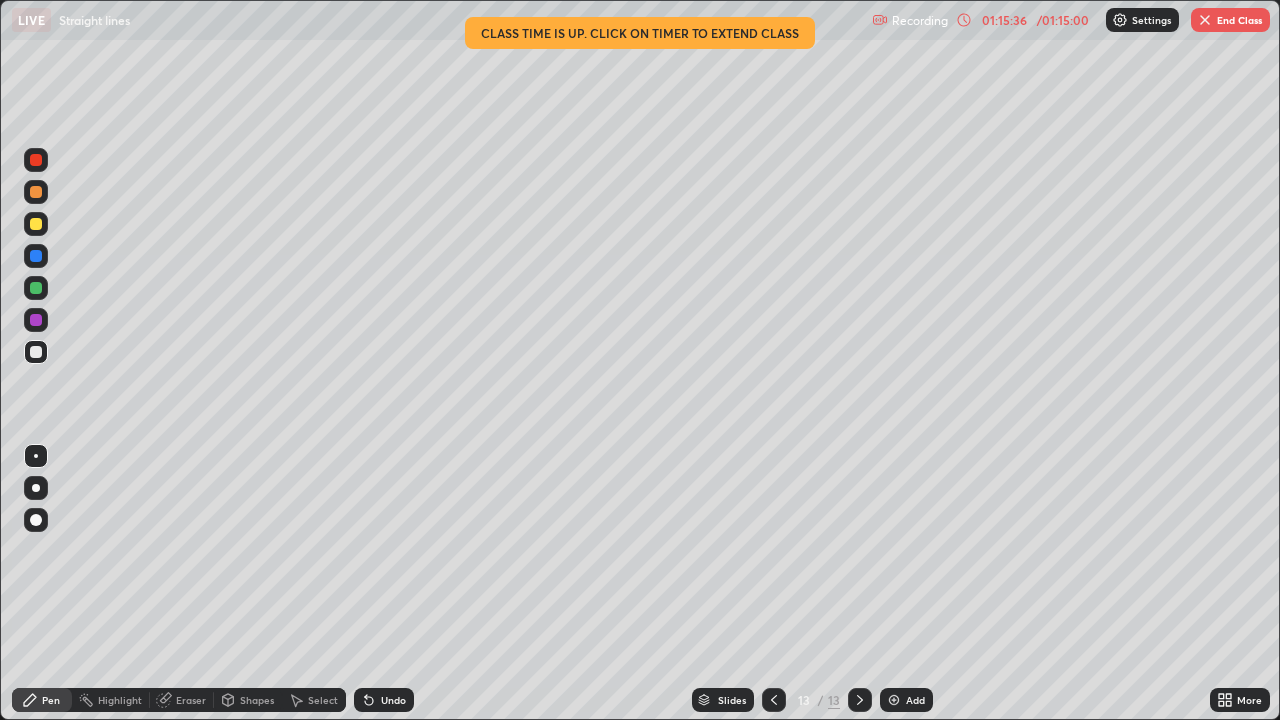 click at bounding box center [36, 256] 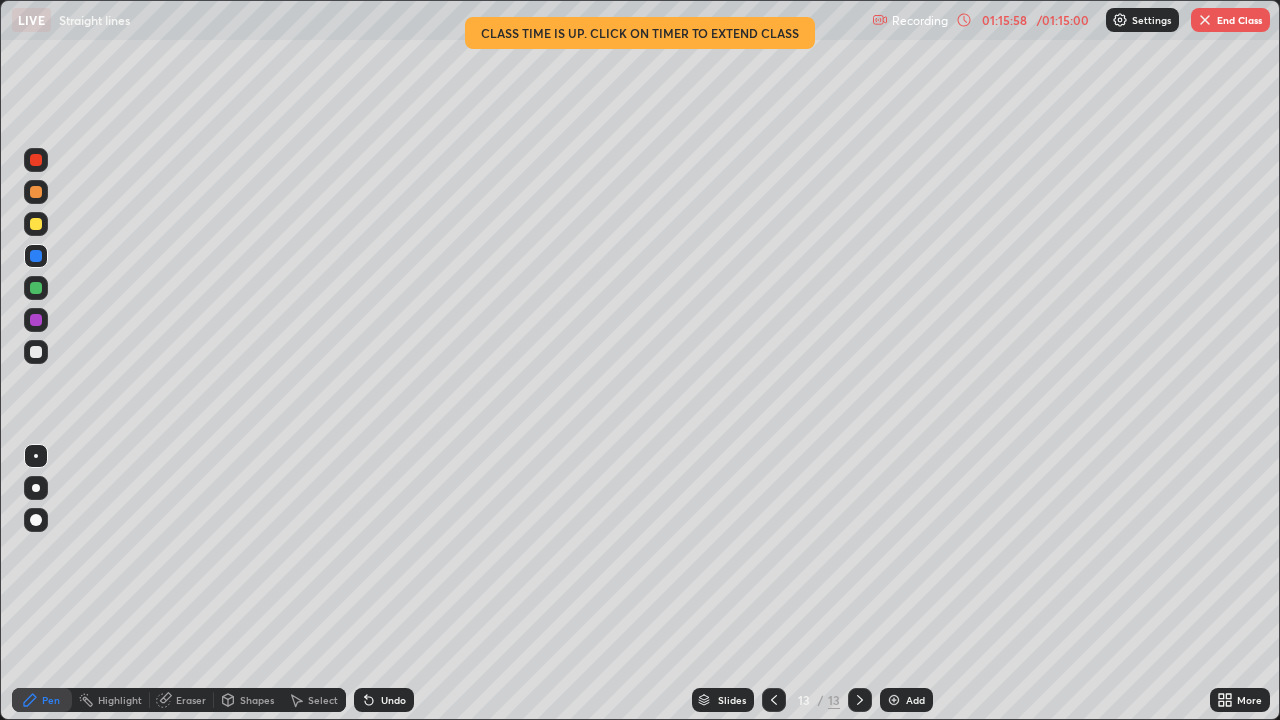 click at bounding box center [36, 320] 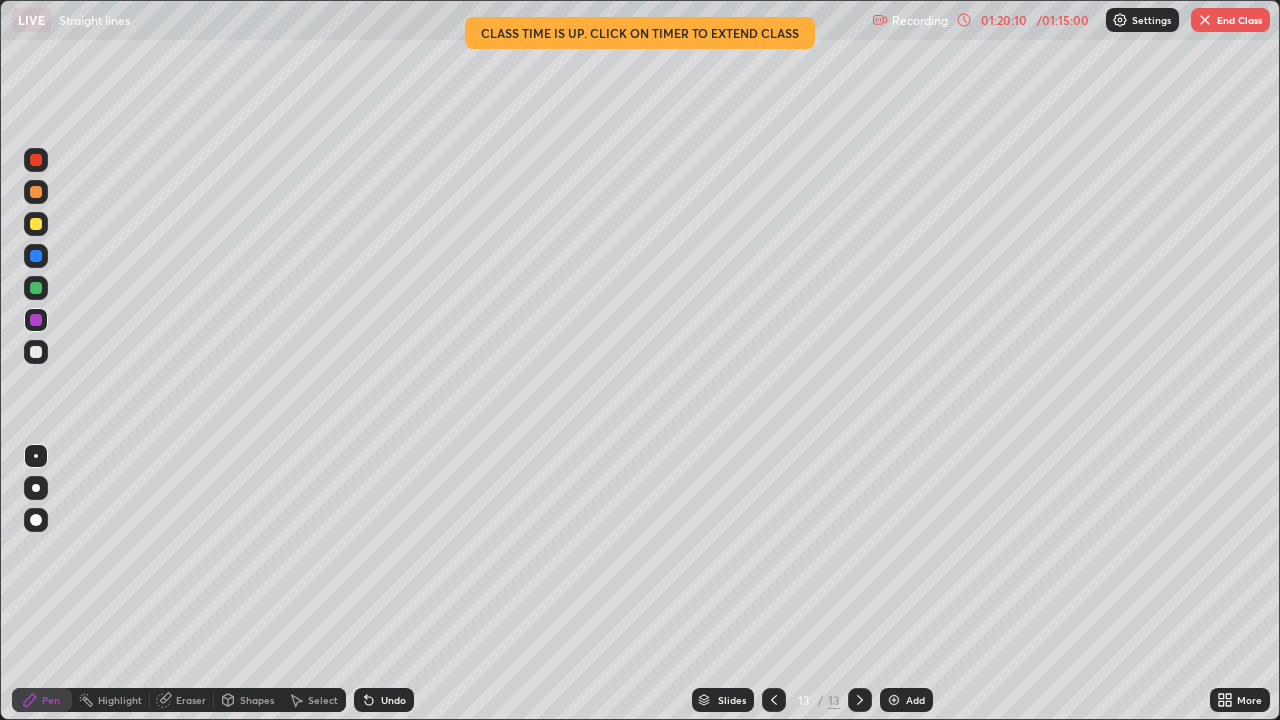click at bounding box center [1205, 20] 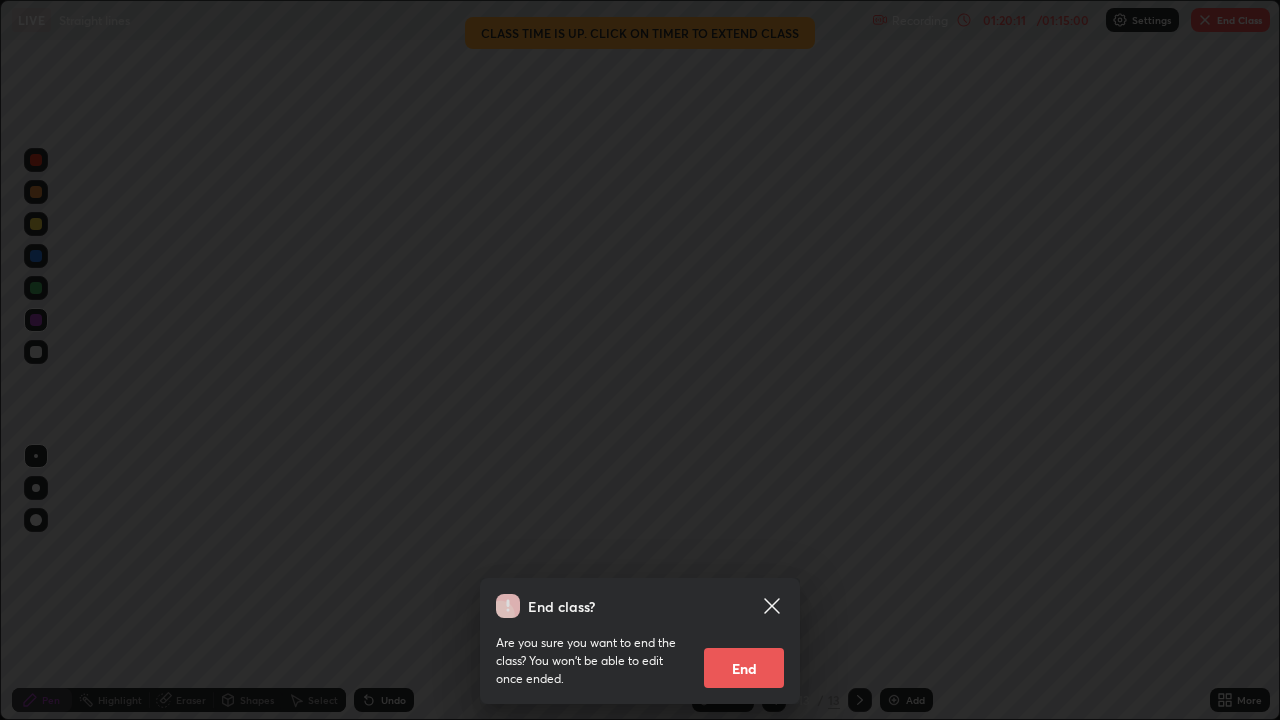 click on "End" at bounding box center [744, 668] 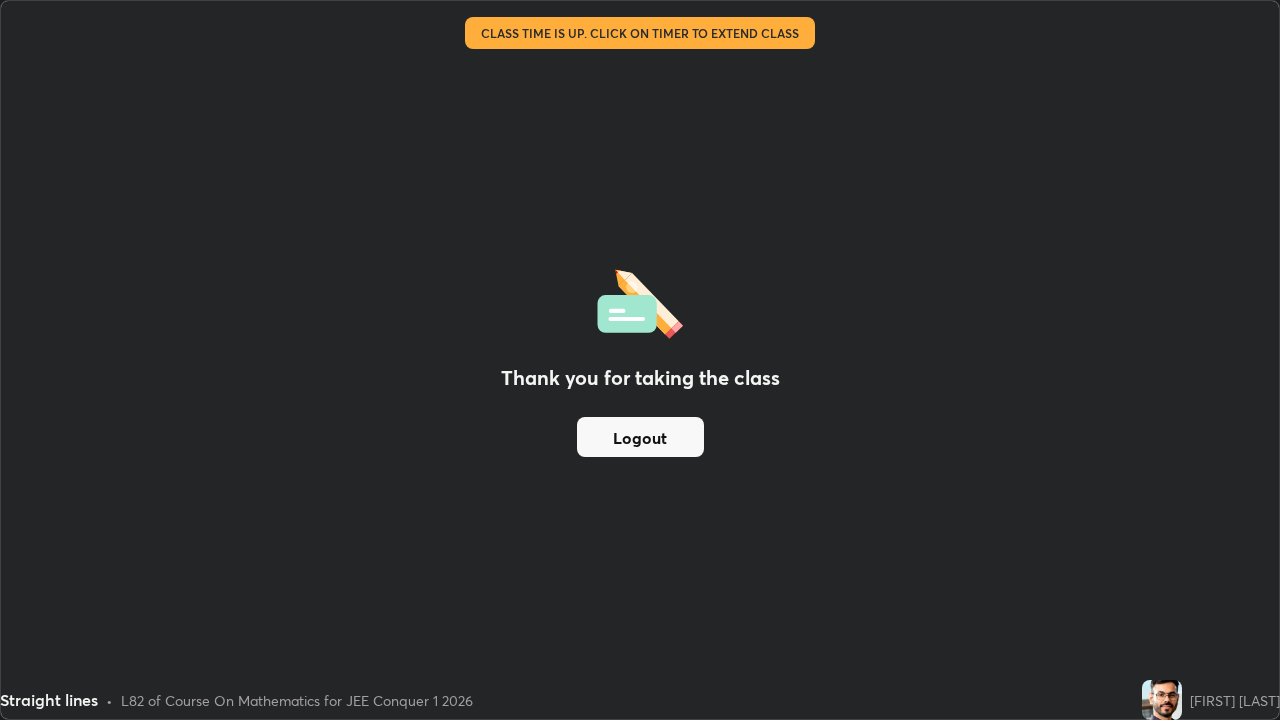 click on "Logout" at bounding box center [640, 437] 